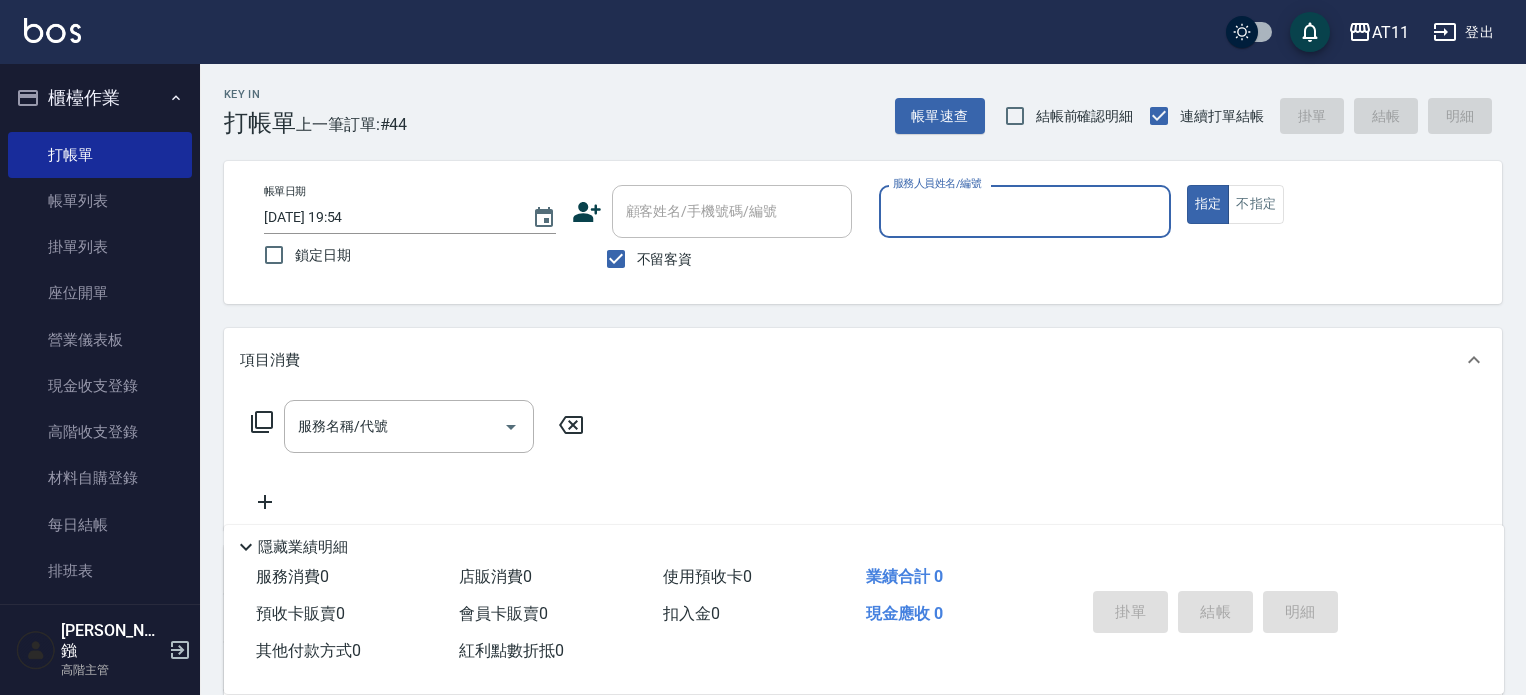 scroll, scrollTop: 0, scrollLeft: 0, axis: both 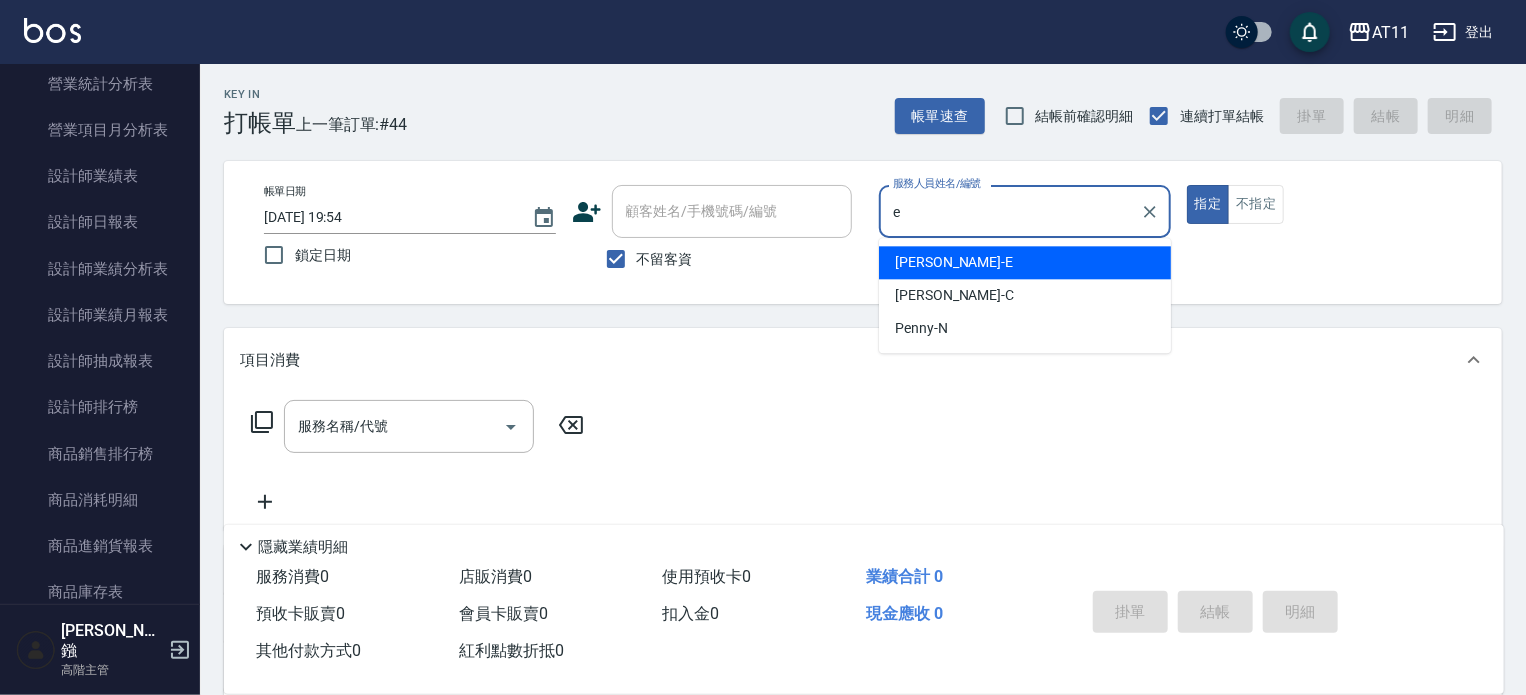 type on "[PERSON_NAME]-E" 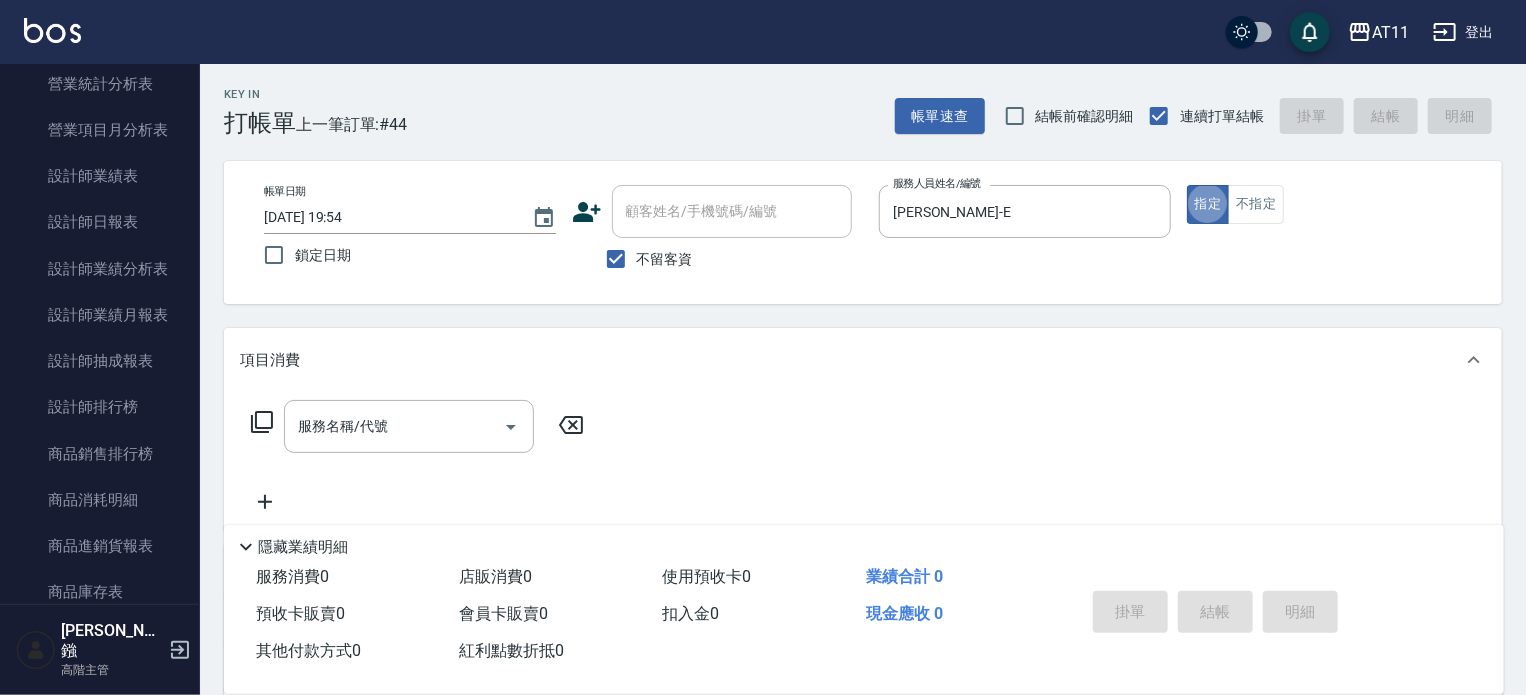 type on "true" 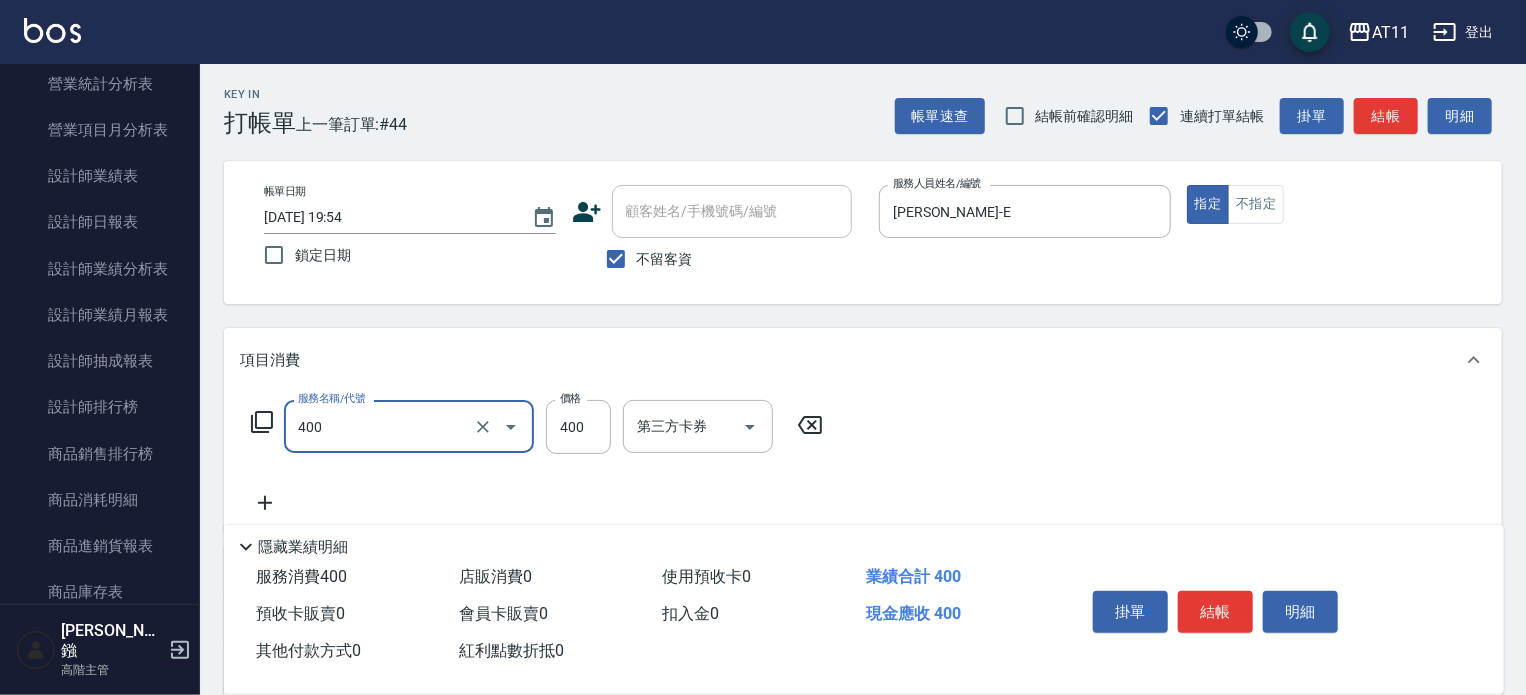 type on "洗剪(400)" 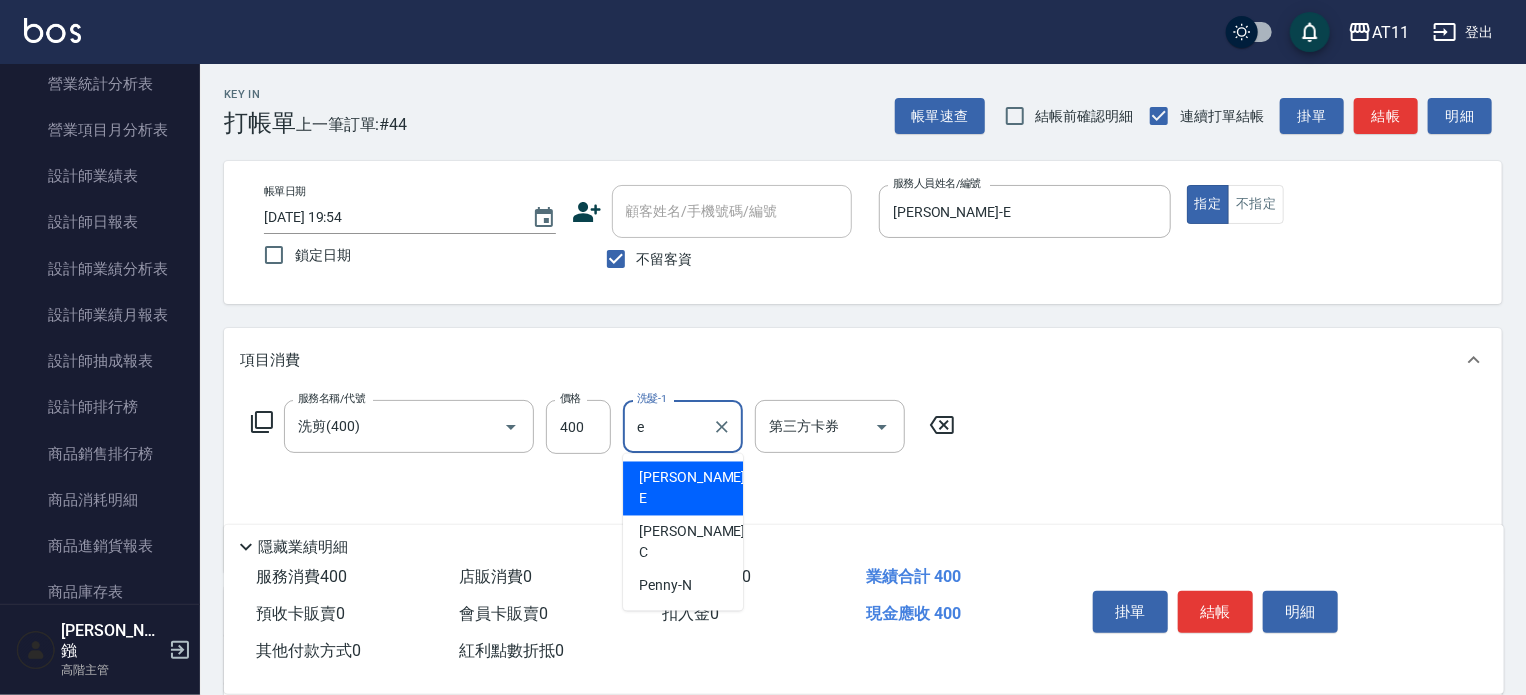 type on "[PERSON_NAME]-E" 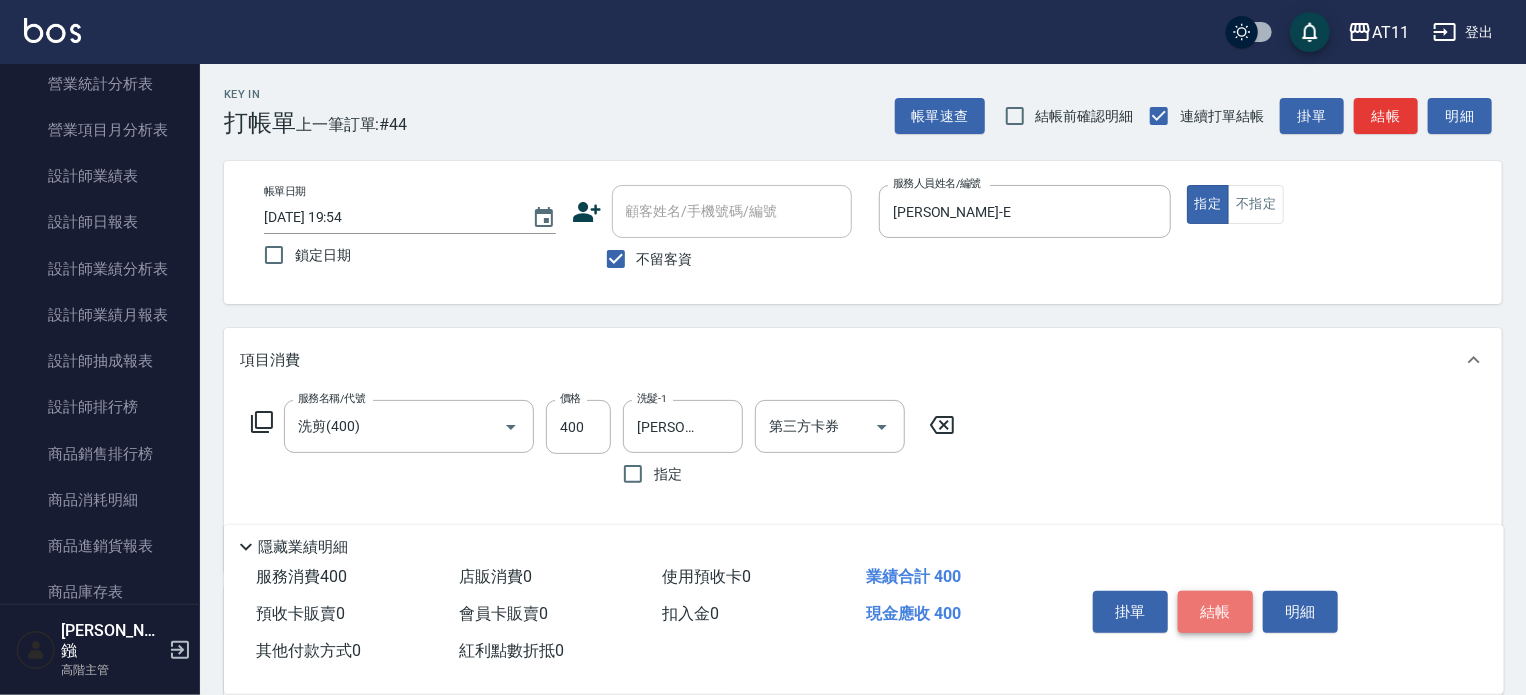 click on "結帳" at bounding box center (1215, 612) 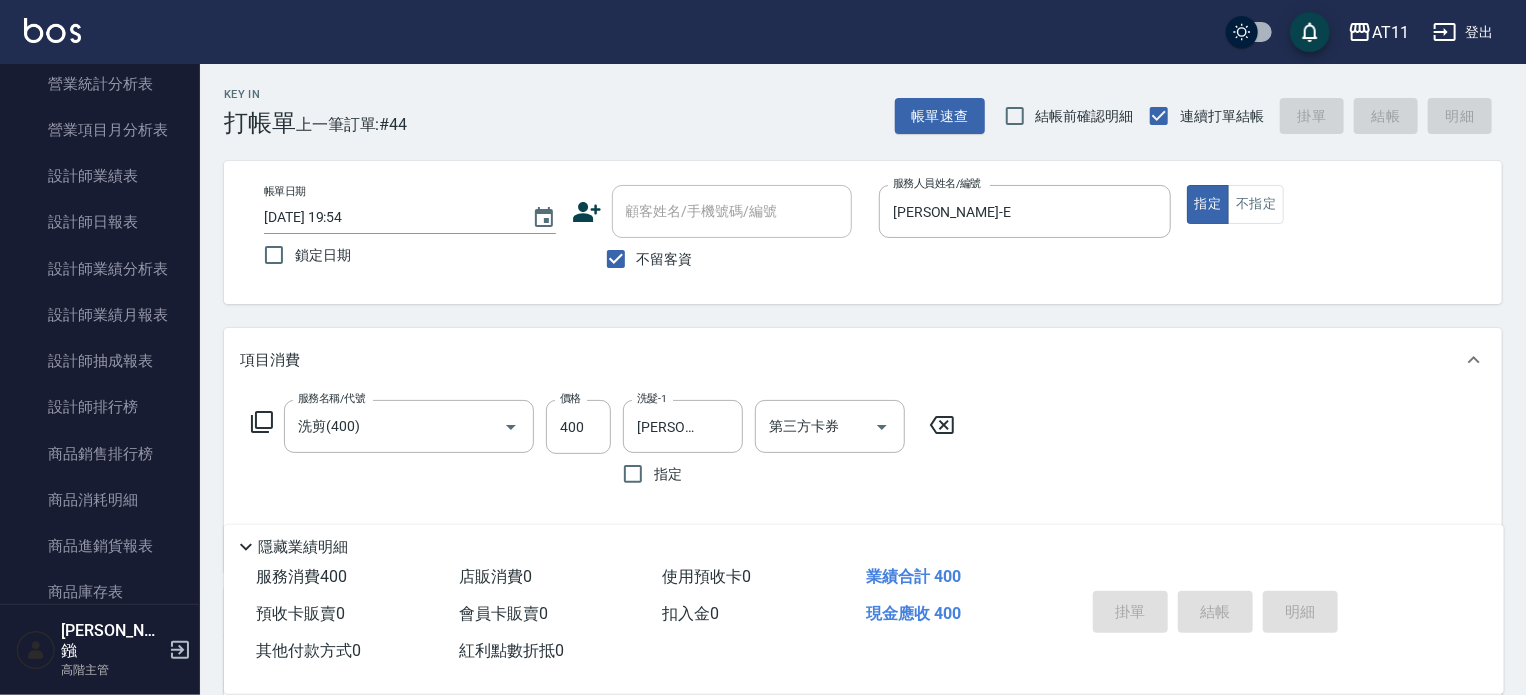 type on "[DATE] 20:47" 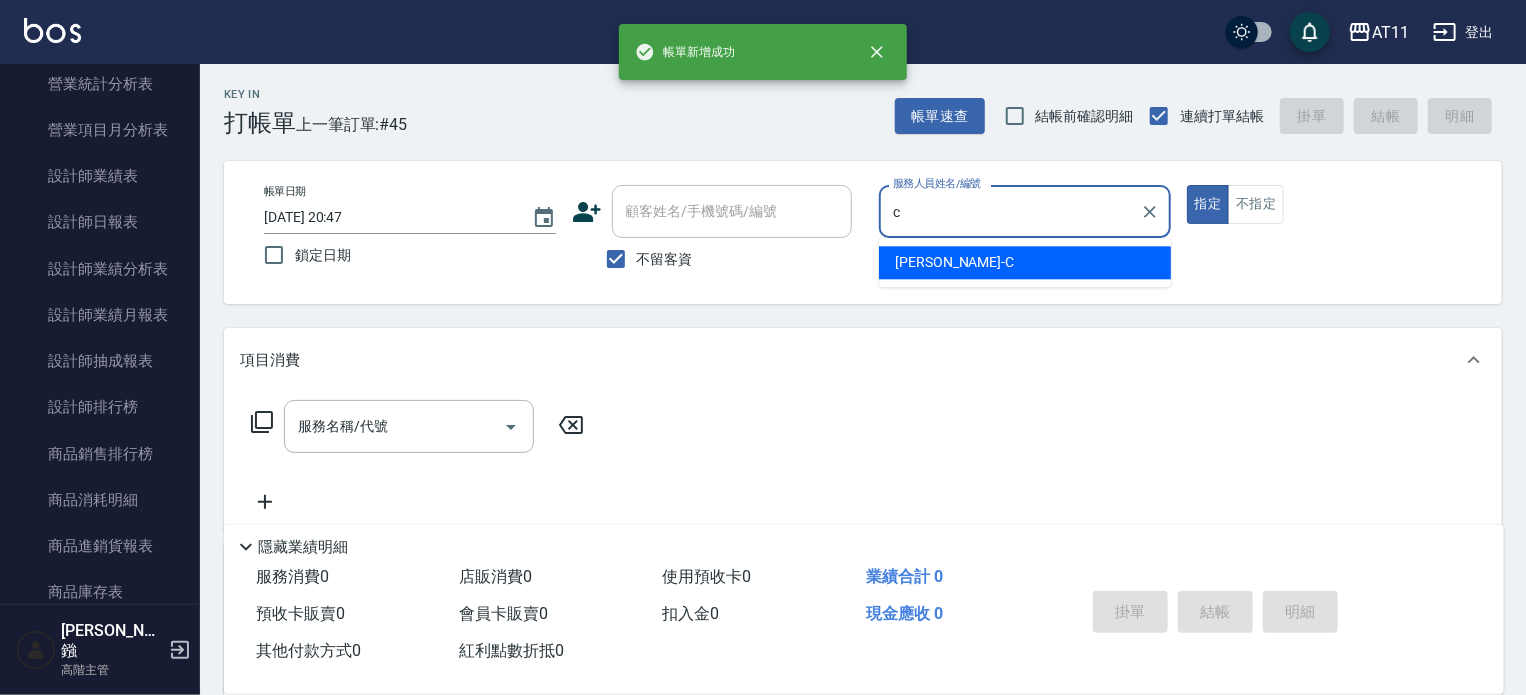 type on "[PERSON_NAME]" 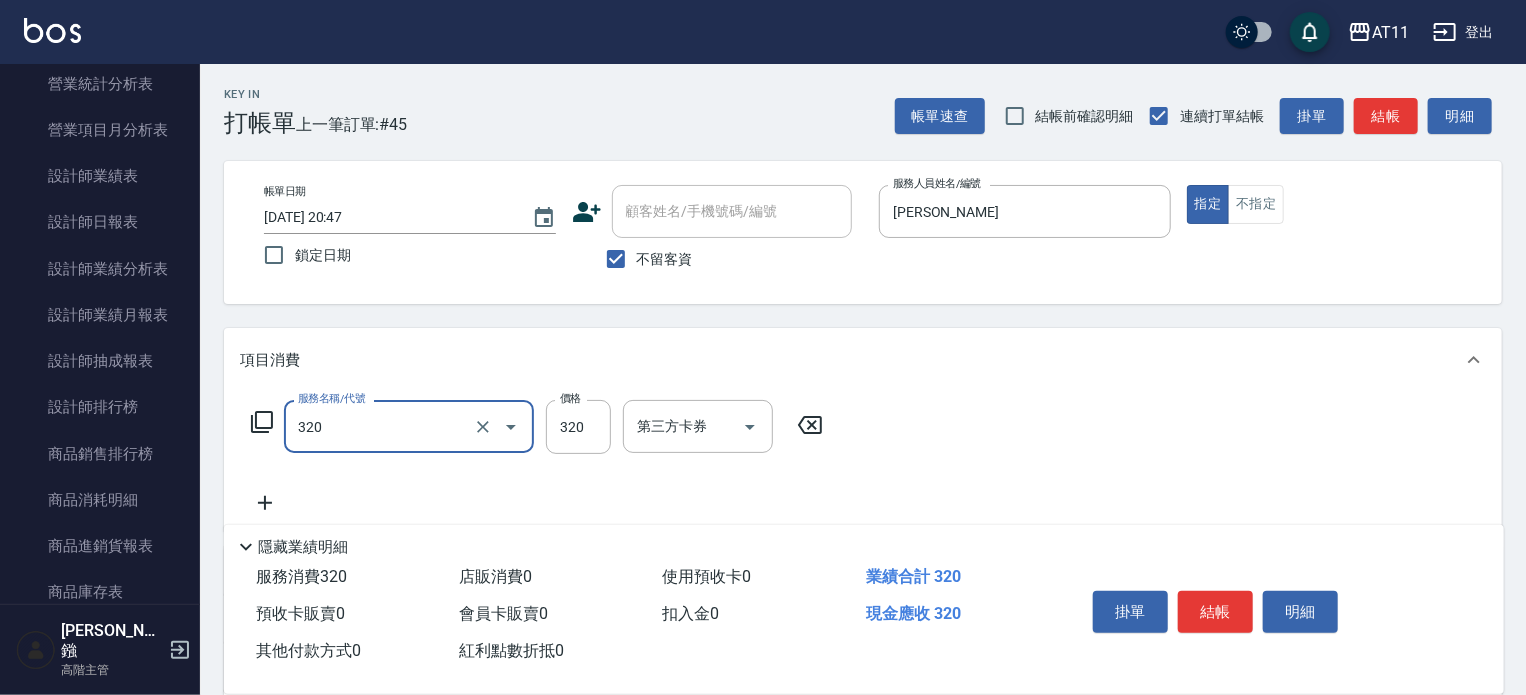 type on "洗剪(320)" 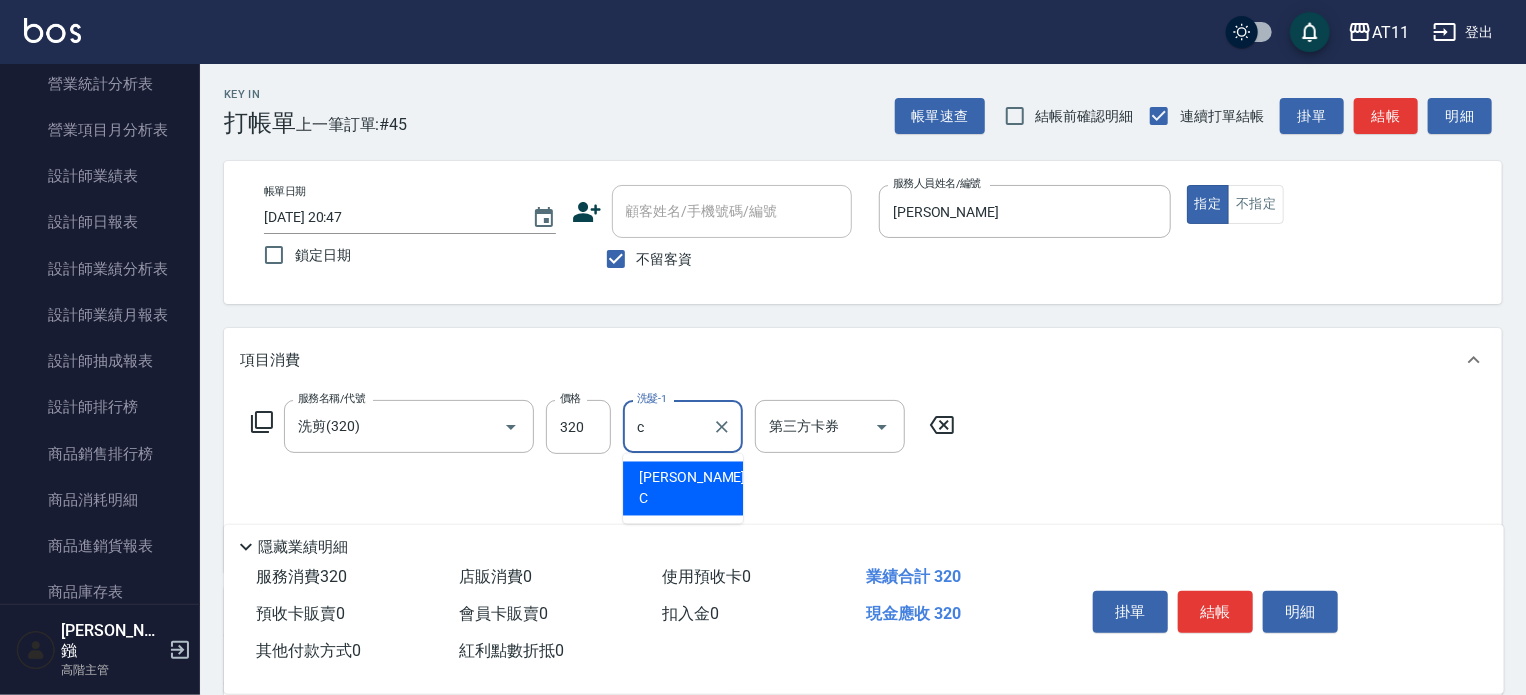 type on "[PERSON_NAME]" 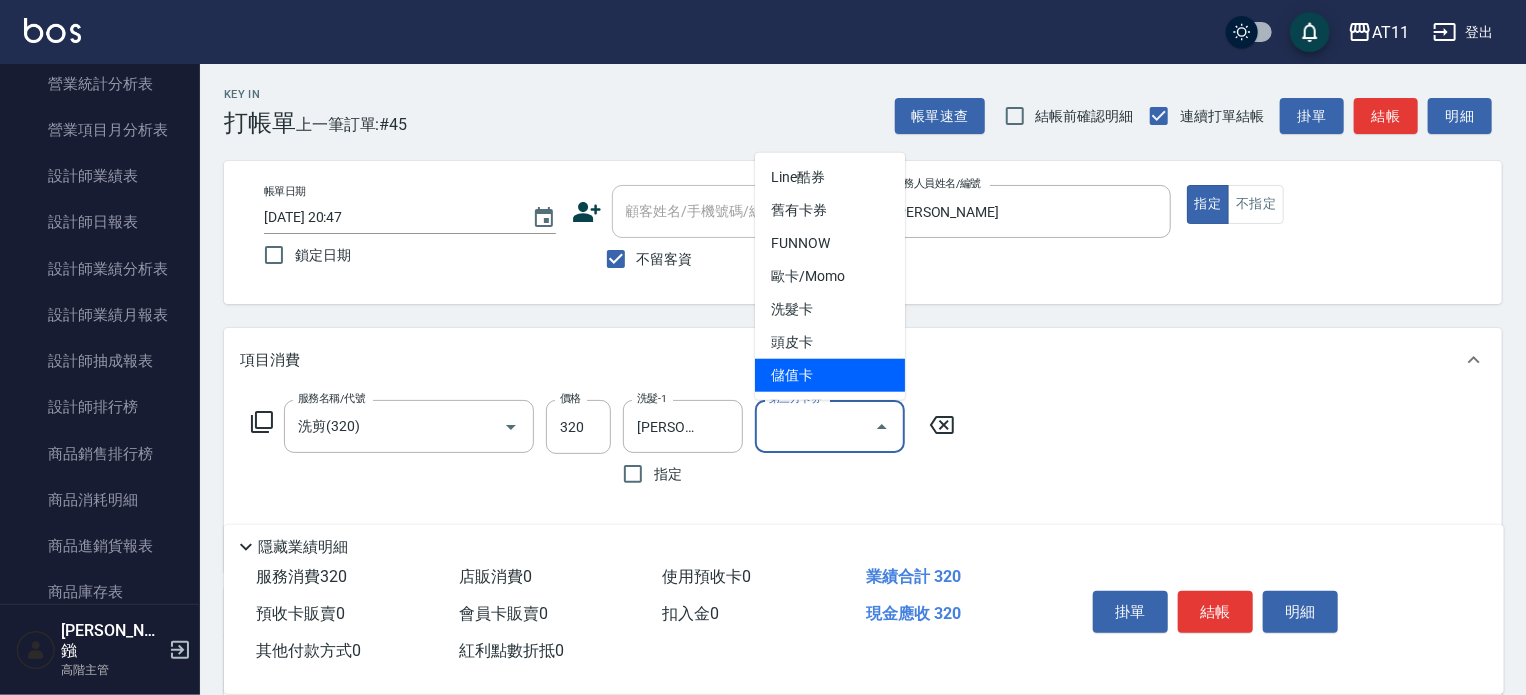type on "儲值卡" 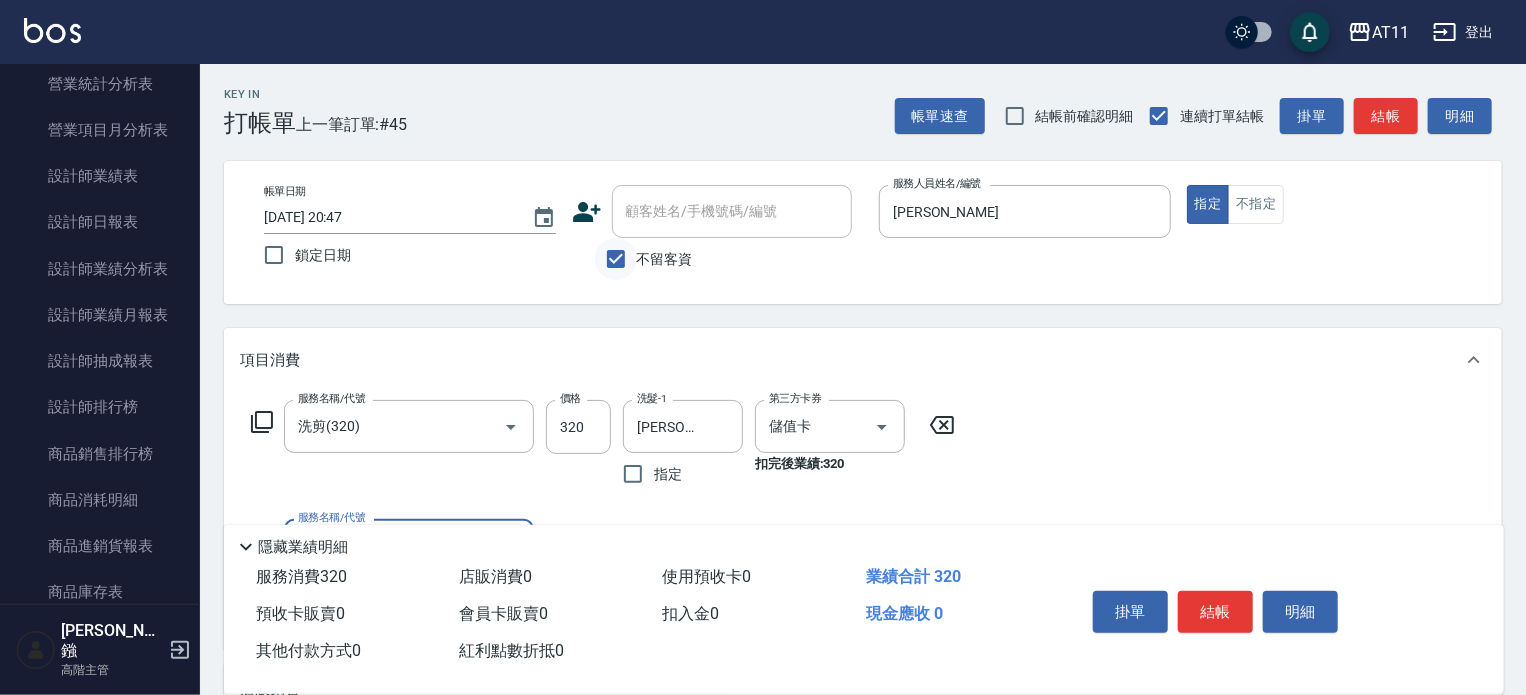 click on "不留客資" at bounding box center [616, 259] 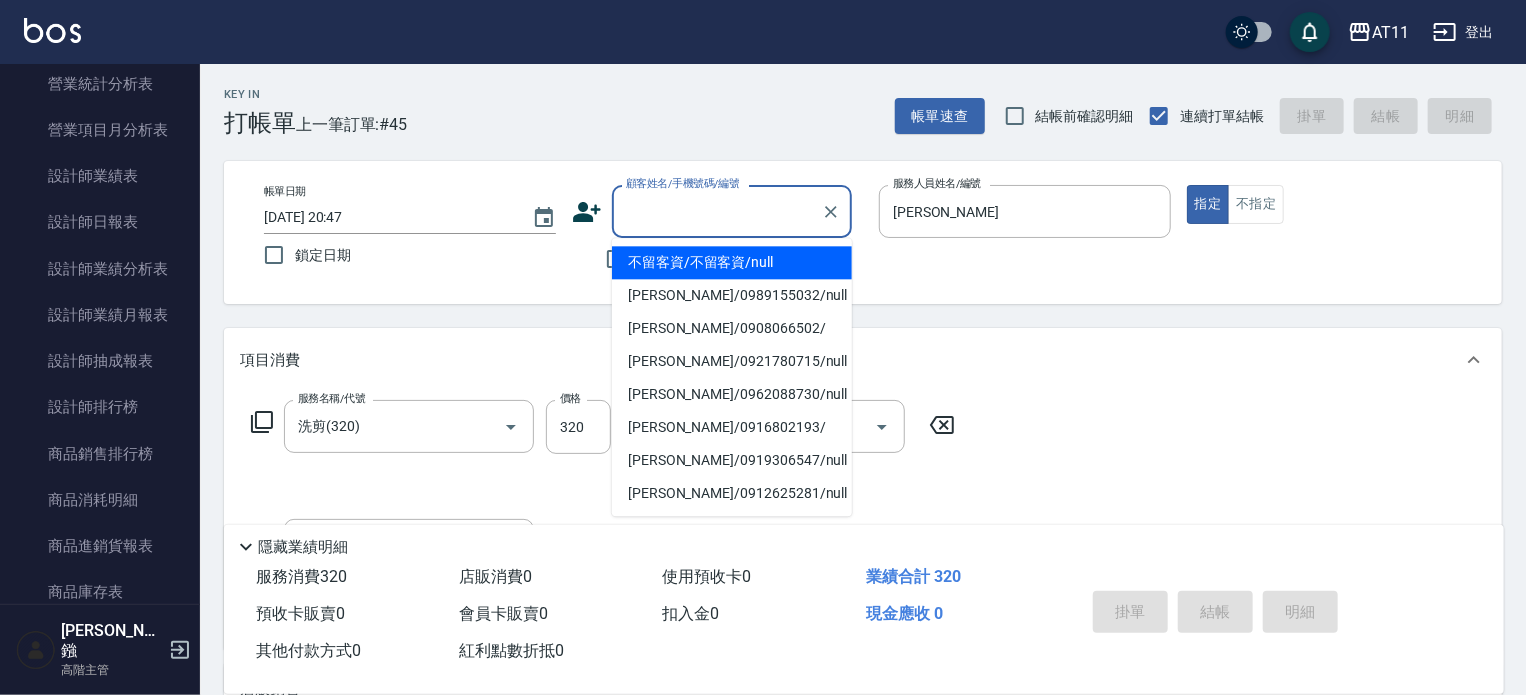 click on "顧客姓名/手機號碼/編號" at bounding box center [717, 211] 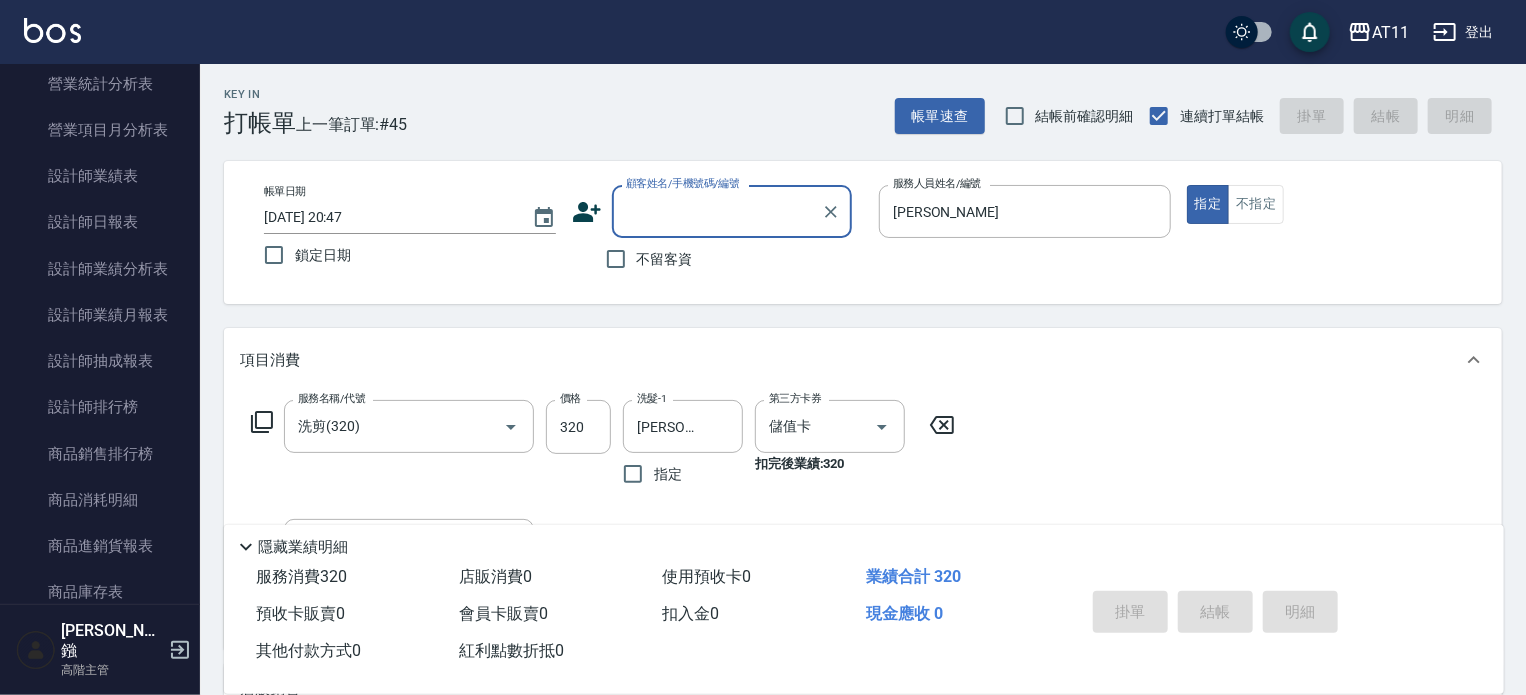 paste on "0958120131" 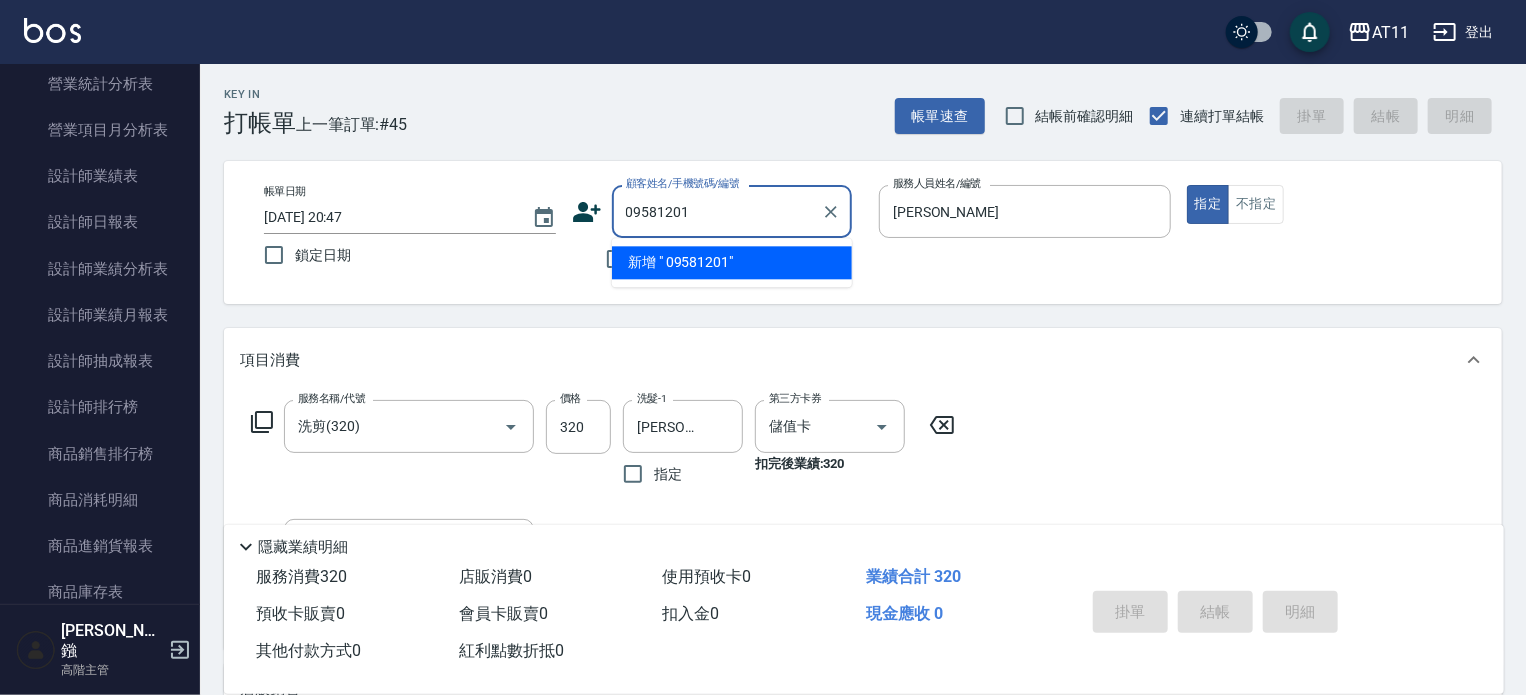 type on "09581201" 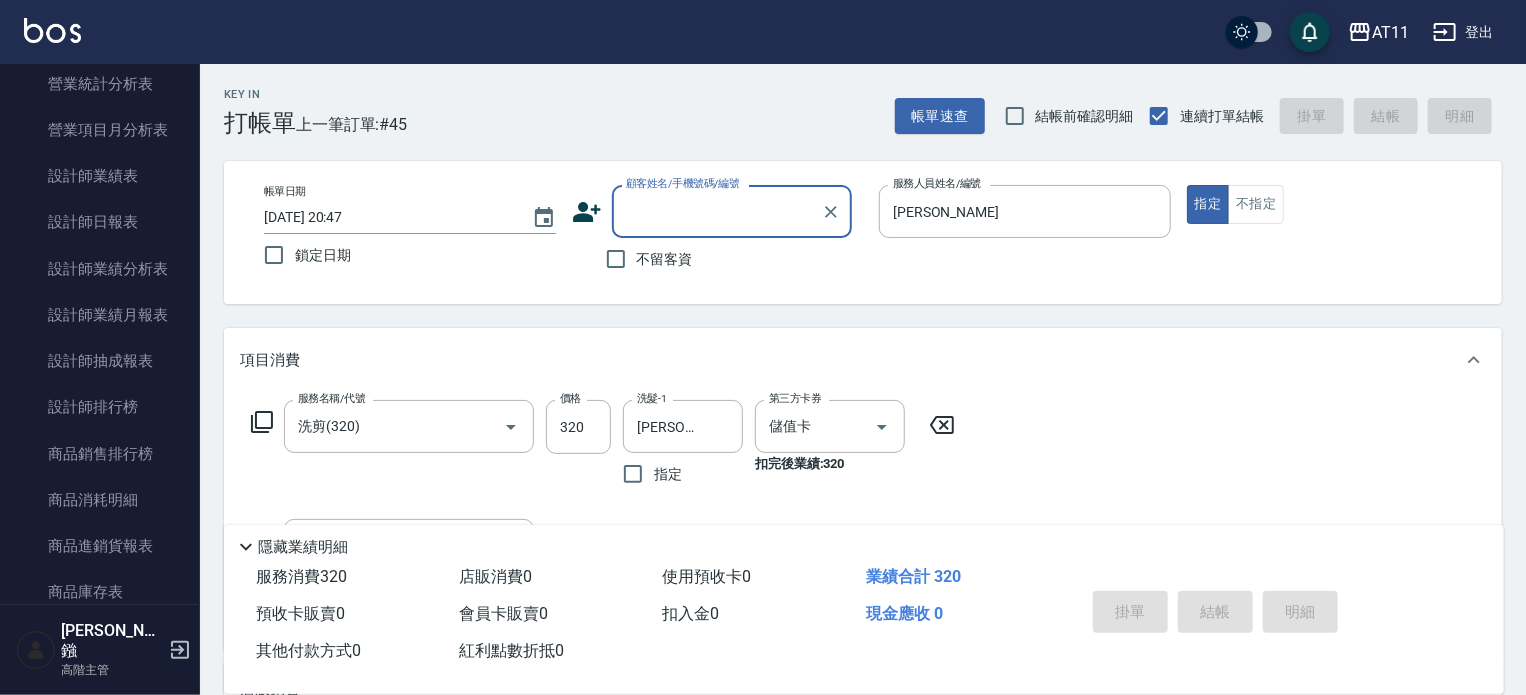click on "顧客姓名/手機號碼/編號" at bounding box center [717, 211] 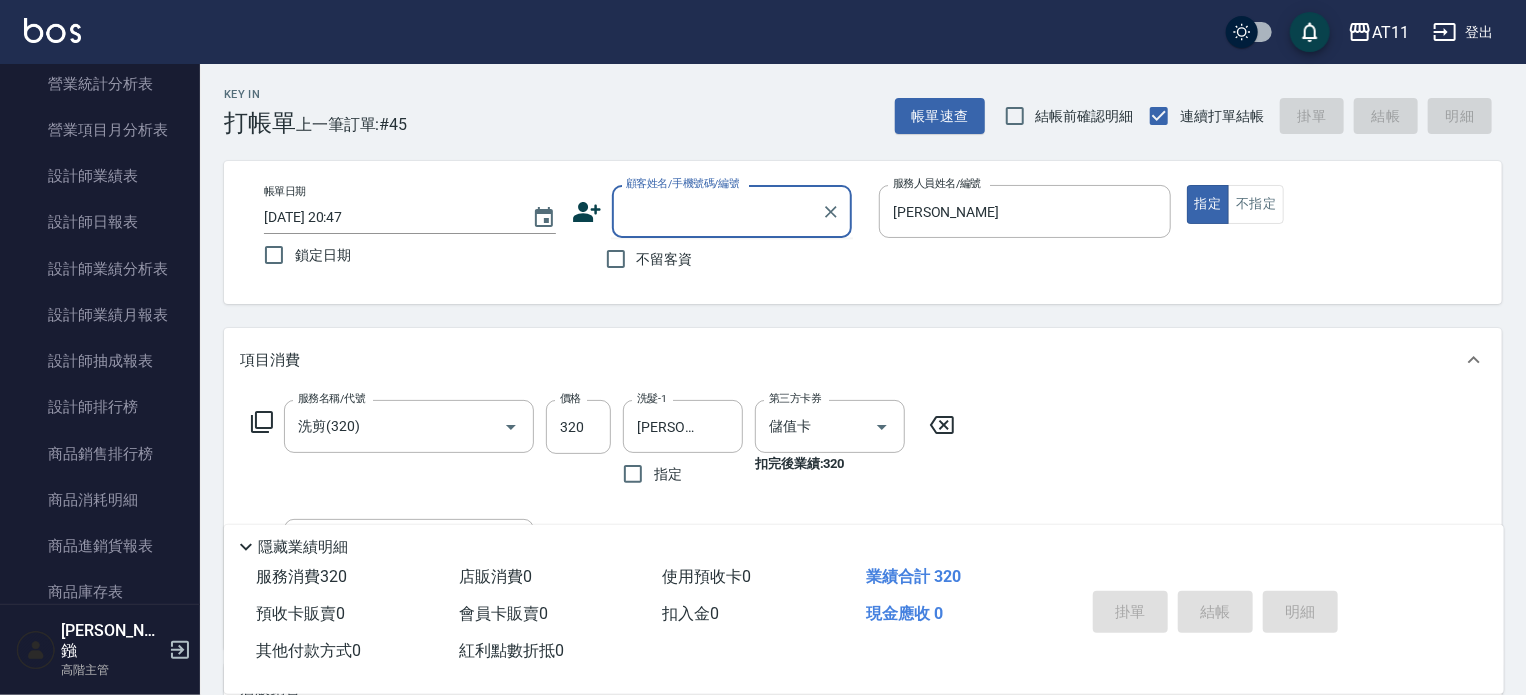 paste on "[PERSON_NAME]" 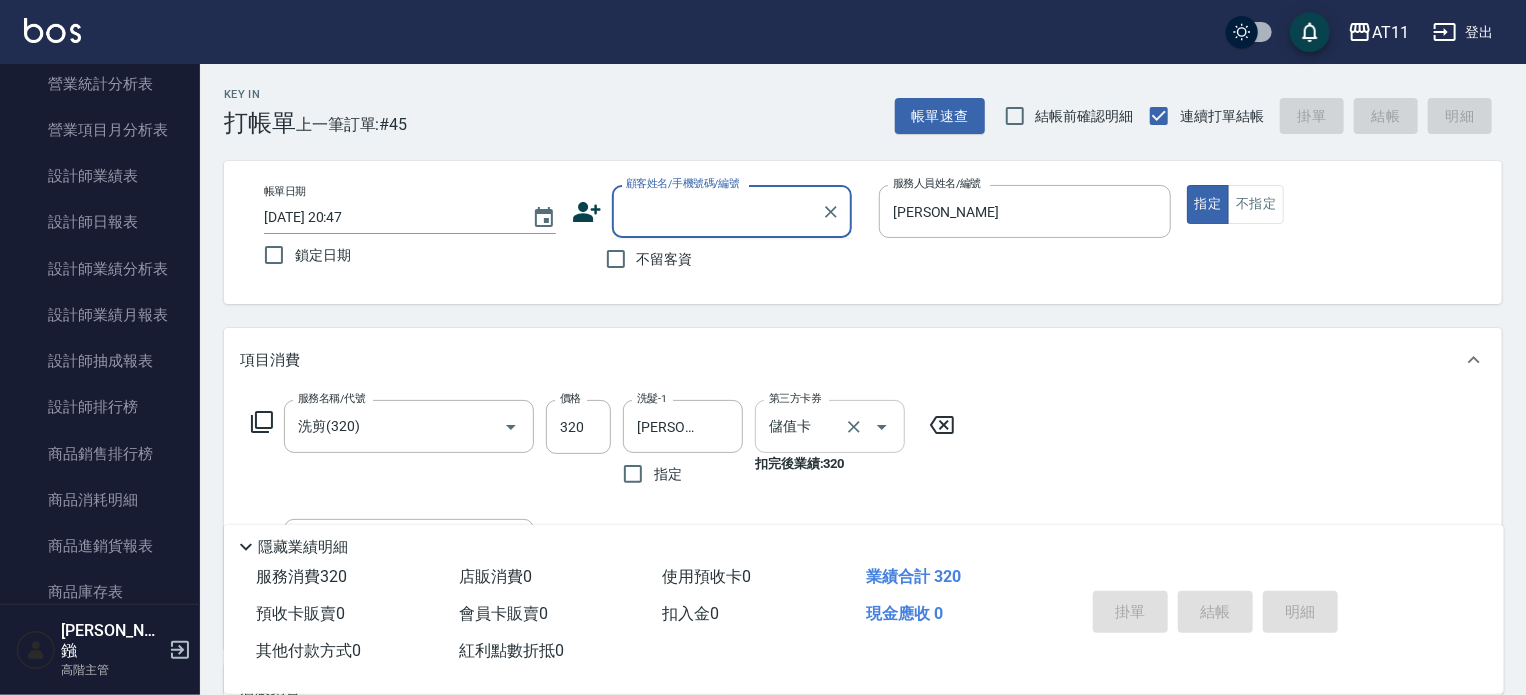 type on "[PERSON_NAME]" 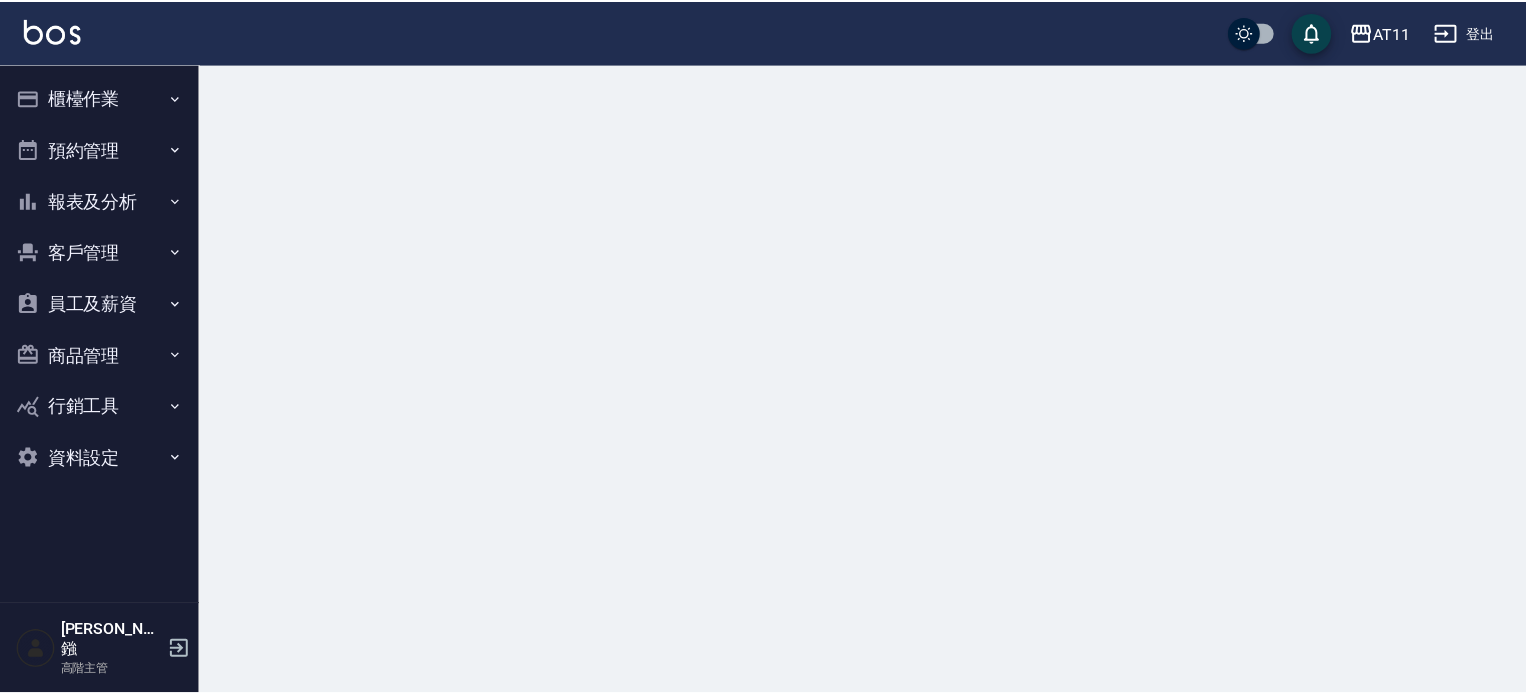 scroll, scrollTop: 0, scrollLeft: 0, axis: both 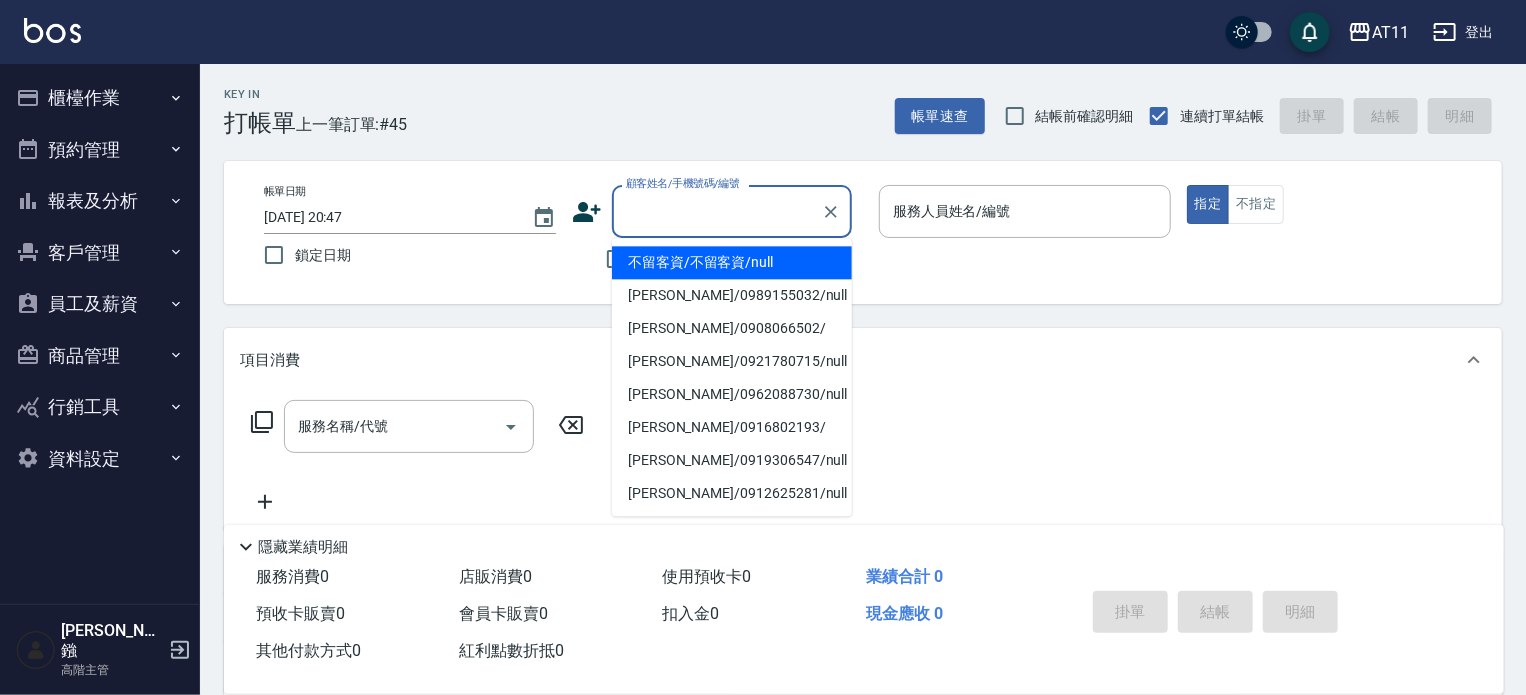click on "顧客姓名/手機號碼/編號" at bounding box center [717, 211] 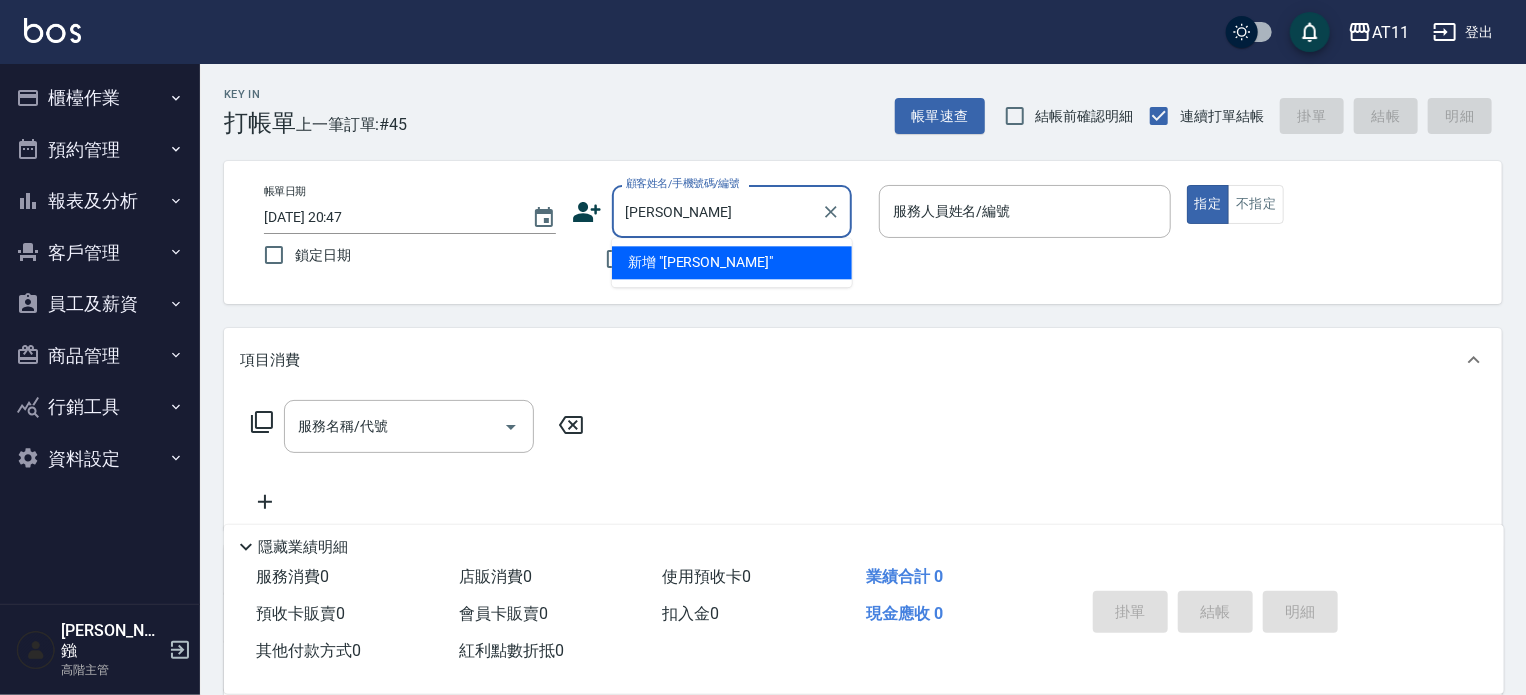 type on "[PERSON_NAME]" 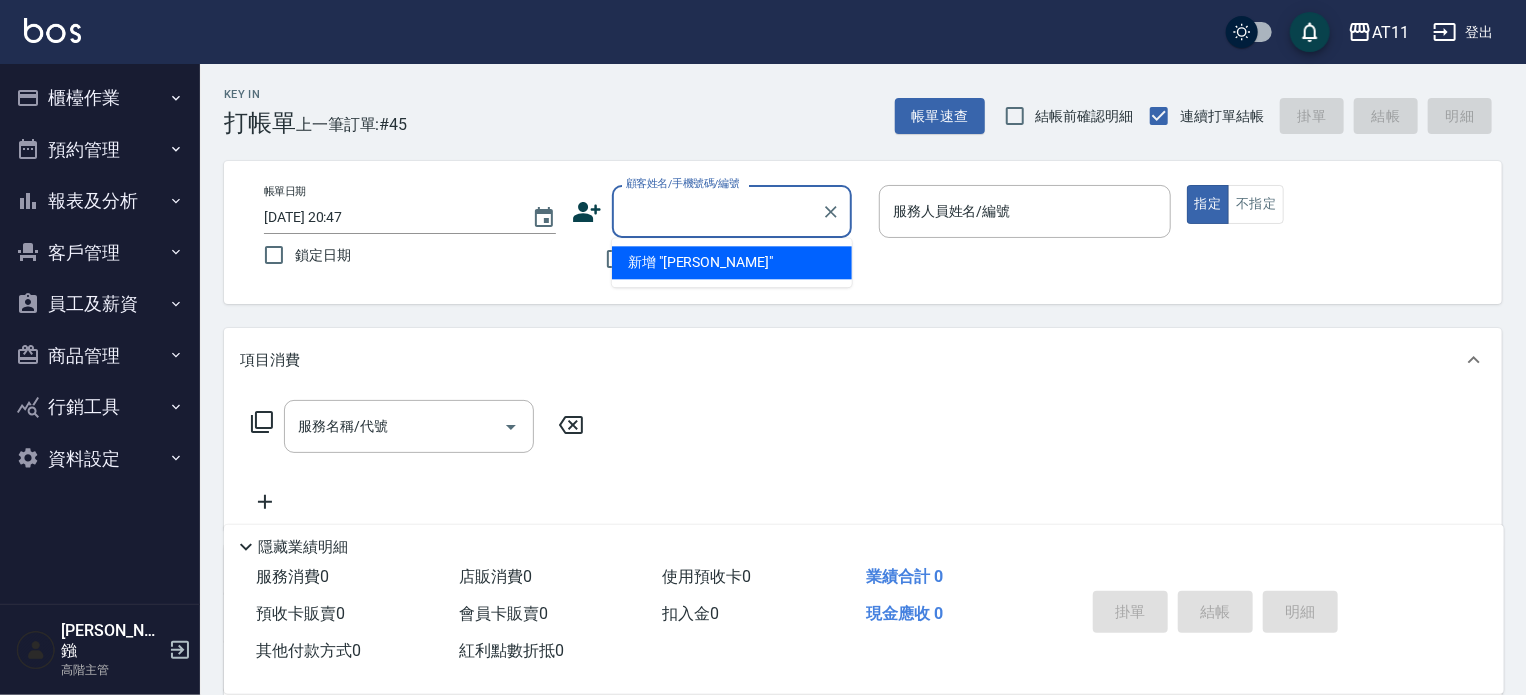 click 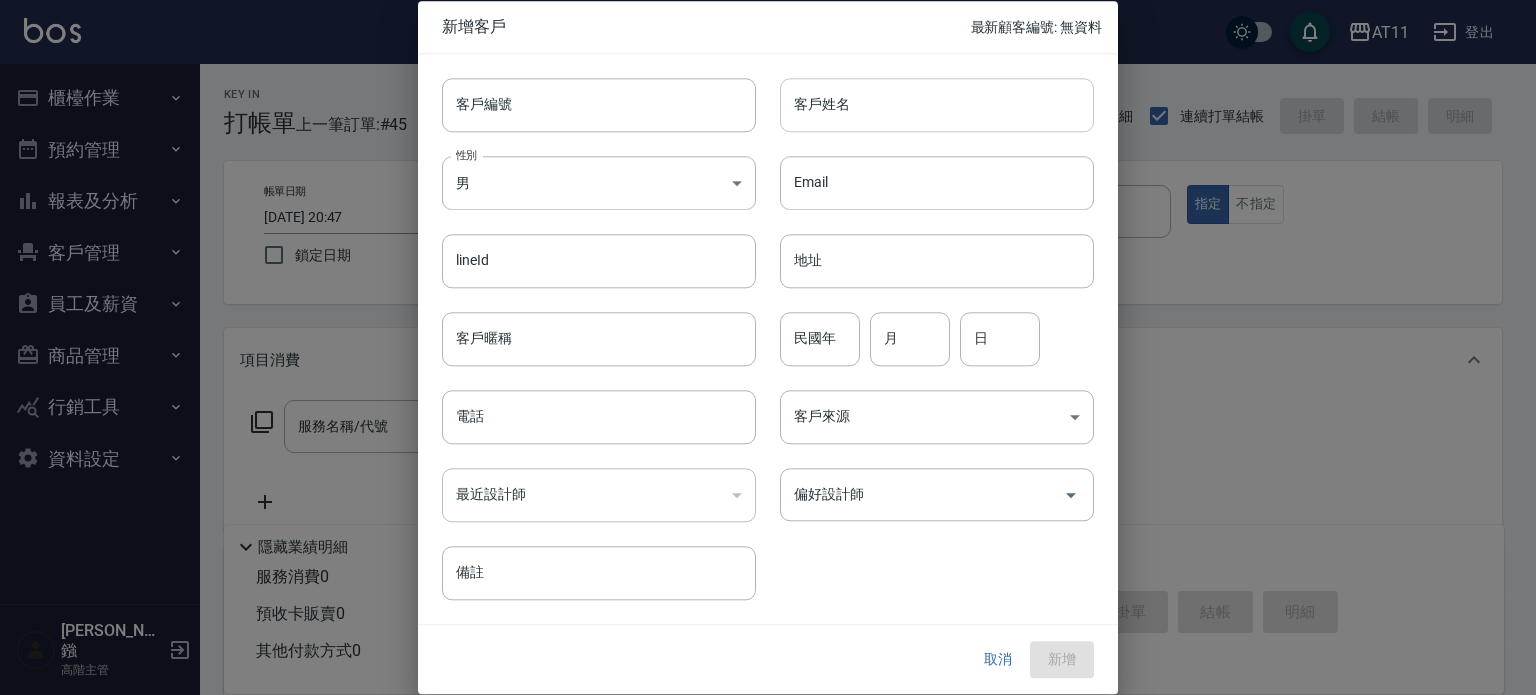 click on "客戶姓名" at bounding box center [937, 105] 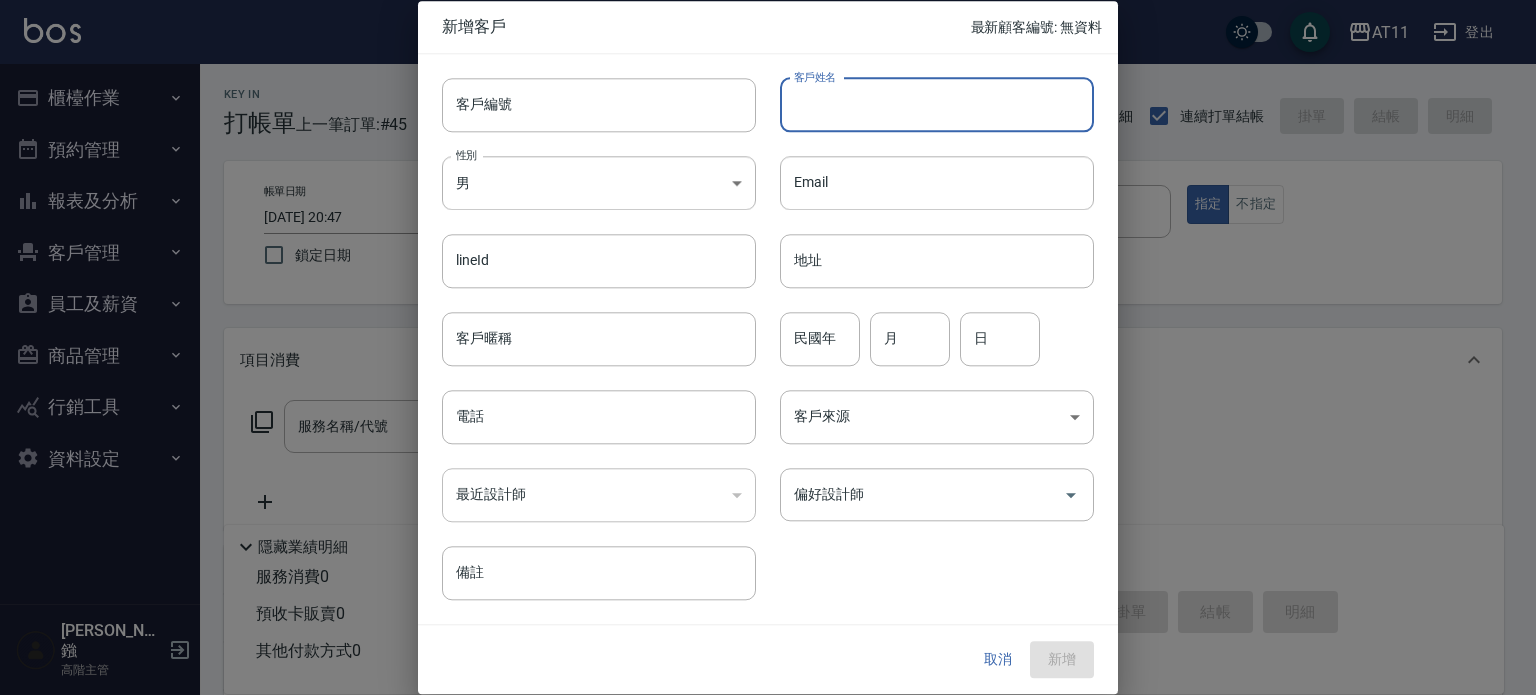 paste on "[PERSON_NAME]" 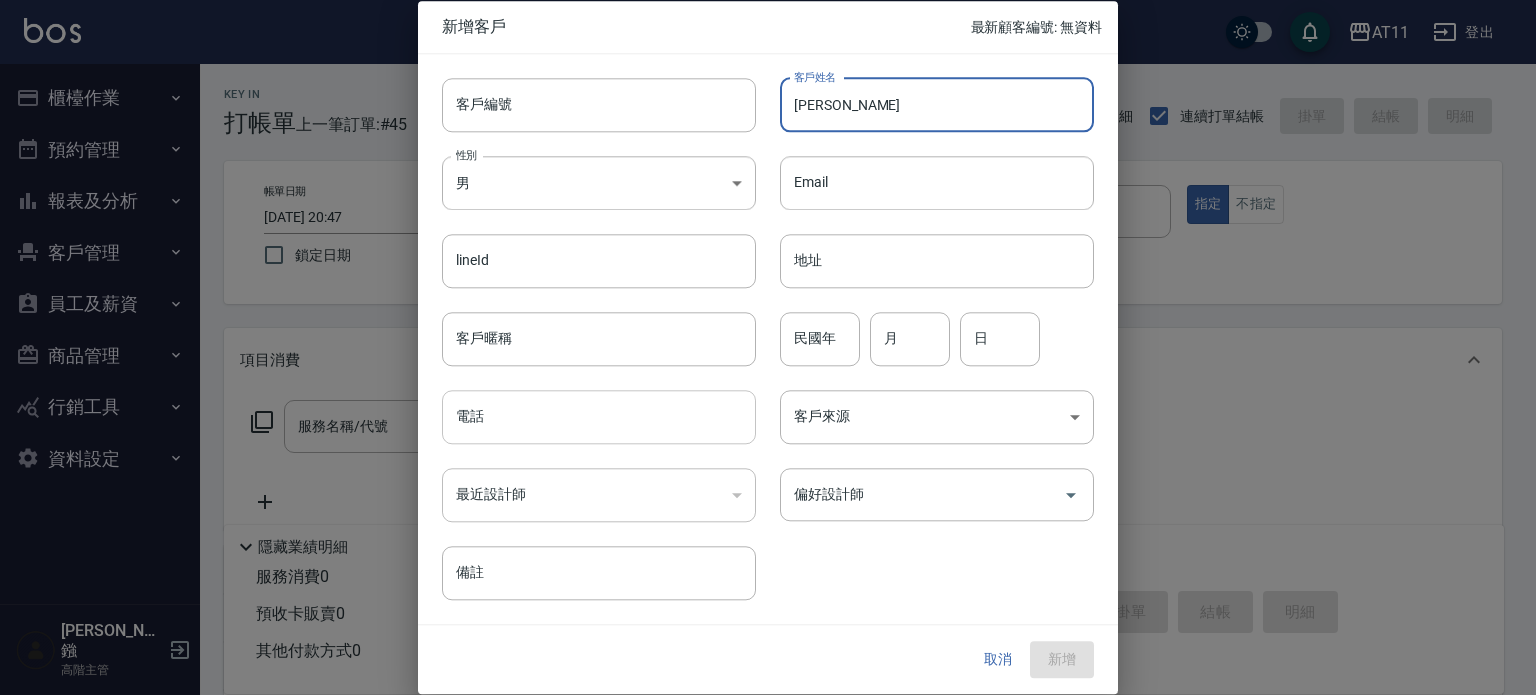 type on "[PERSON_NAME]" 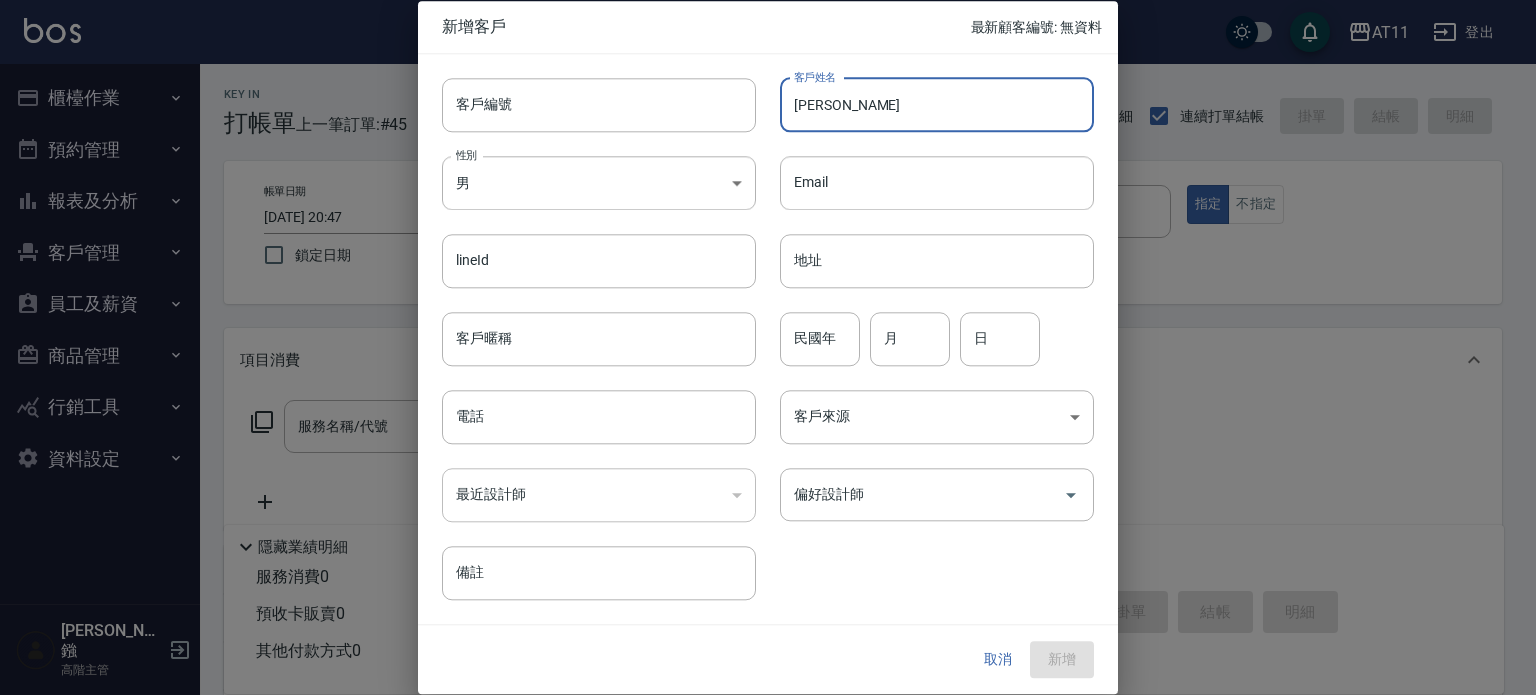 drag, startPoint x: 654, startPoint y: 404, endPoint x: 643, endPoint y: 379, distance: 27.313 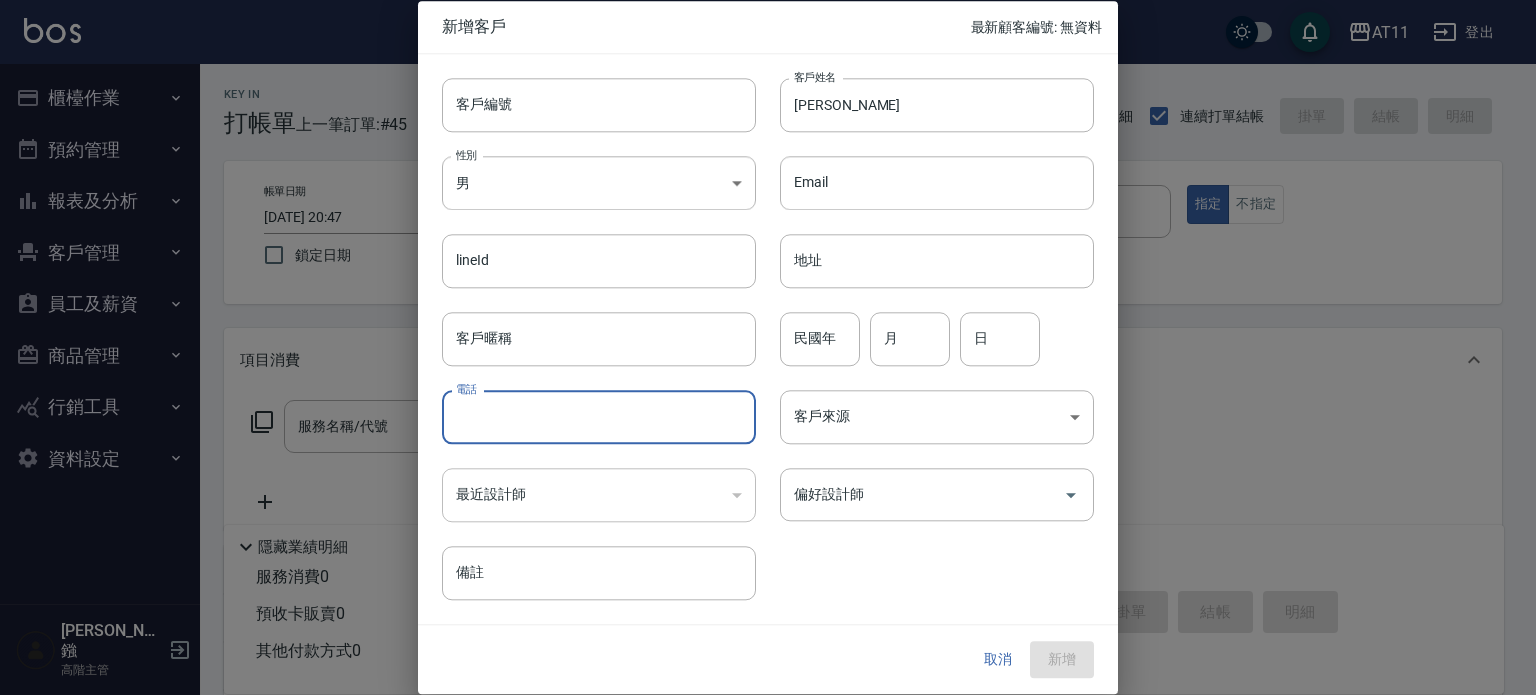 paste on "0958120131" 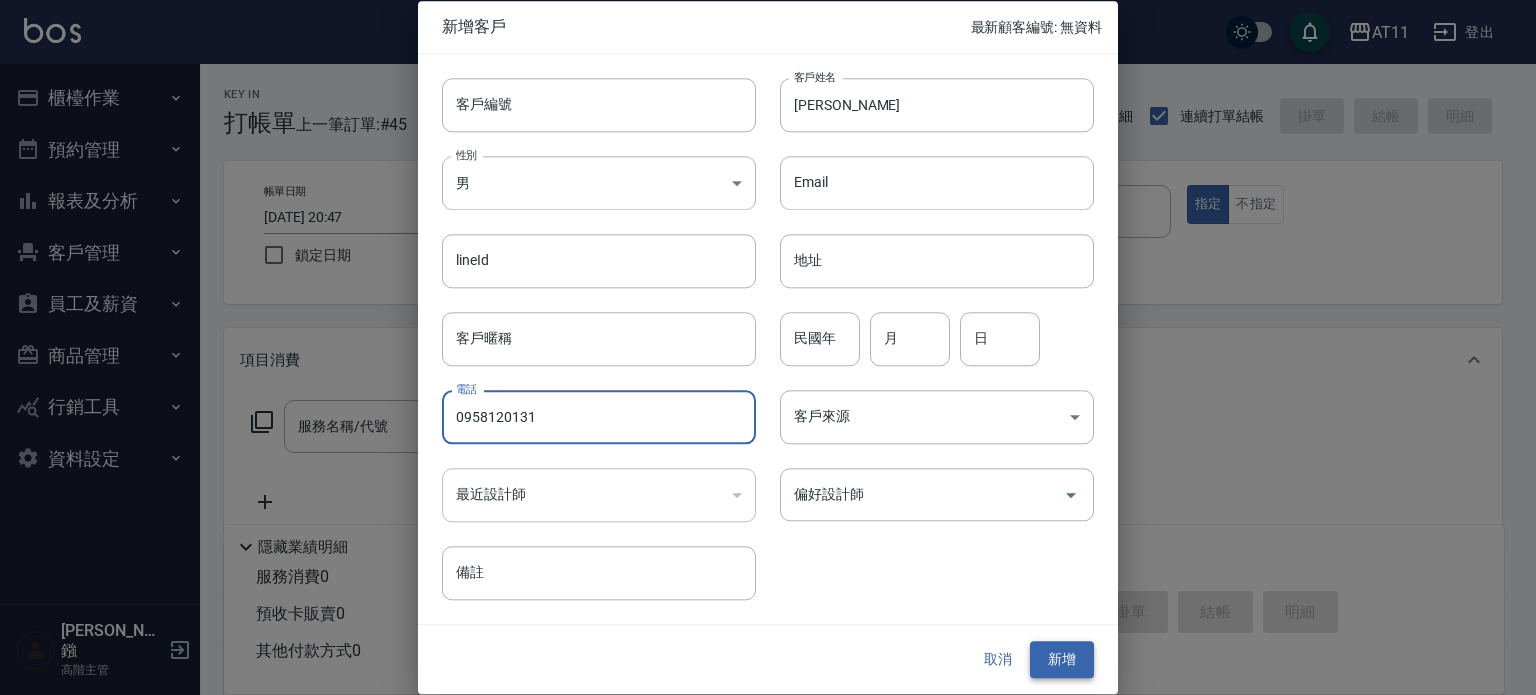 type on "0958120131" 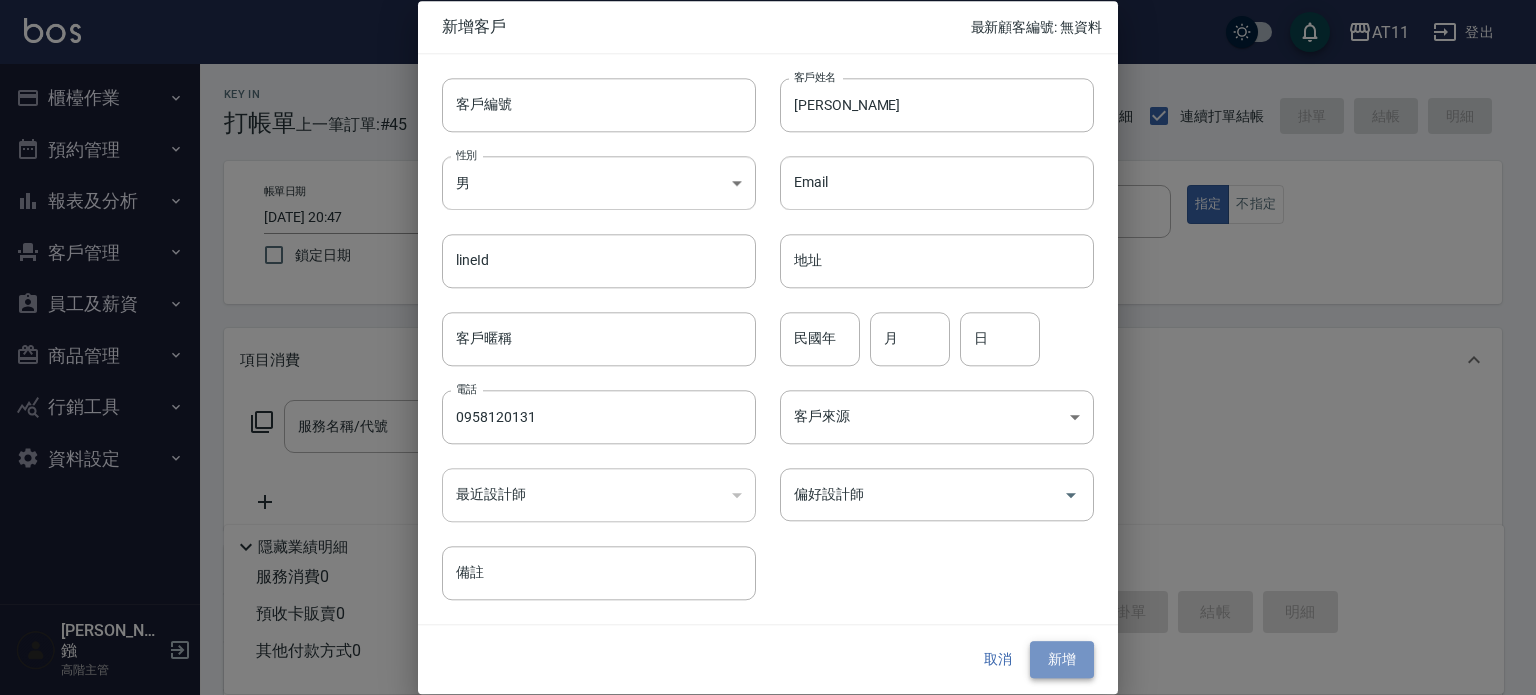 click on "新增" at bounding box center [1062, 660] 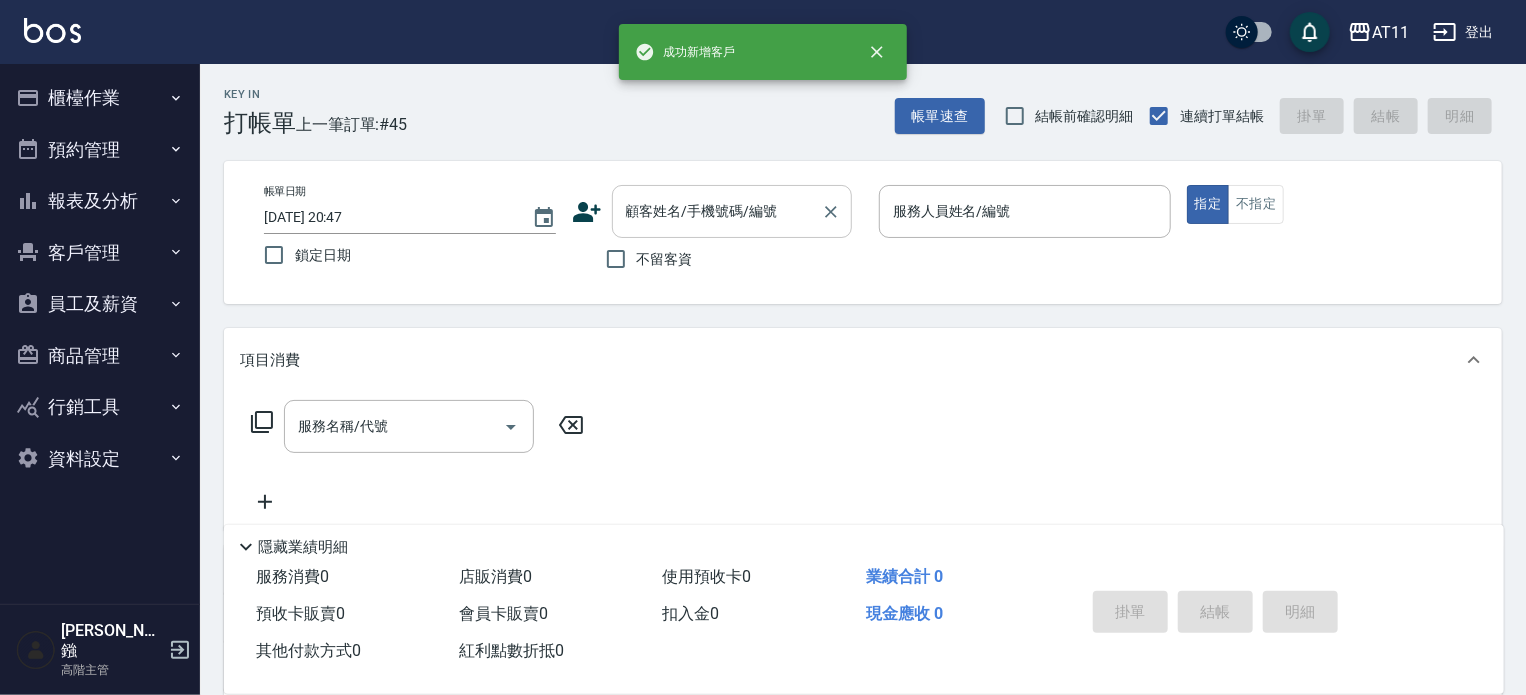 click on "顧客姓名/手機號碼/編號" at bounding box center [717, 211] 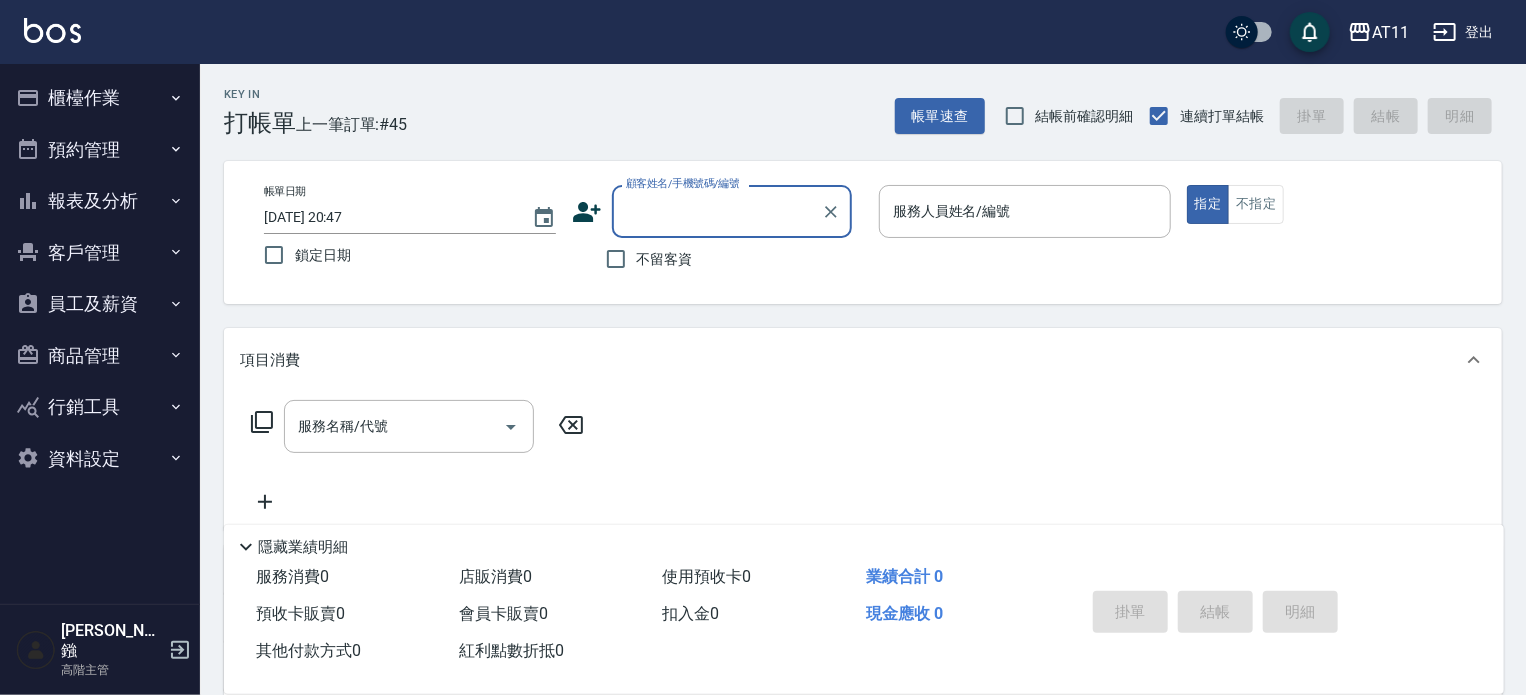 paste on "0958120131" 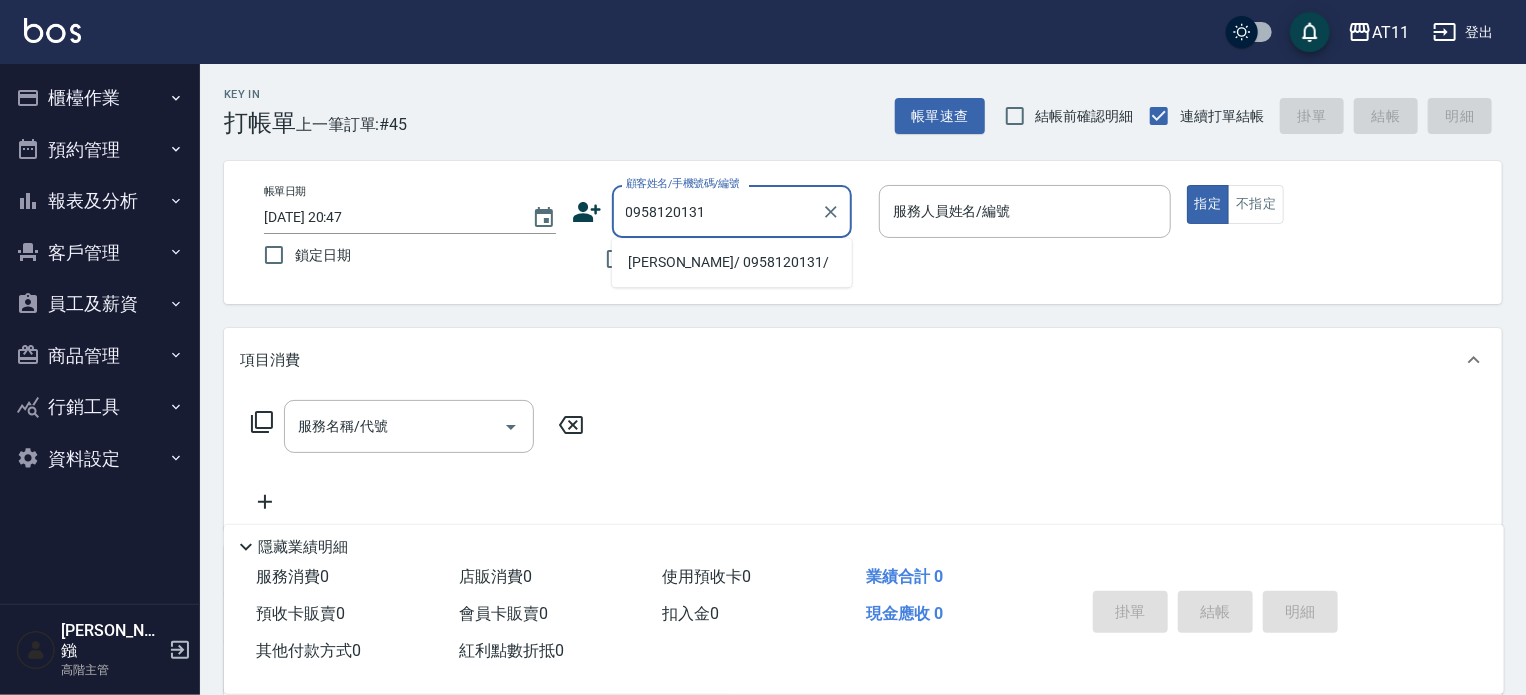 click on "林佳華/ 0958120131/" at bounding box center [732, 262] 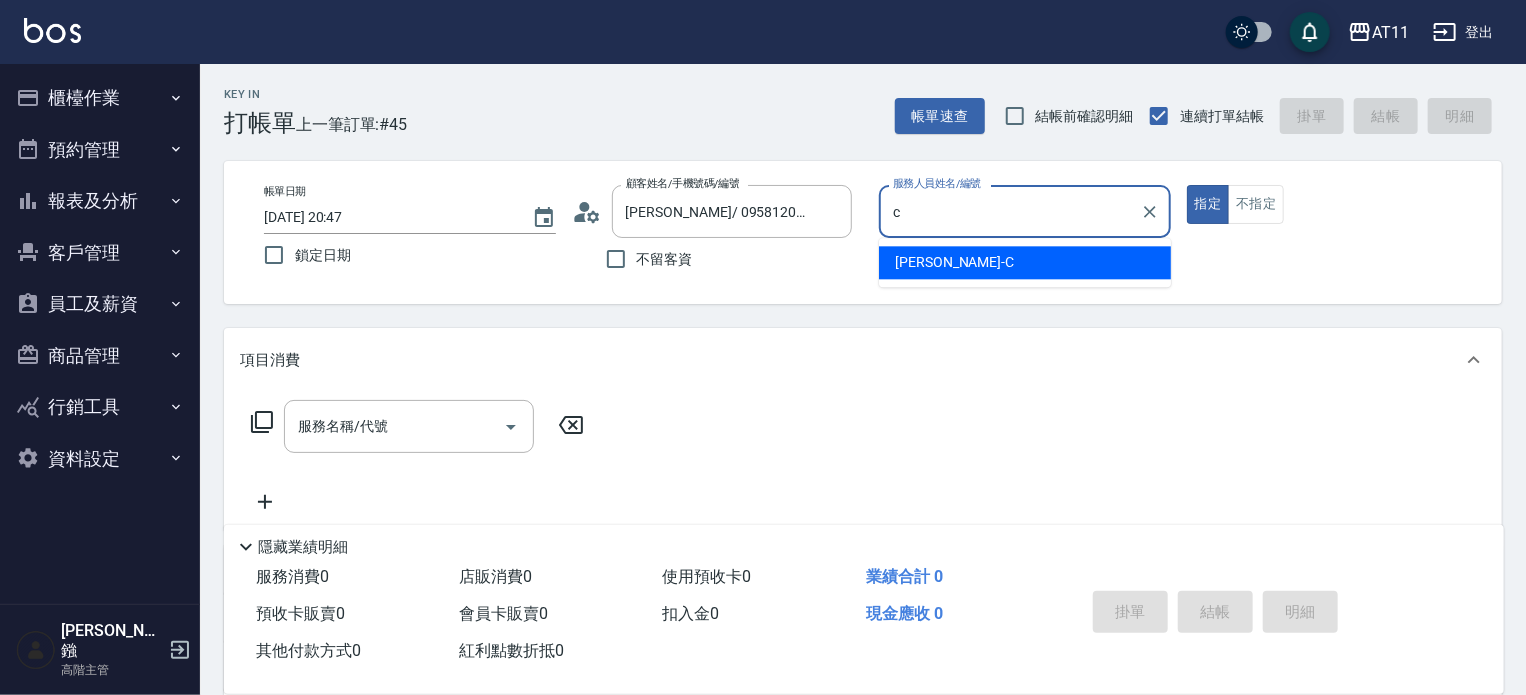 type on "[PERSON_NAME]" 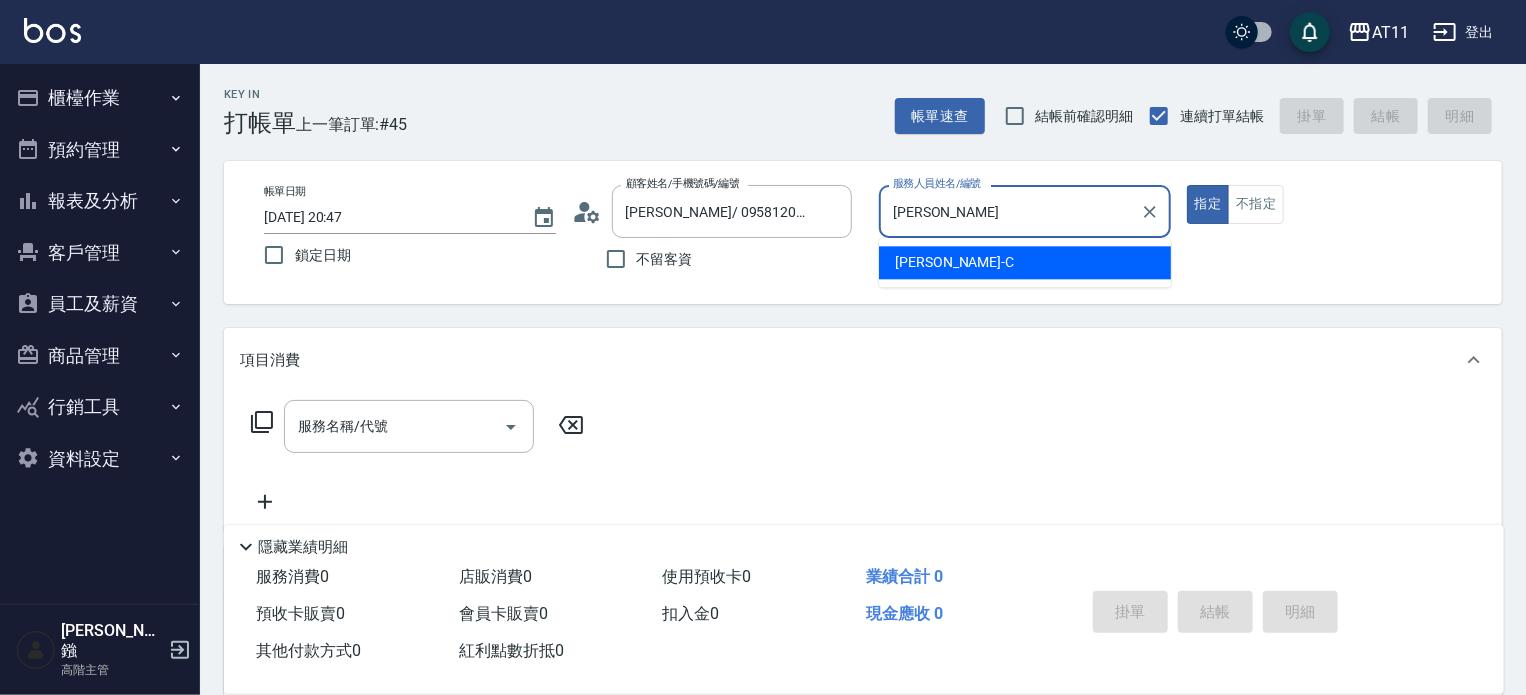 type on "true" 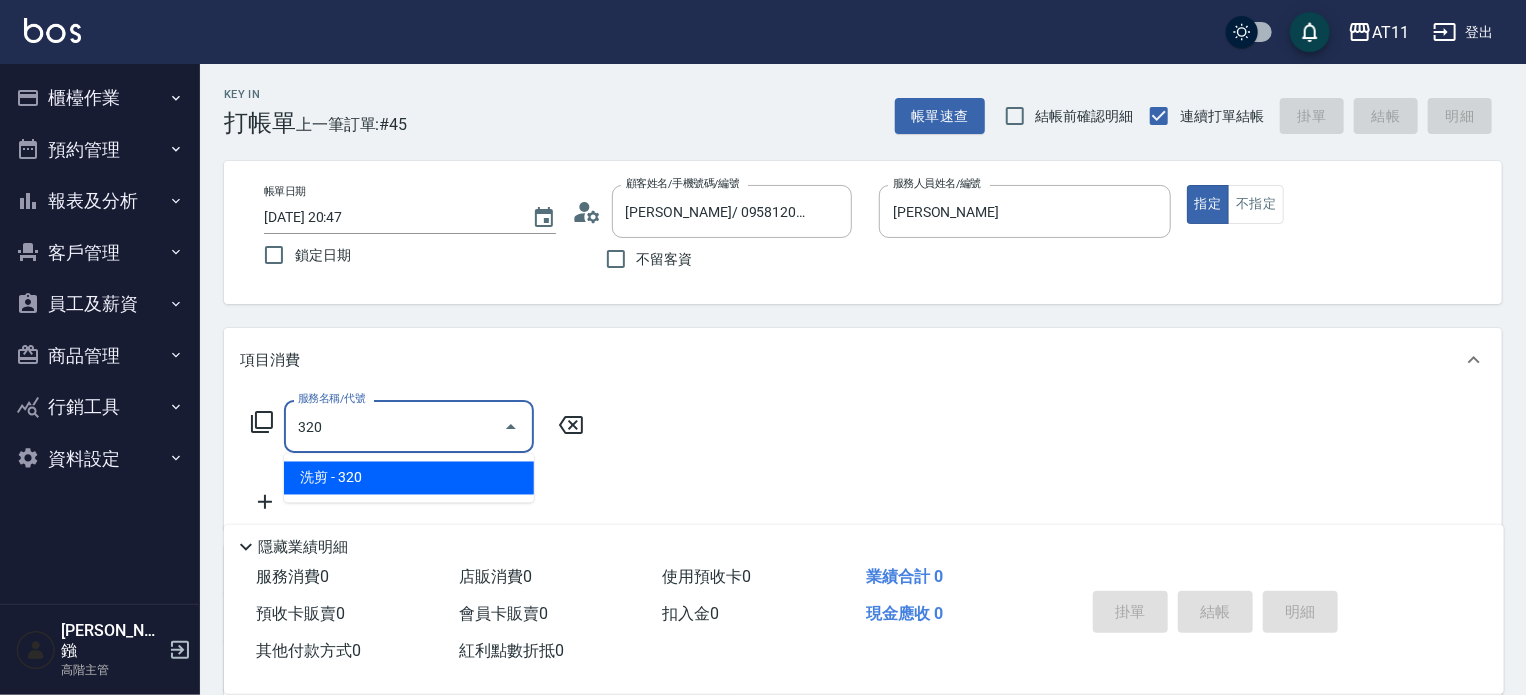 type on "洗剪(320)" 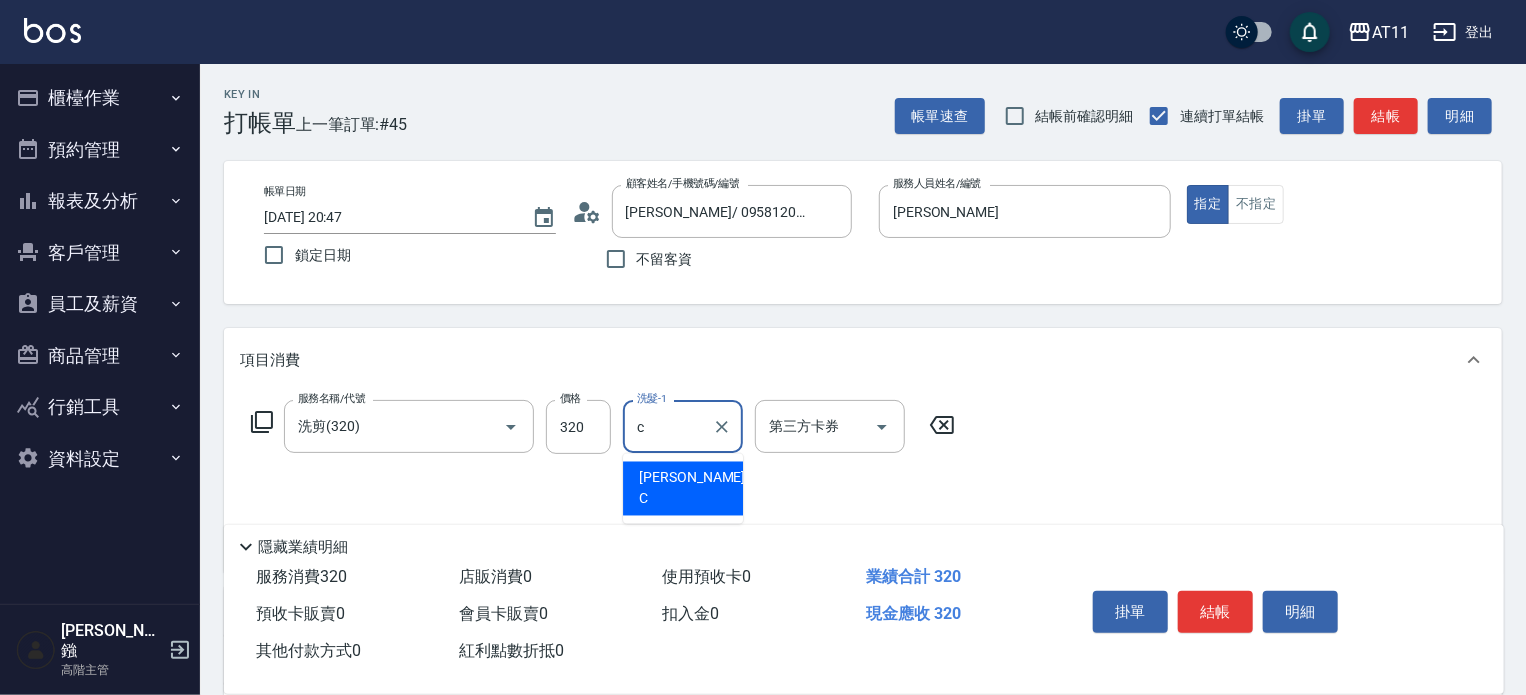 type on "[PERSON_NAME]" 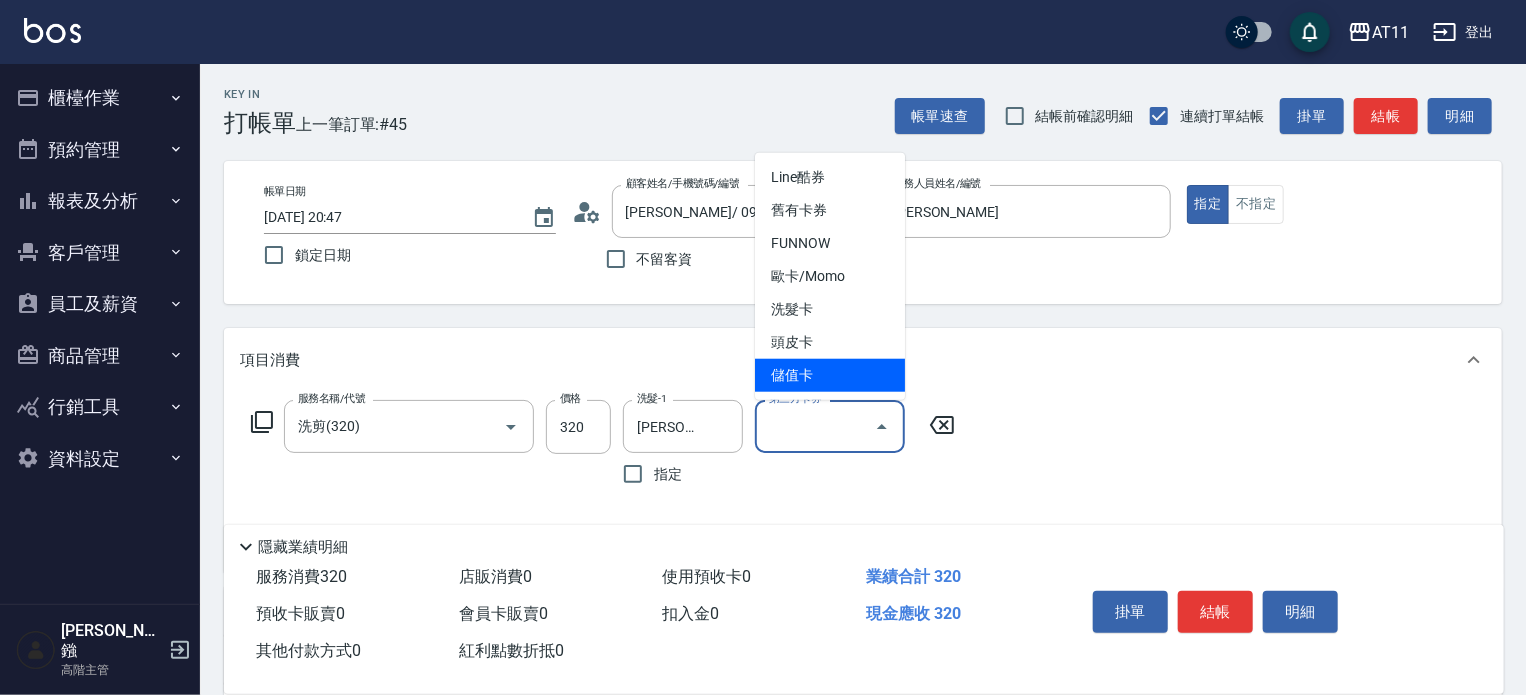 type on "儲值卡" 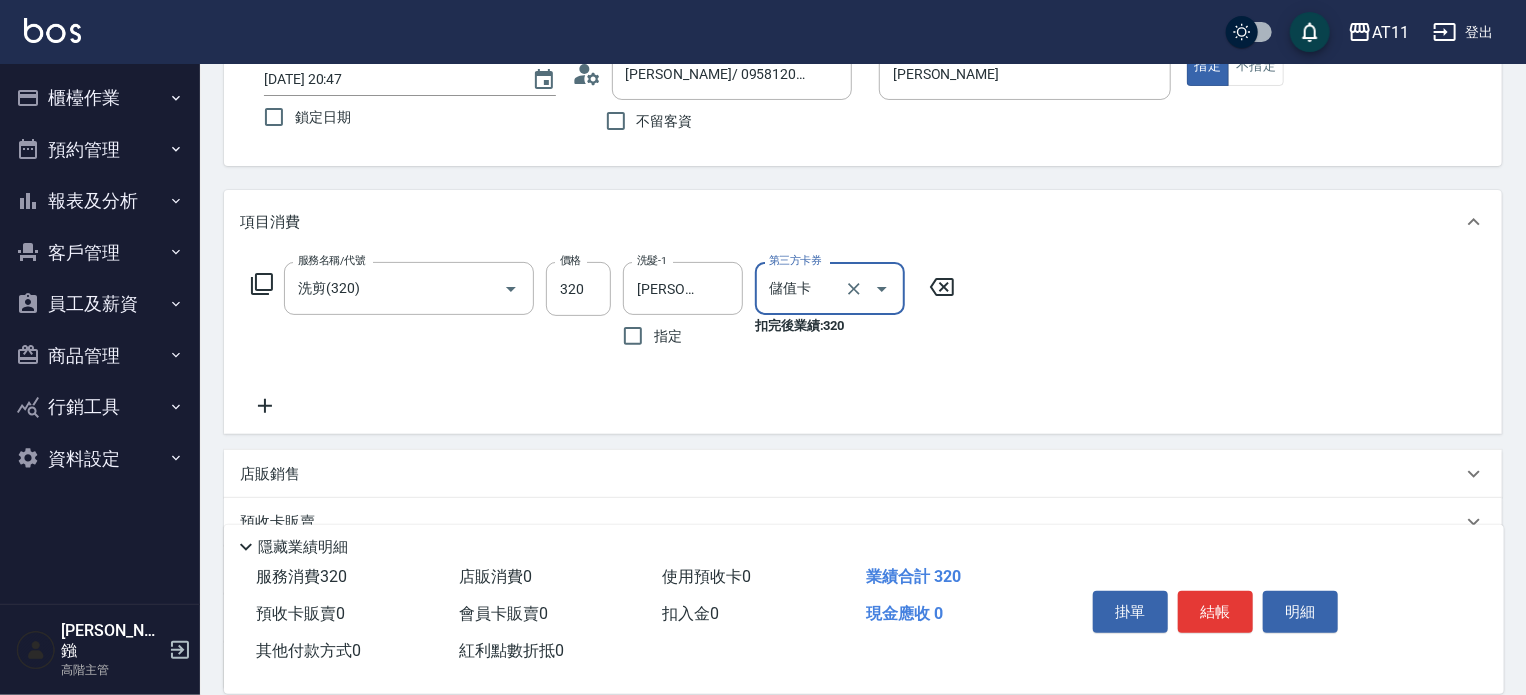 scroll, scrollTop: 323, scrollLeft: 0, axis: vertical 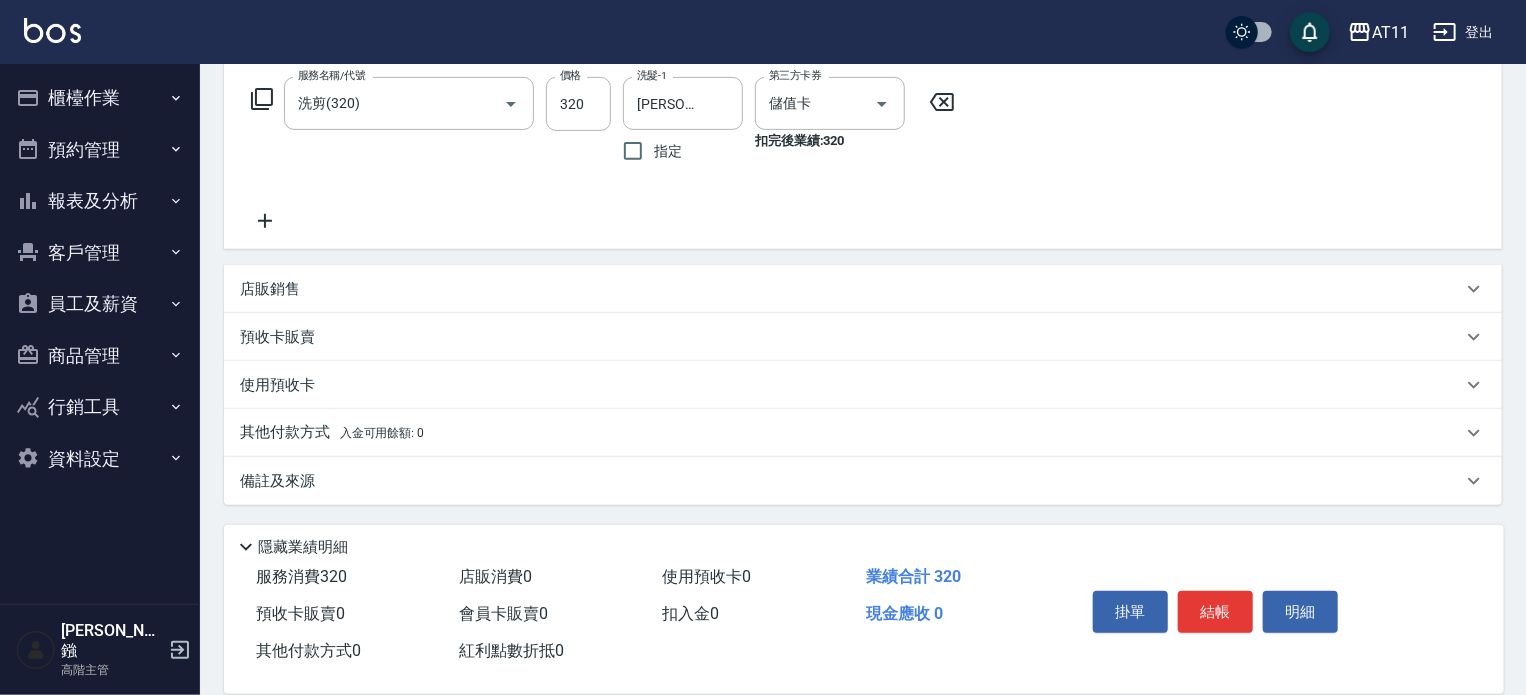 click on "其他付款方式 入金可用餘額: 0" at bounding box center [863, 433] 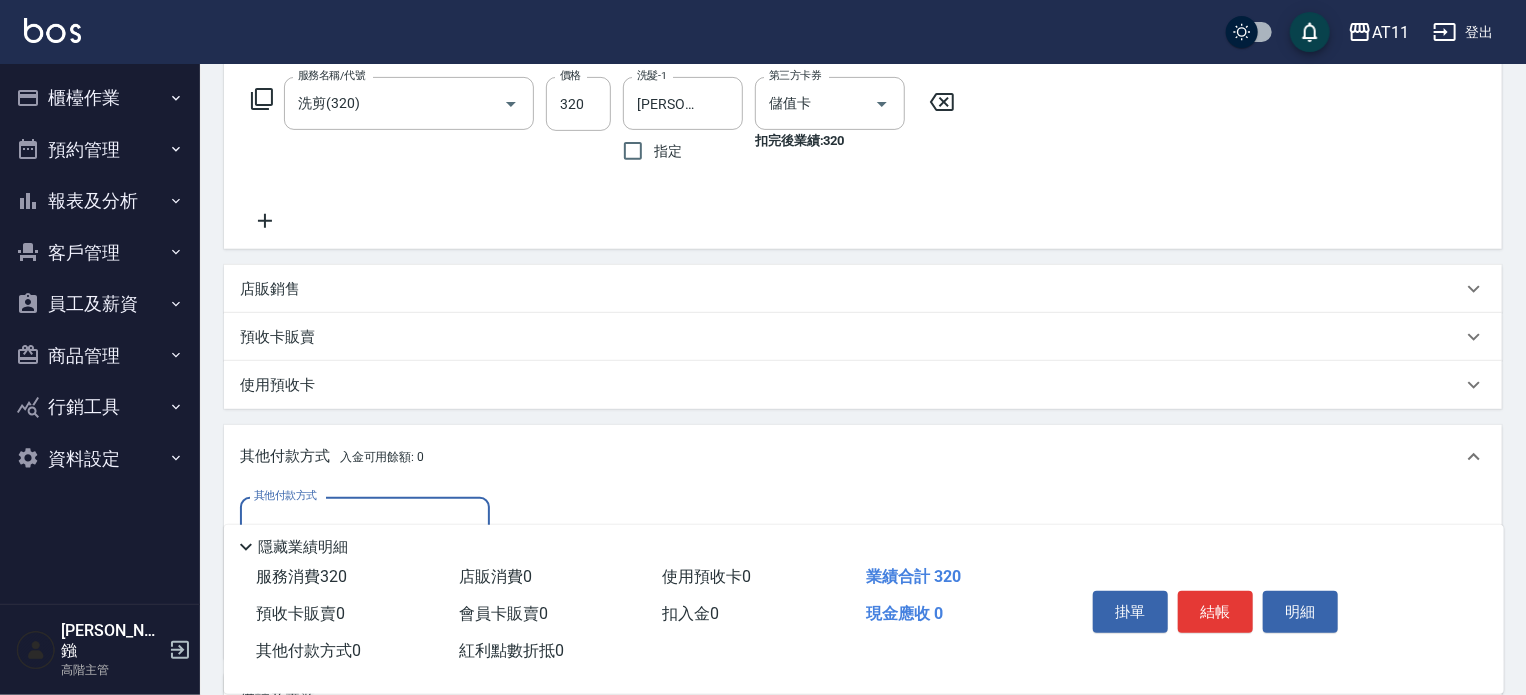 scroll, scrollTop: 0, scrollLeft: 0, axis: both 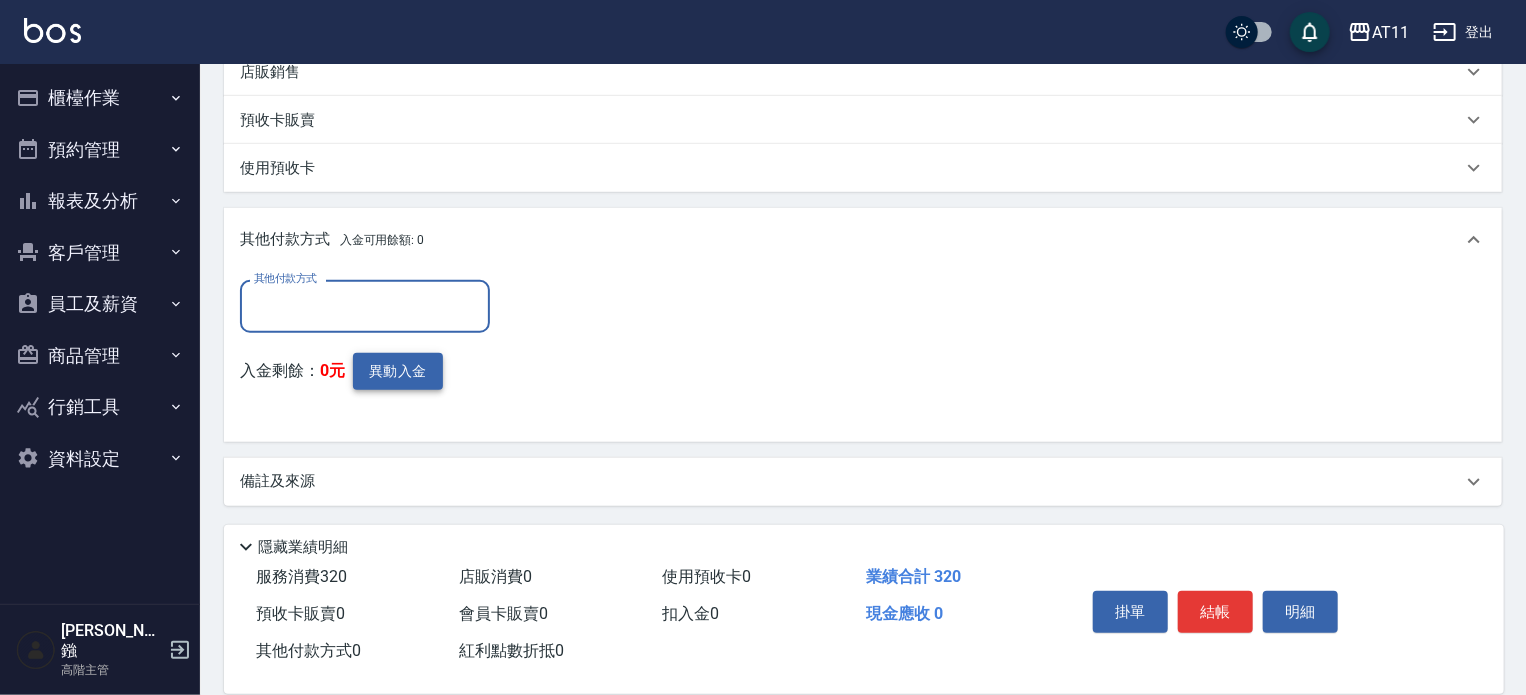 click on "異動入金" at bounding box center [398, 371] 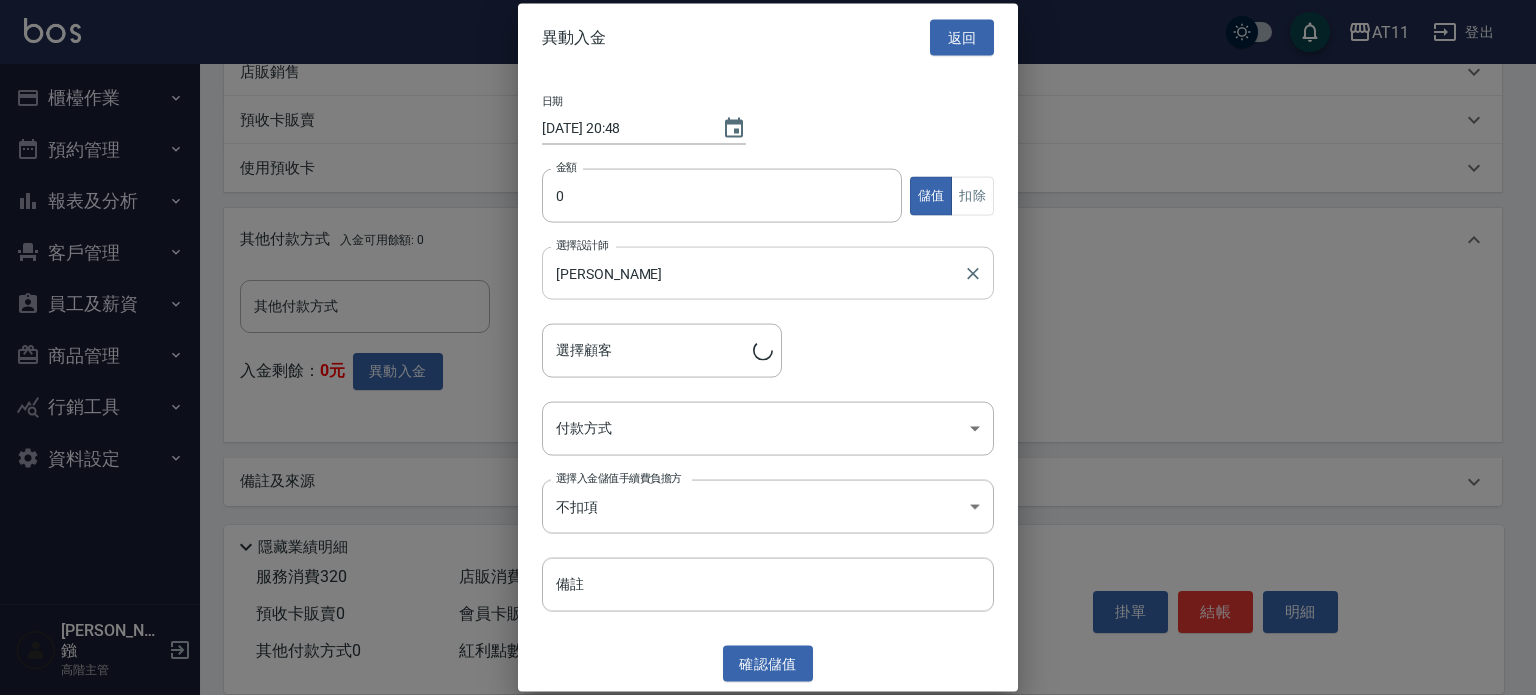 type on "林佳華/ 0958120131/" 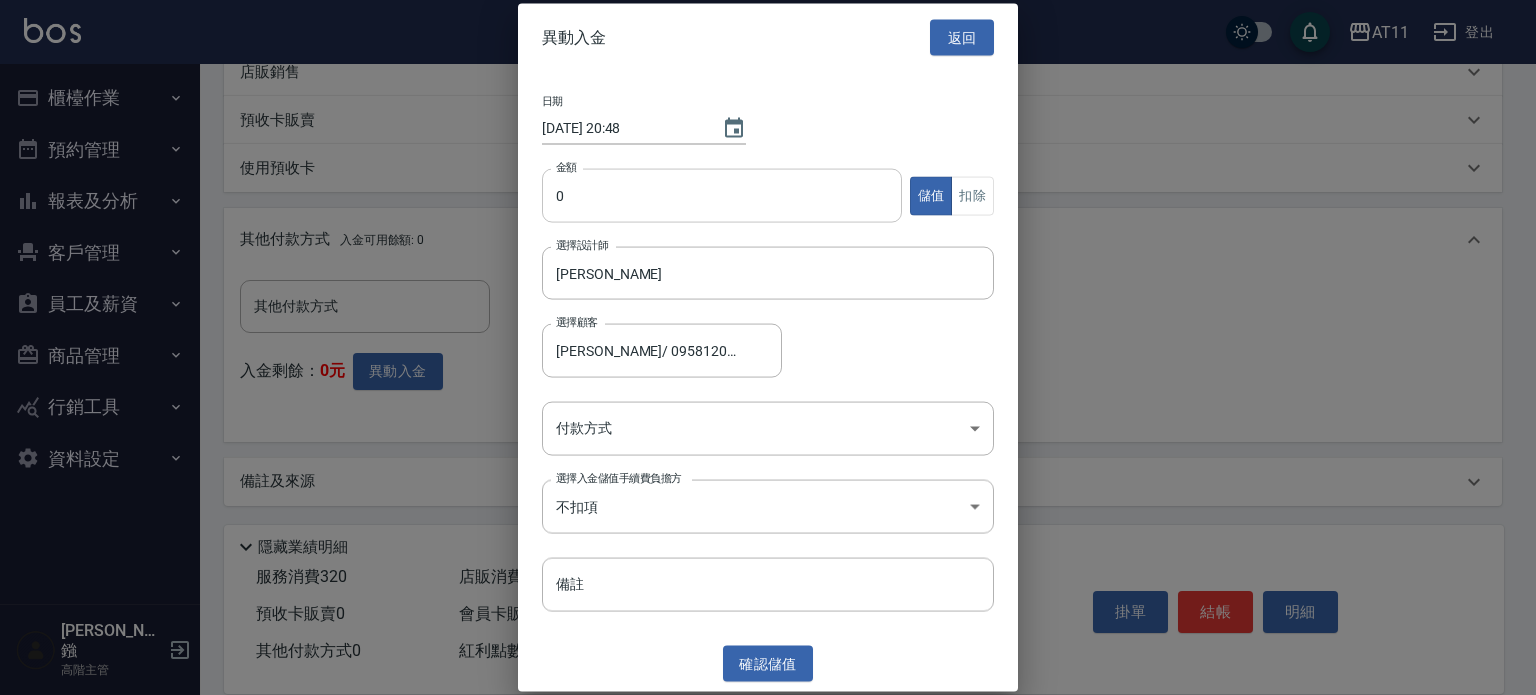 click on "0" at bounding box center (722, 196) 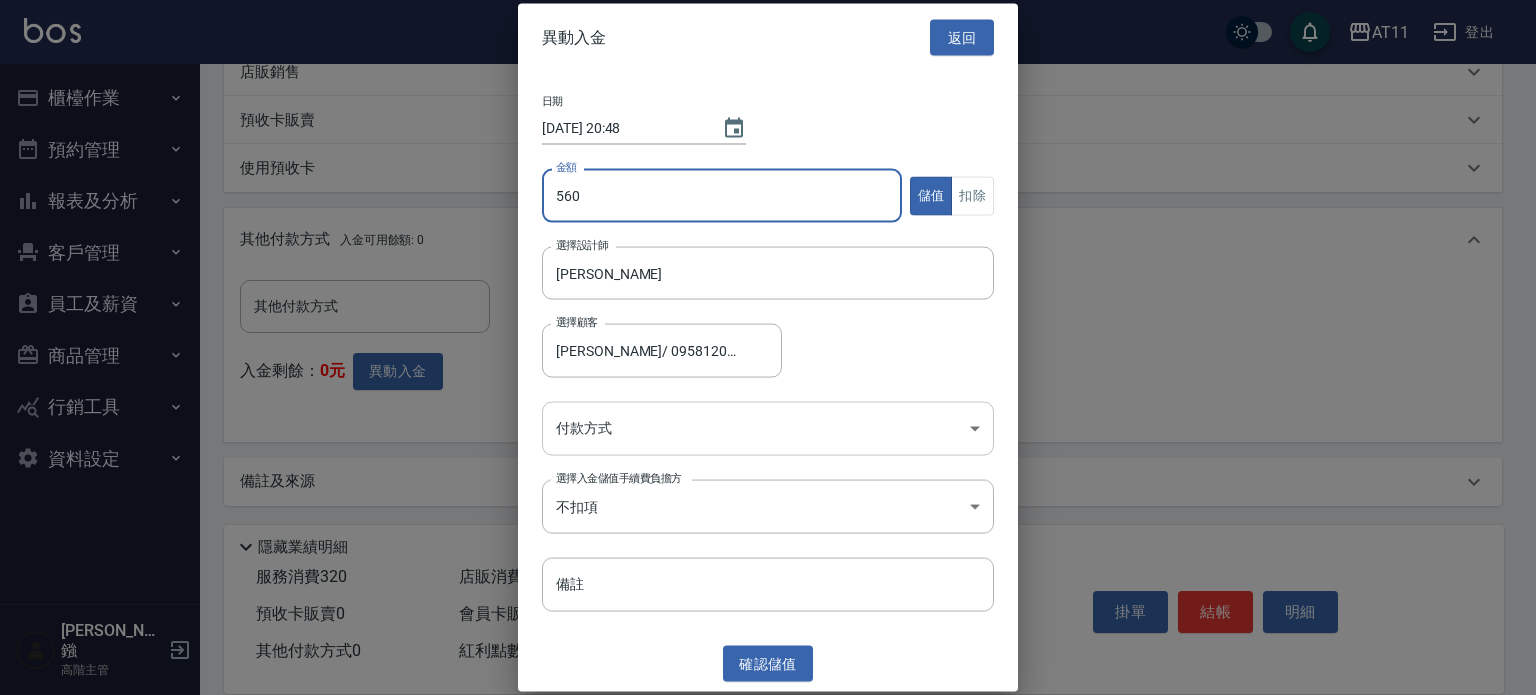 type on "560" 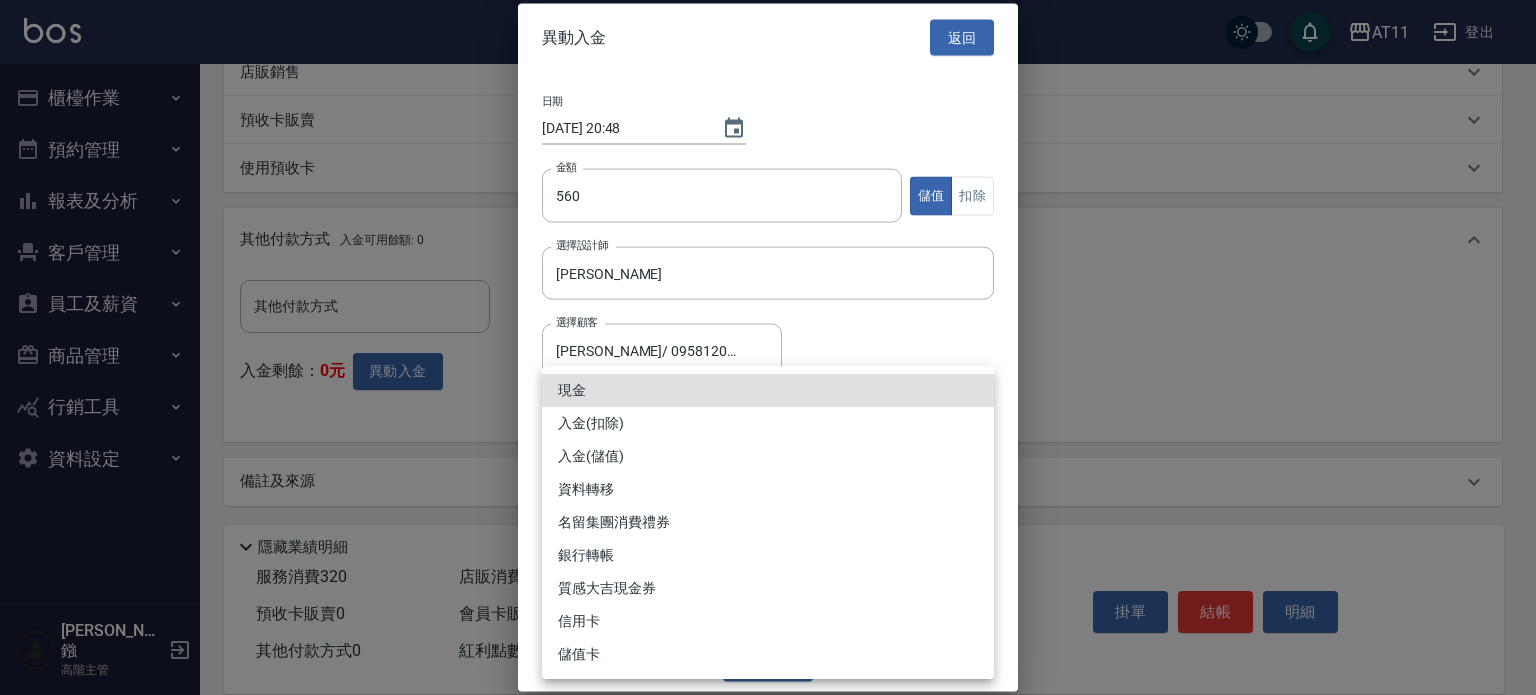 click on "AT11 登出 櫃檯作業 打帳單 帳單列表 掛單列表 座位開單 營業儀表板 現金收支登錄 高階收支登錄 材料自購登錄 每日結帳 排班表 現場電腦打卡 掃碼打卡 預約管理 預約管理 單日預約紀錄 單週預約紀錄 報表及分析 報表目錄 消費分析儀表板 店家區間累計表 店家日報表 店家排行榜 互助日報表 互助月報表 互助排行榜 互助點數明細 互助業績報表 全店業績分析表 每日業績分析表 營業統計分析表 營業項目月分析表 設計師業績表 設計師日報表 設計師業績分析表 設計師業績月報表 設計師抽成報表 設計師排行榜 商品銷售排行榜 商品消耗明細 商品進銷貨報表 商品庫存表 商品庫存盤點表 會員卡銷售報表 服務扣項明細表 單一服務項目查詢 店販抽成明細 店販分類抽成明細 顧客入金餘額表 顧客卡券餘額表 每日非現金明細 每日收支明細 收支分類明細表 收支匯款表 薪資條" at bounding box center (768, 78) 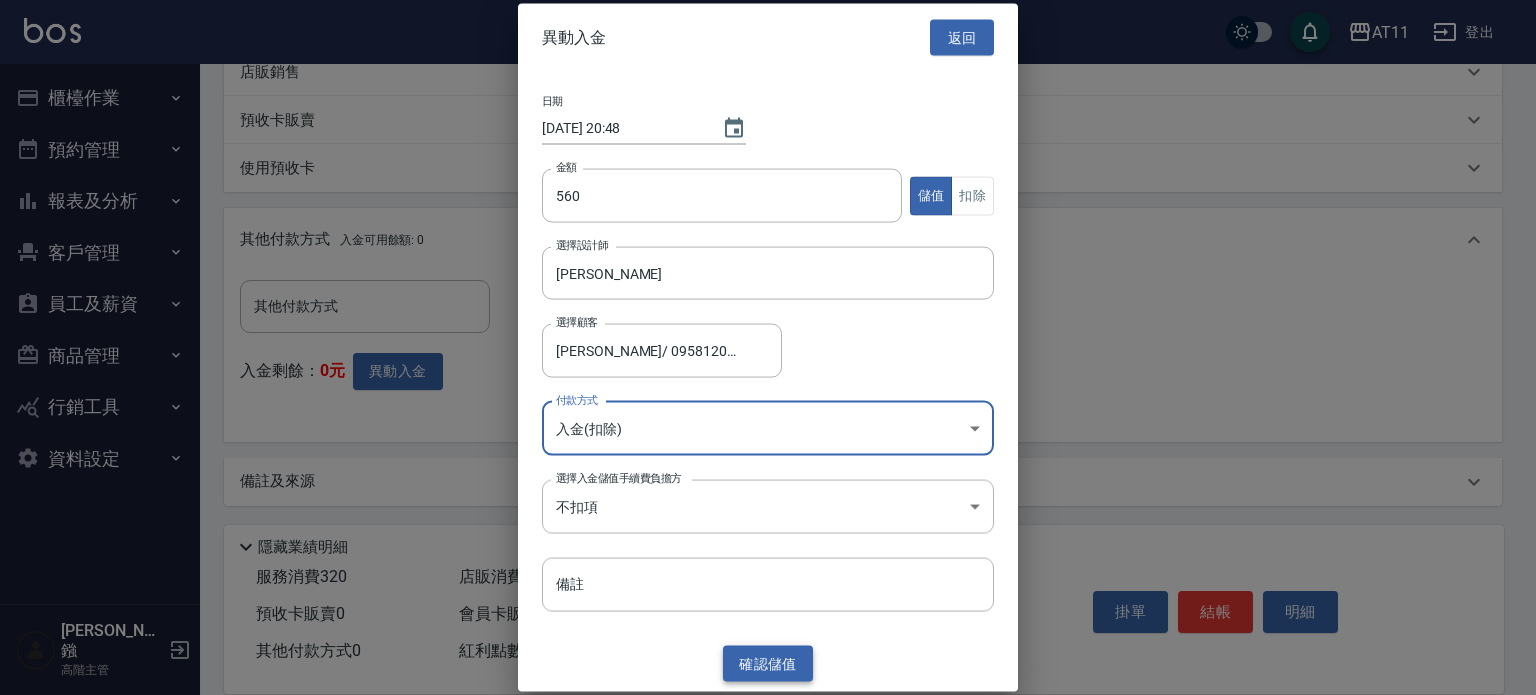 click on "確認 儲值" at bounding box center [768, 663] 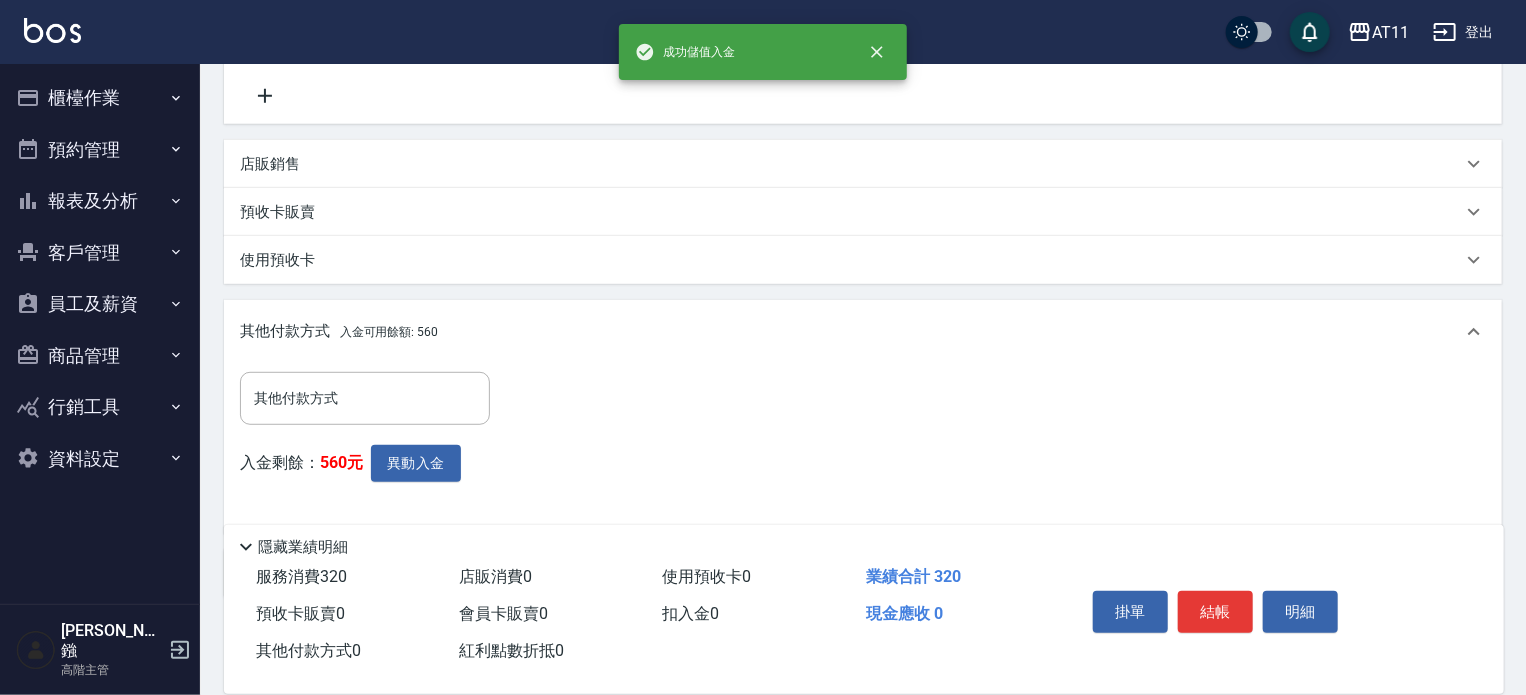 scroll, scrollTop: 540, scrollLeft: 0, axis: vertical 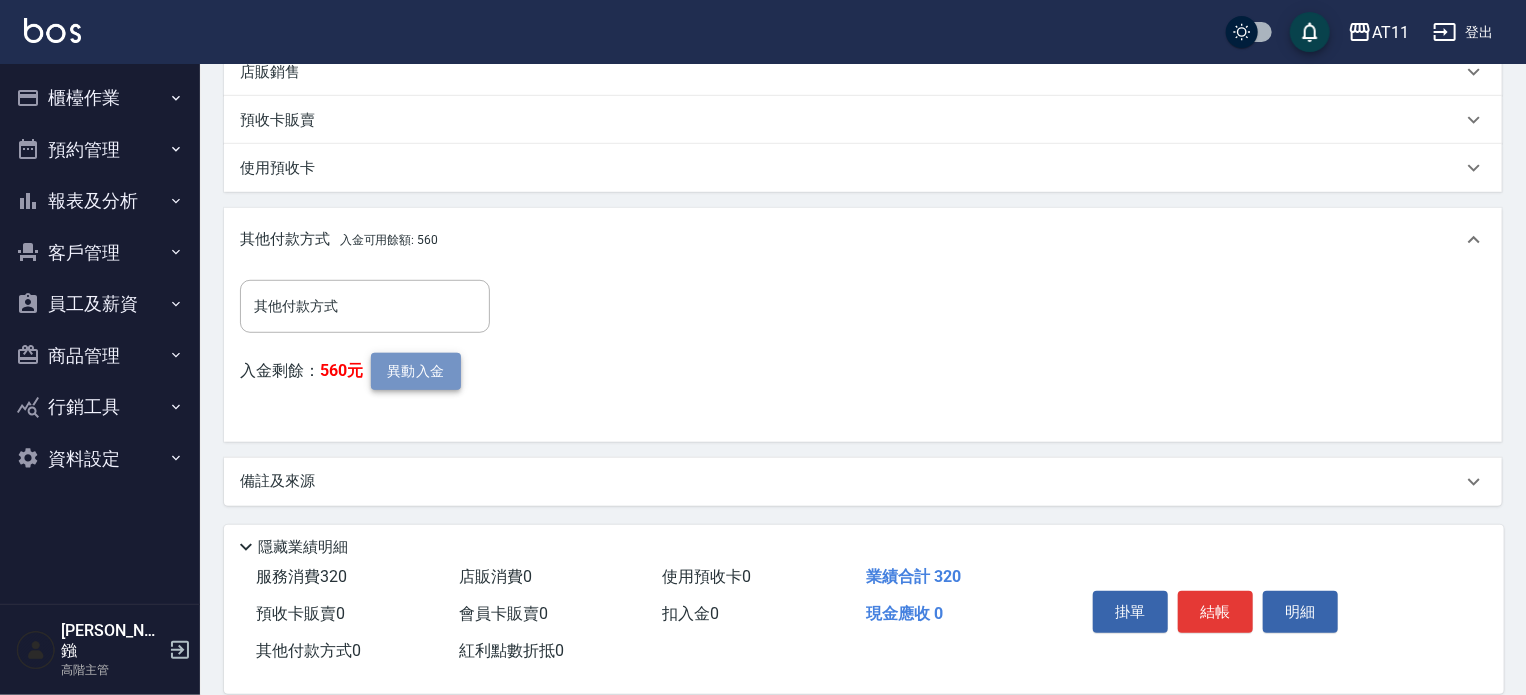 click on "異動入金" at bounding box center [416, 371] 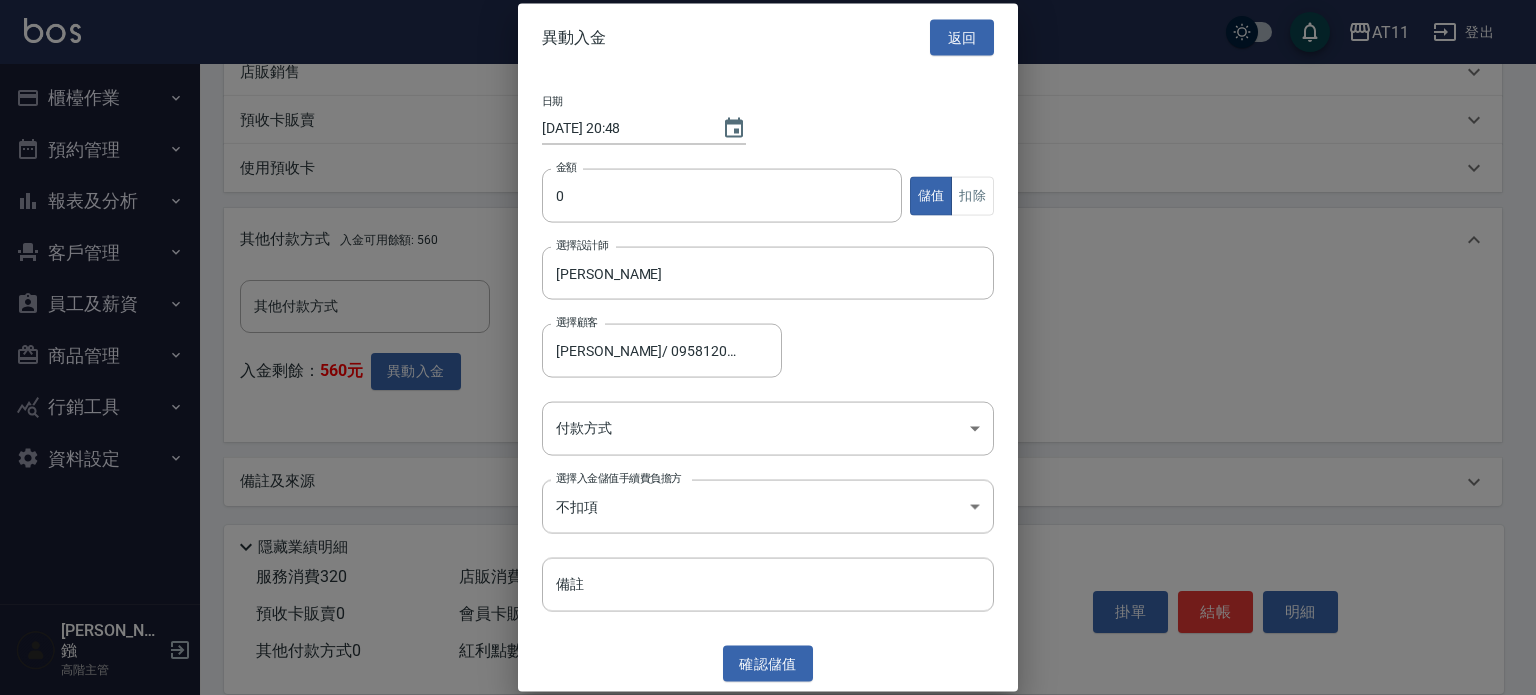 click at bounding box center (768, 347) 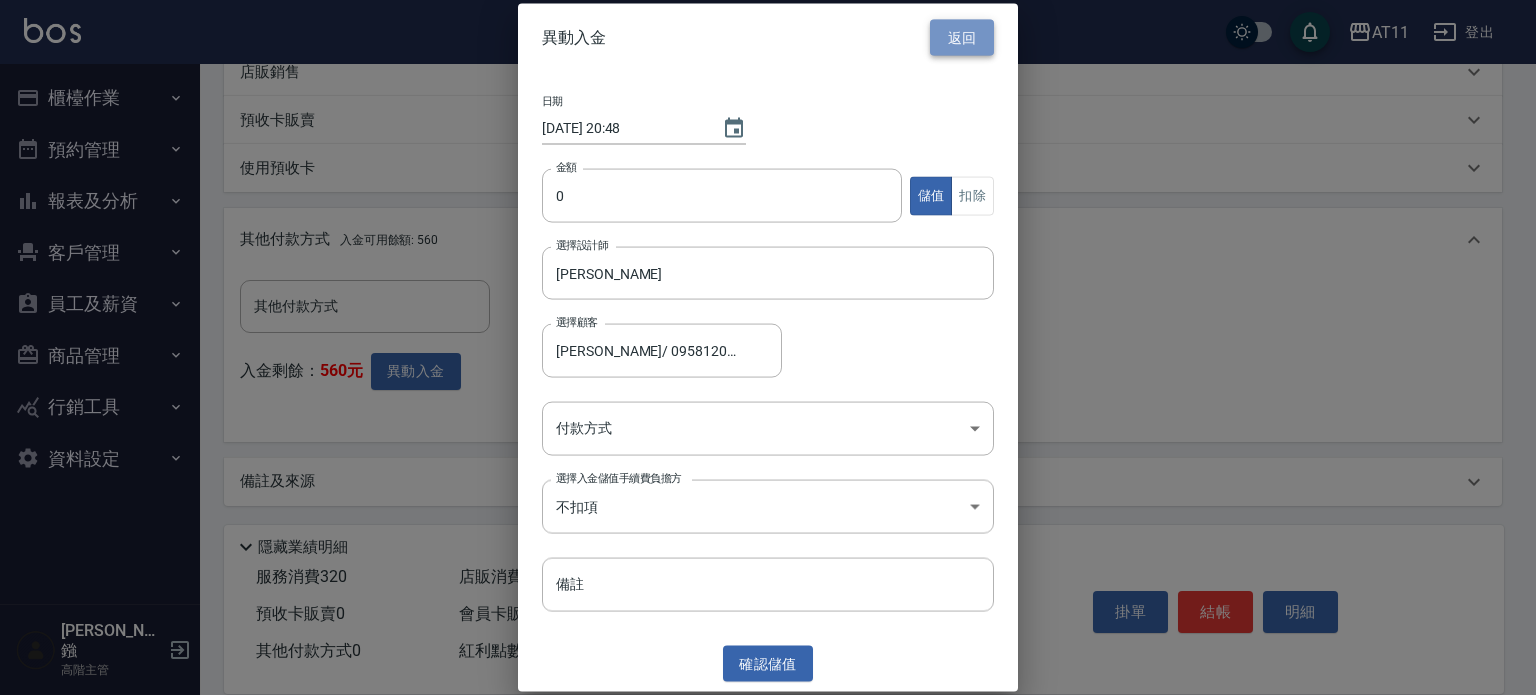 click on "返回" at bounding box center (962, 37) 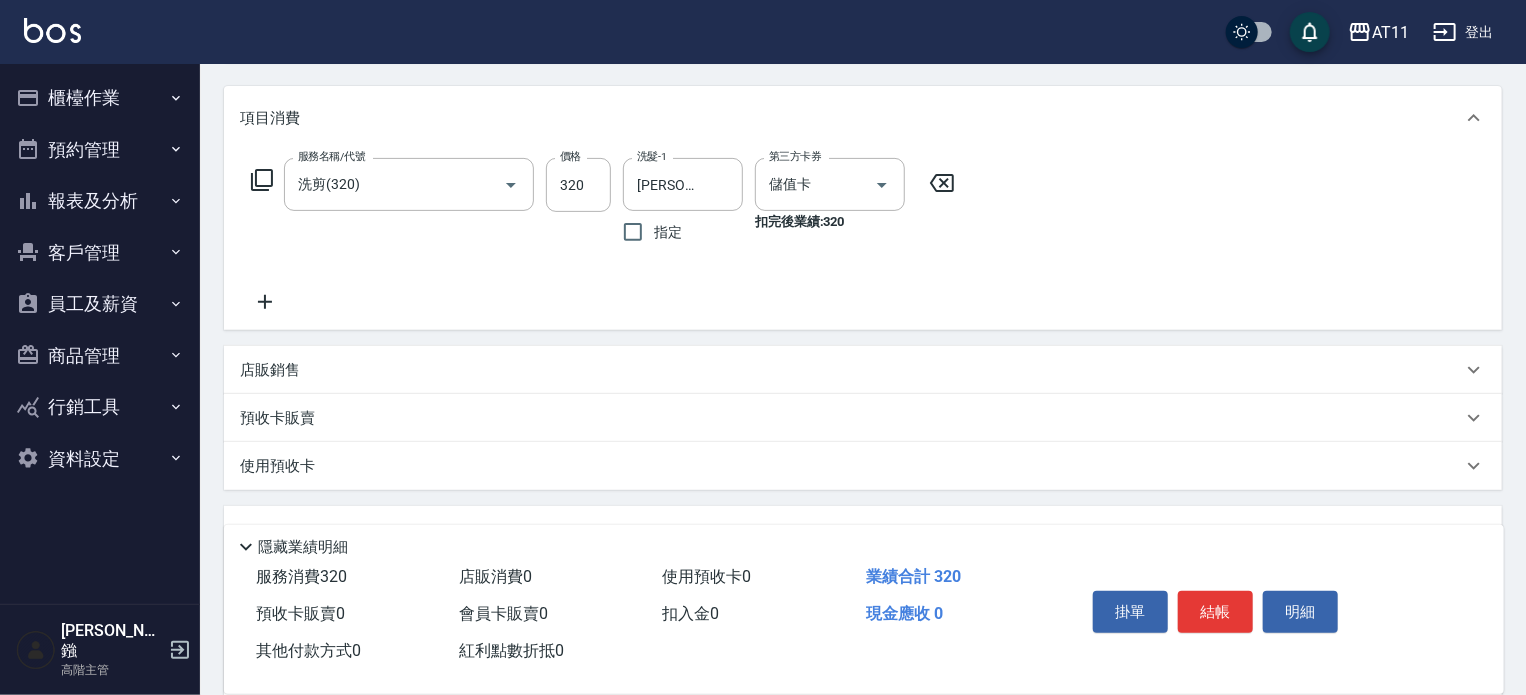 scroll, scrollTop: 240, scrollLeft: 0, axis: vertical 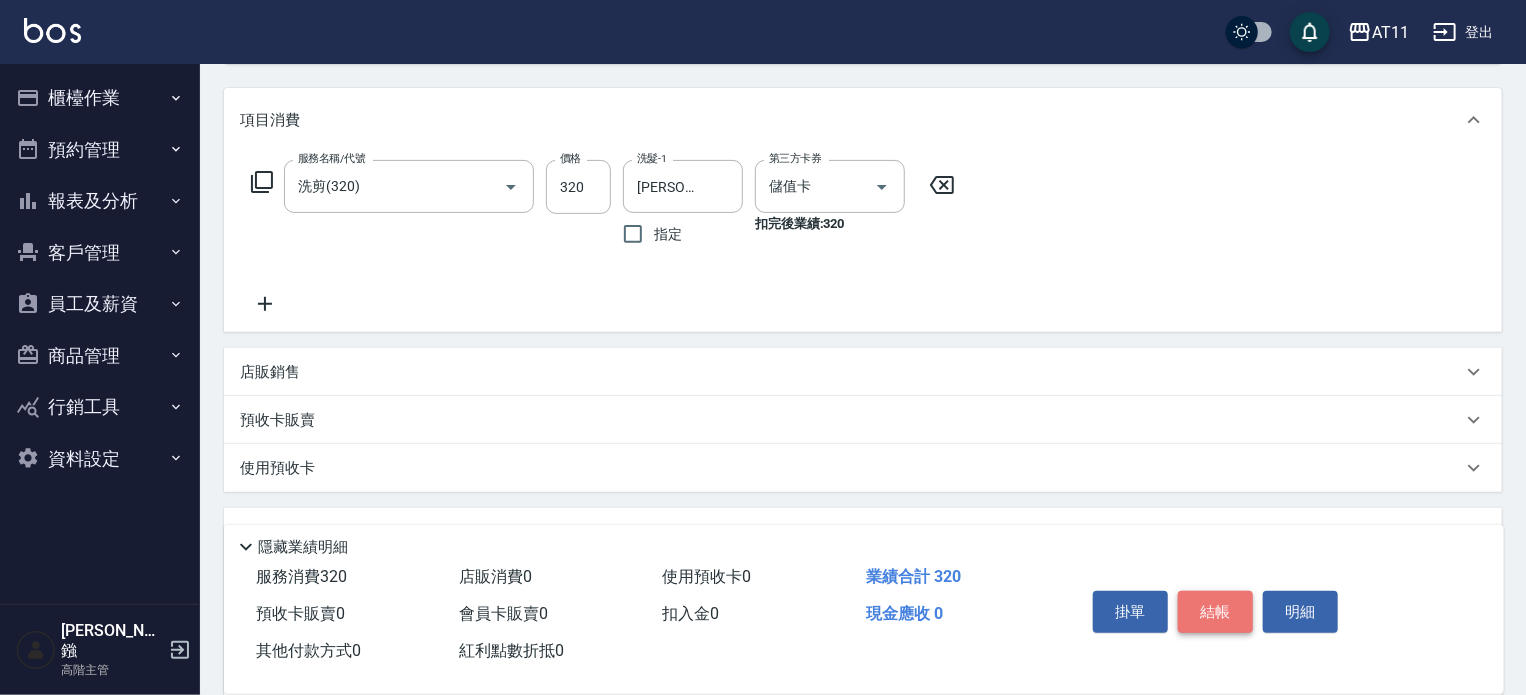 click on "結帳" at bounding box center [1215, 612] 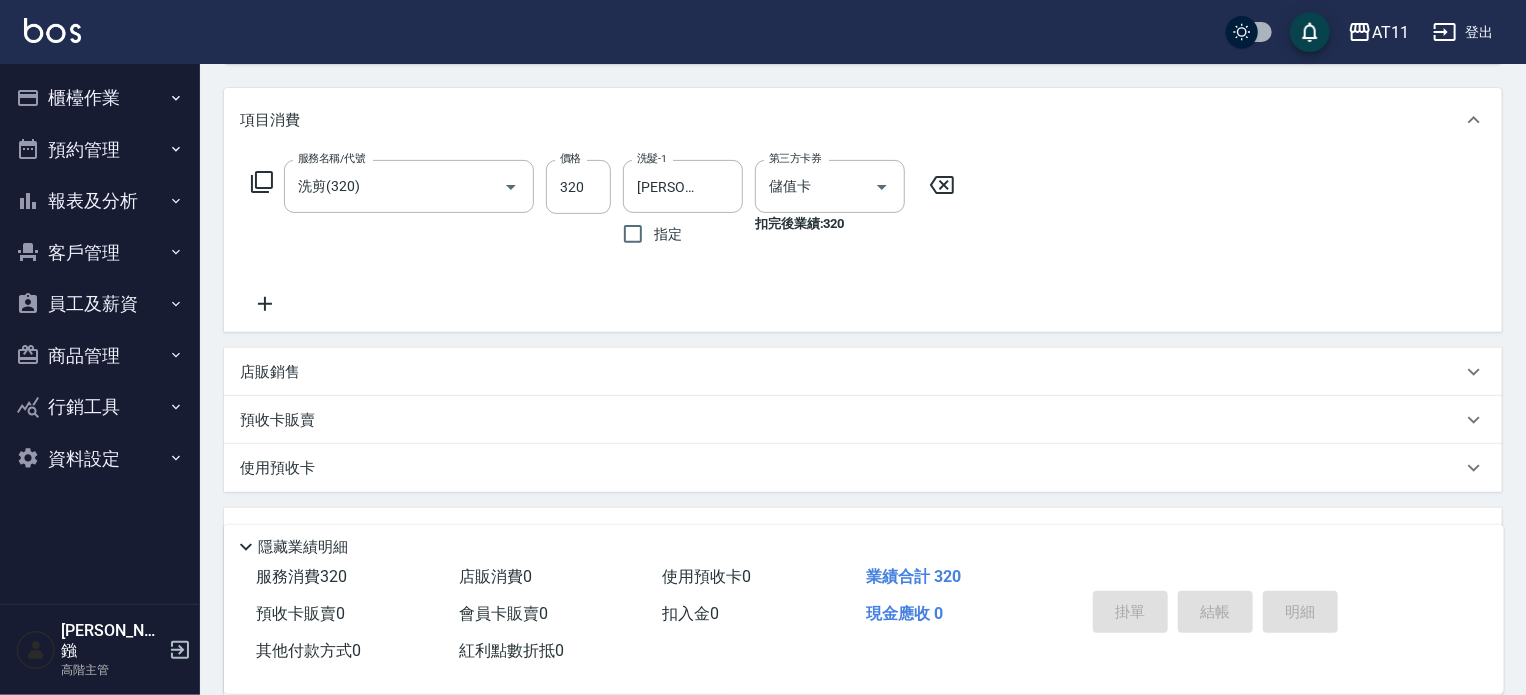 type on "2025/07/12 20:49" 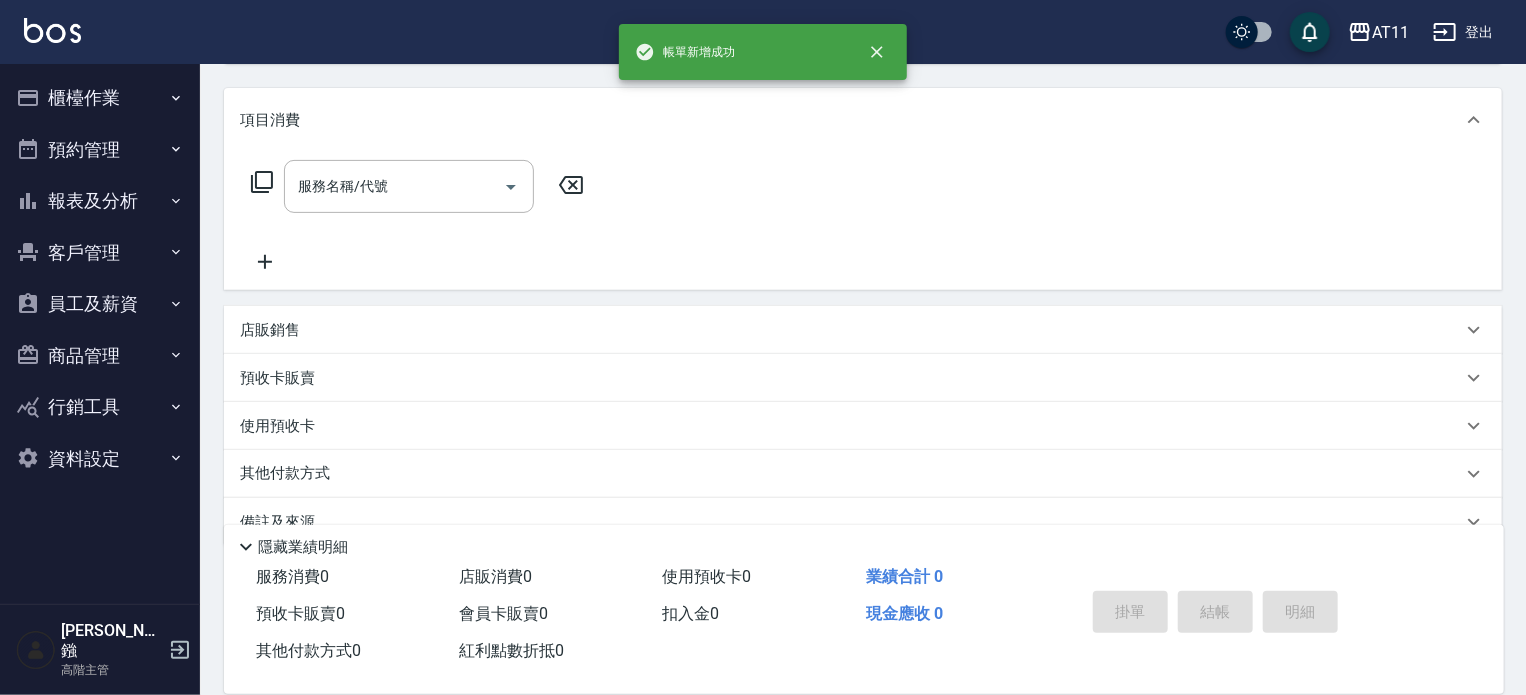 scroll, scrollTop: 0, scrollLeft: 0, axis: both 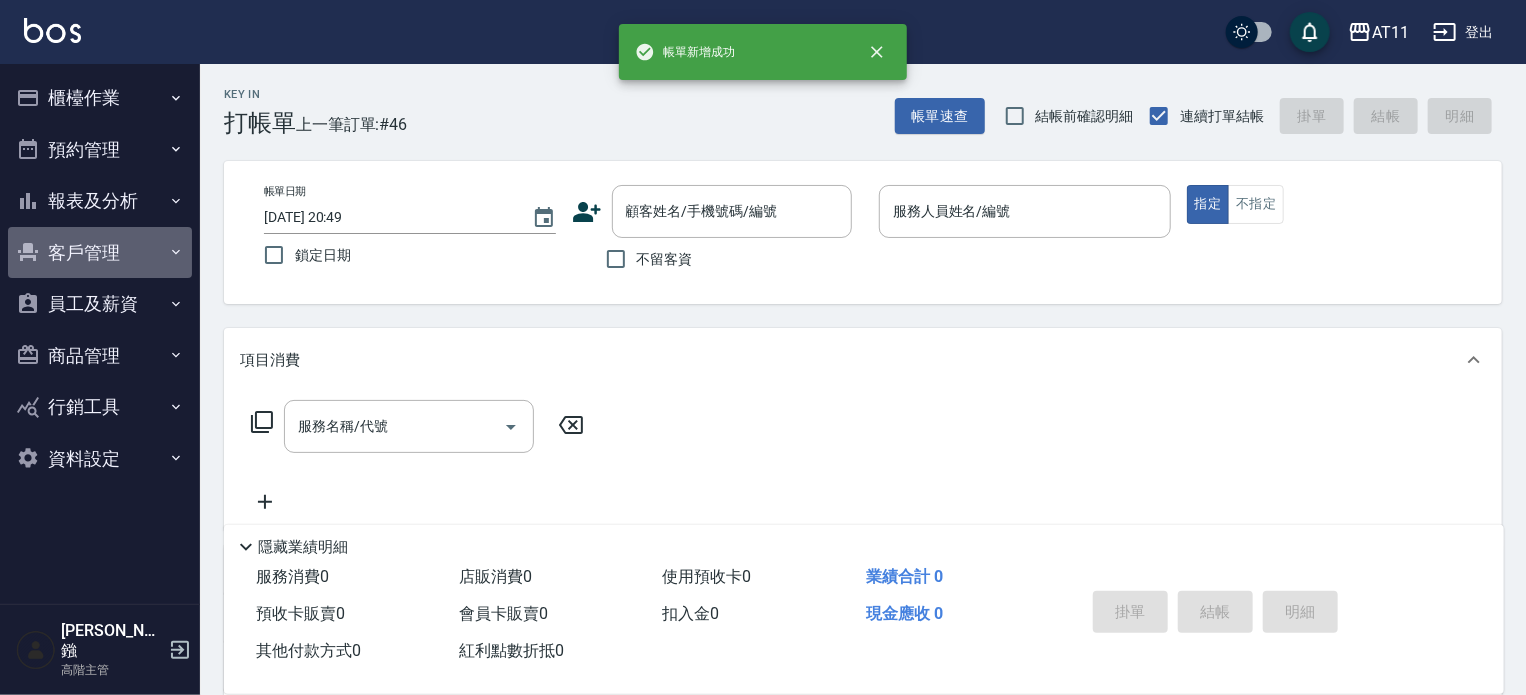 click on "客戶管理" at bounding box center (100, 253) 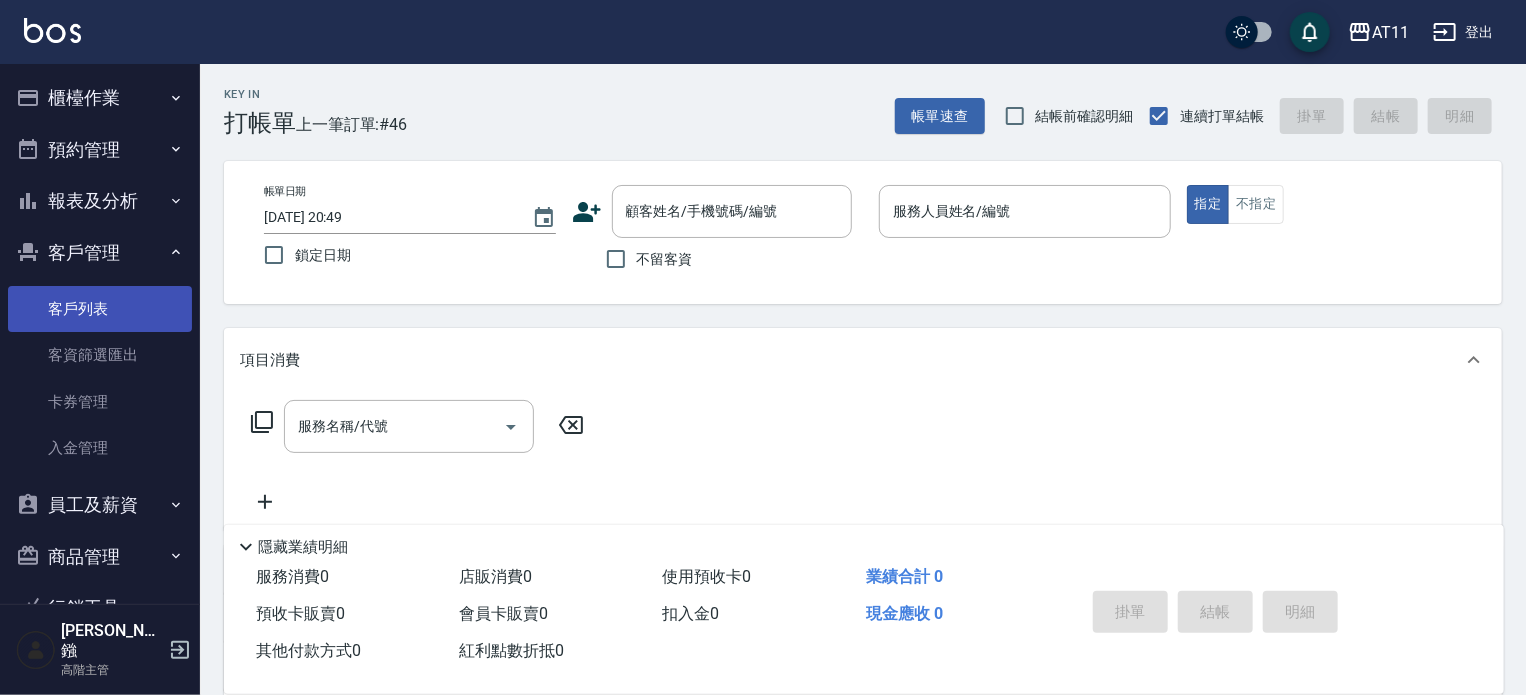 click on "客戶列表" at bounding box center [100, 309] 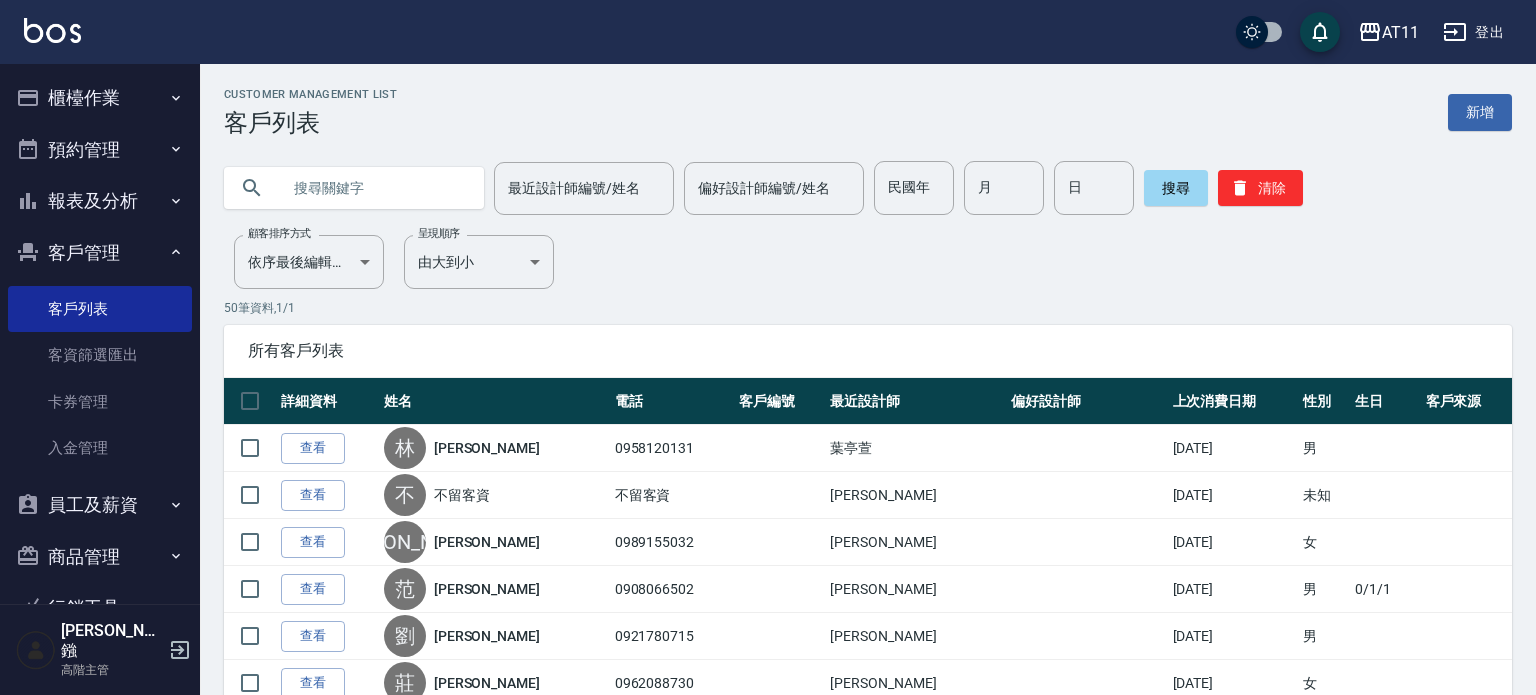 click at bounding box center [374, 188] 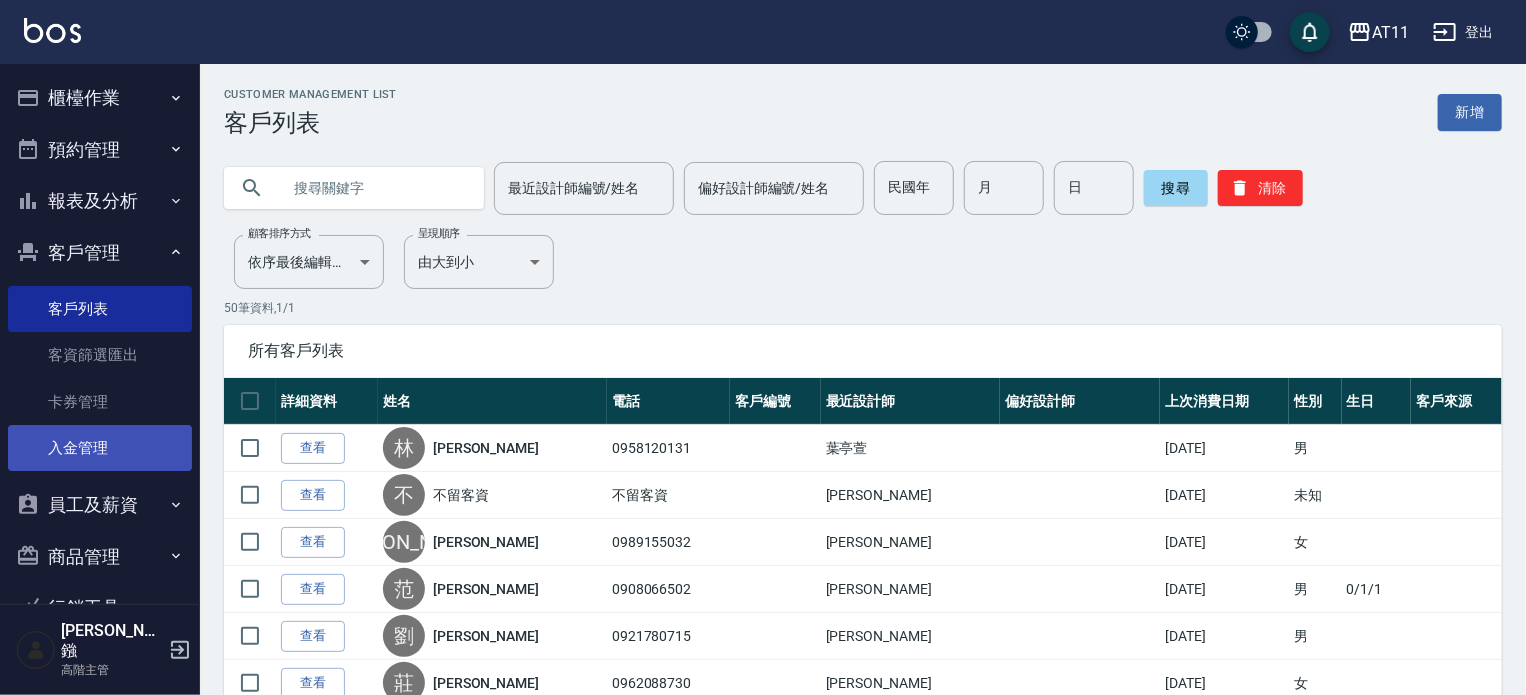 drag, startPoint x: 336, startPoint y: 184, endPoint x: 94, endPoint y: 443, distance: 354.4644 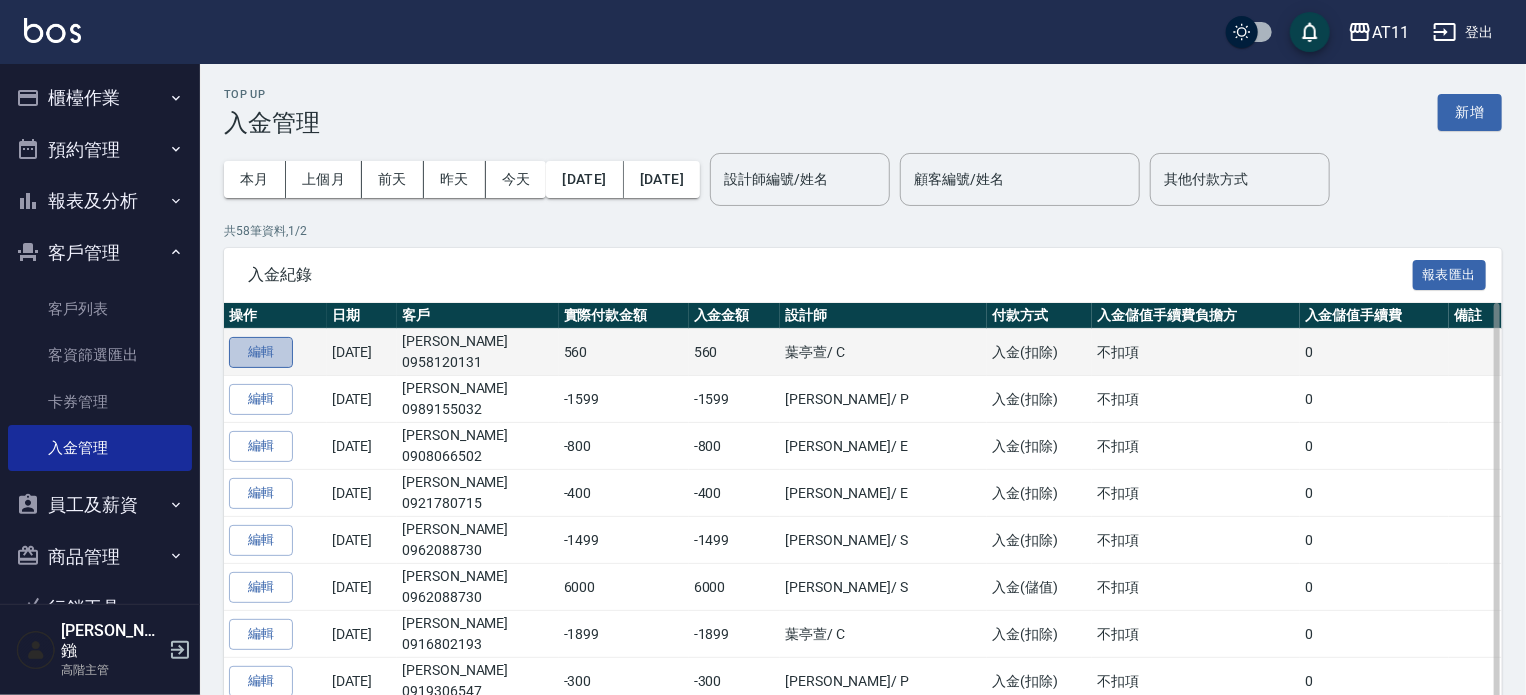 click on "編輯" at bounding box center (261, 352) 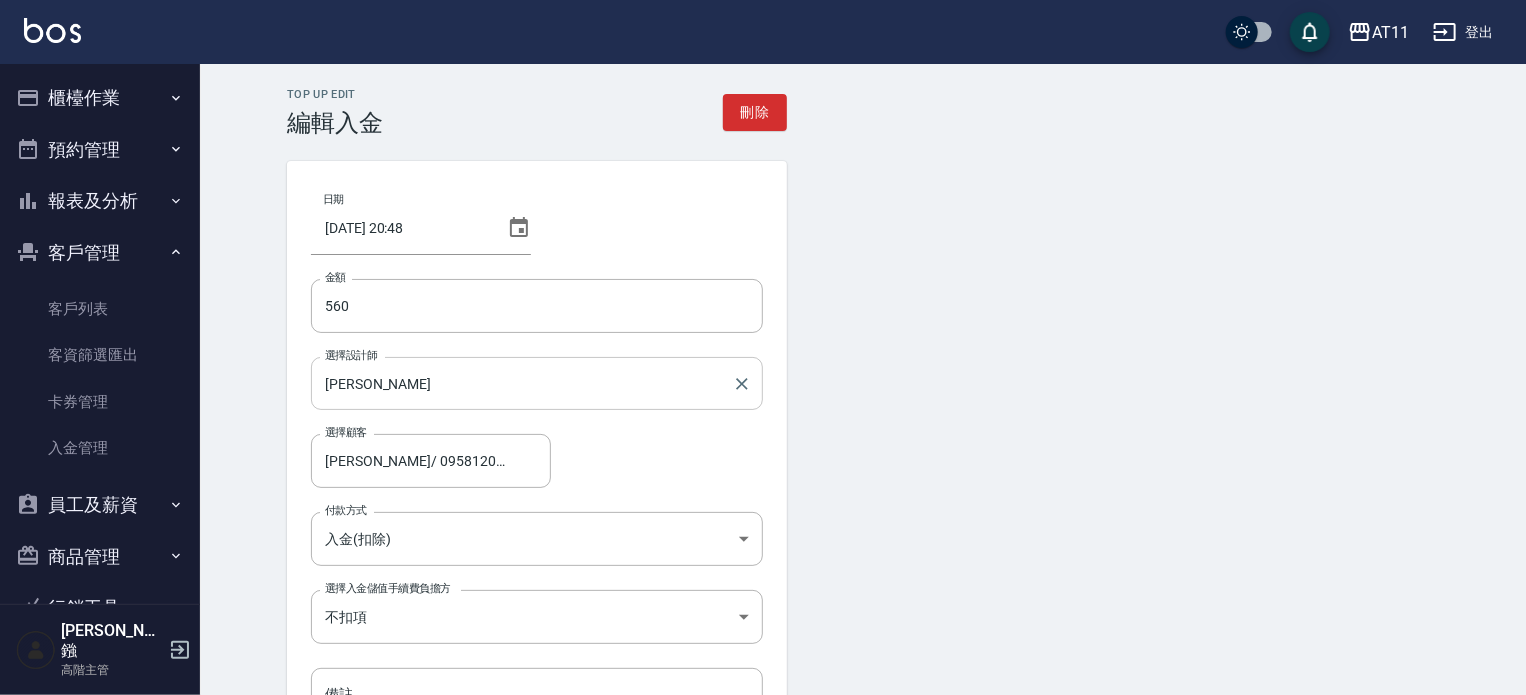 scroll, scrollTop: 100, scrollLeft: 0, axis: vertical 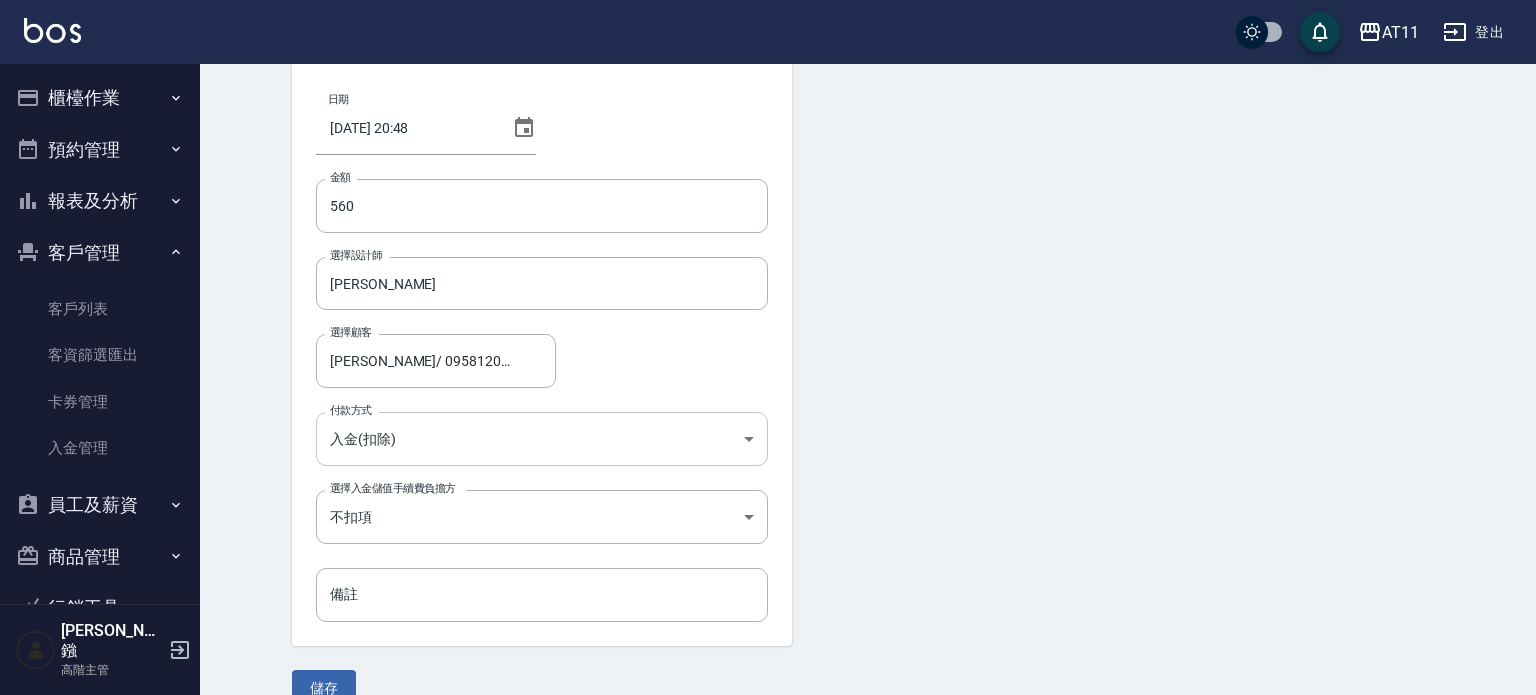 click on "AT11 登出 櫃檯作業 打帳單 帳單列表 掛單列表 座位開單 營業儀表板 現金收支登錄 高階收支登錄 材料自購登錄 每日結帳 排班表 現場電腦打卡 掃碼打卡 預約管理 預約管理 單日預約紀錄 單週預約紀錄 報表及分析 報表目錄 消費分析儀表板 店家區間累計表 店家日報表 店家排行榜 互助日報表 互助月報表 互助排行榜 互助點數明細 互助業績報表 全店業績分析表 每日業績分析表 營業統計分析表 營業項目月分析表 設計師業績表 設計師日報表 設計師業績分析表 設計師業績月報表 設計師抽成報表 設計師排行榜 商品銷售排行榜 商品消耗明細 商品進銷貨報表 商品庫存表 商品庫存盤點表 會員卡銷售報表 服務扣項明細表 單一服務項目查詢 店販抽成明細 店販分類抽成明細 顧客入金餘額表 顧客卡券餘額表 每日非現金明細 每日收支明細 收支分類明細表 收支匯款表 薪資條" at bounding box center [768, 315] 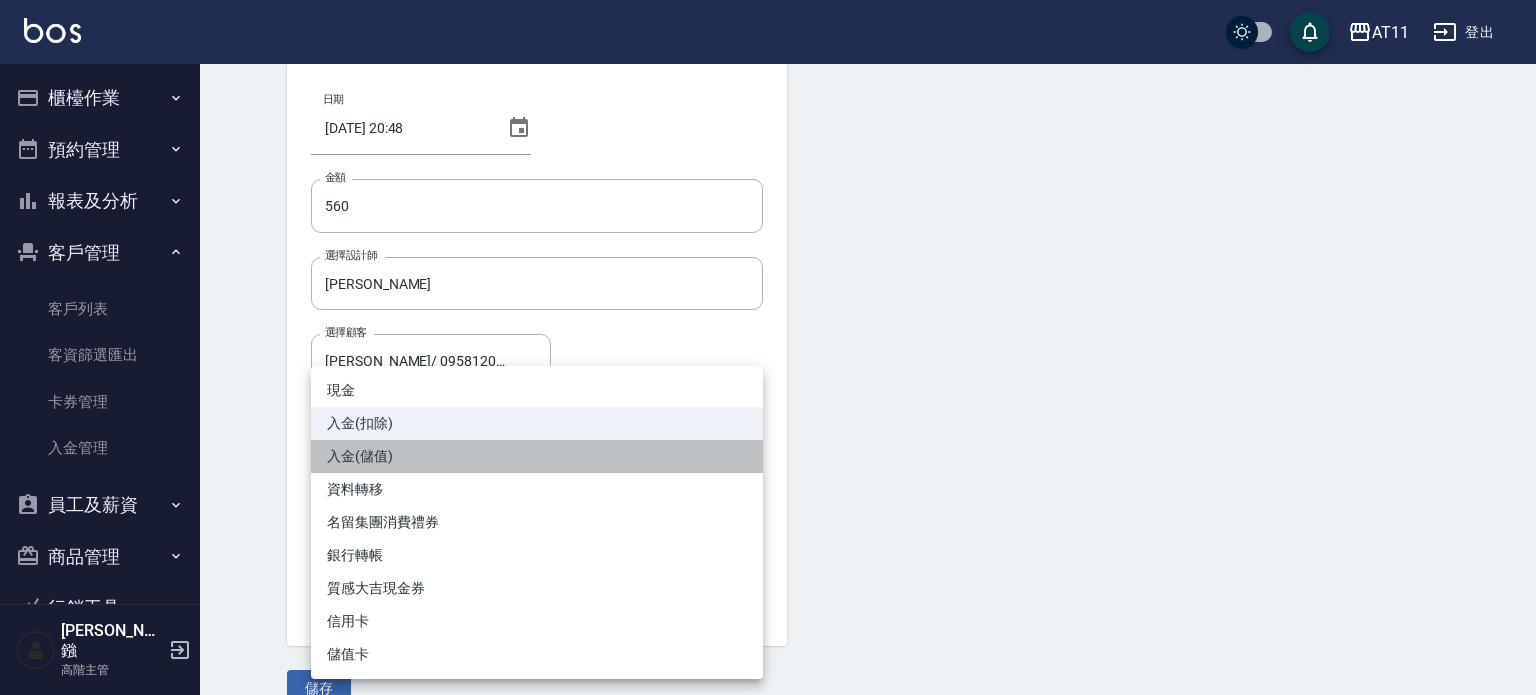 click on "入金(儲值)" at bounding box center [537, 456] 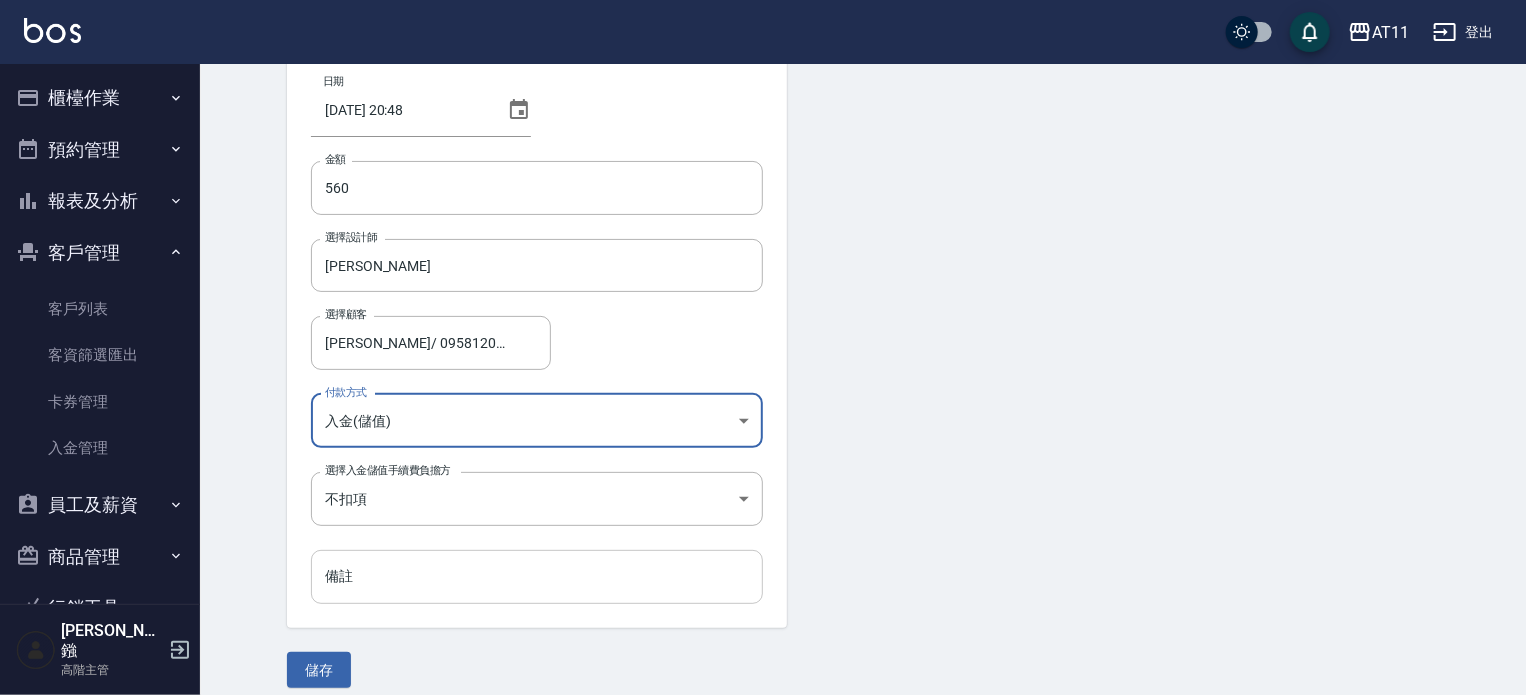 scroll, scrollTop: 135, scrollLeft: 0, axis: vertical 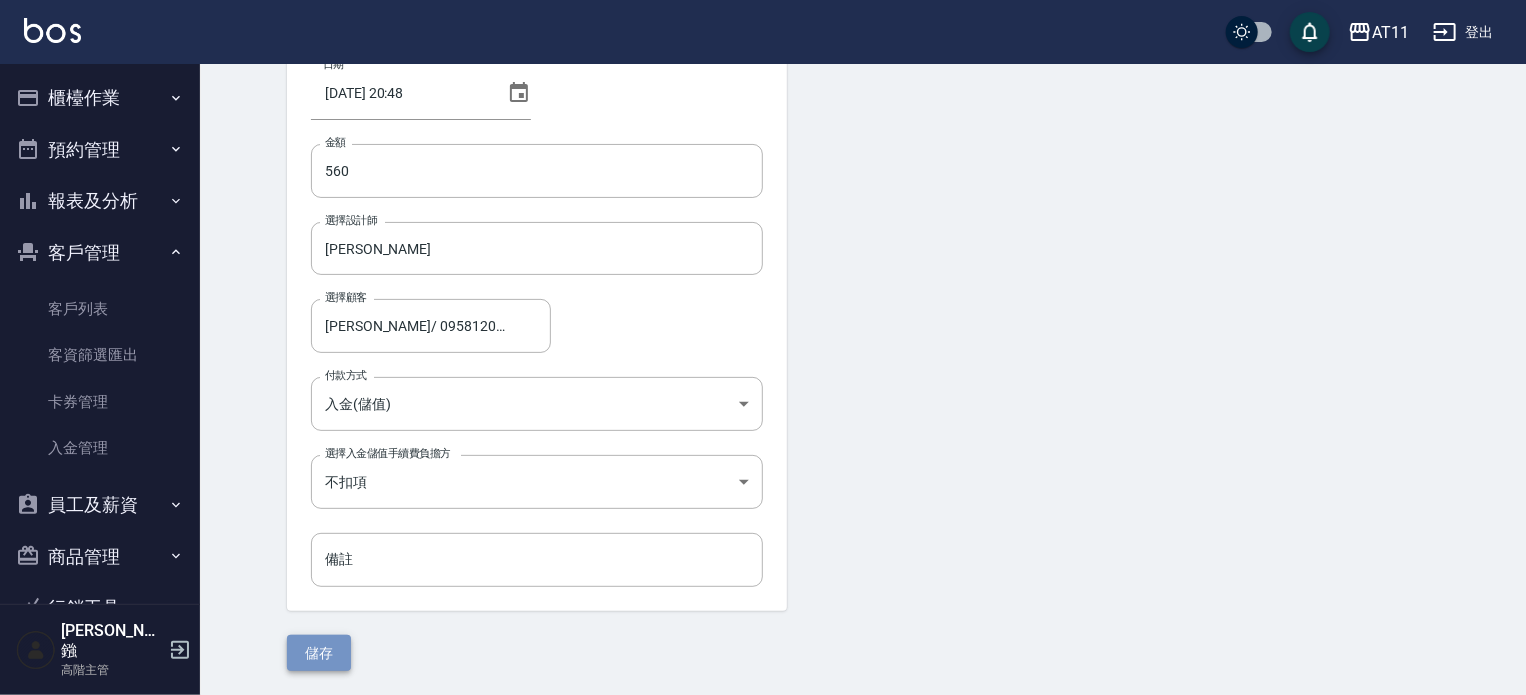 click on "儲存" at bounding box center (319, 653) 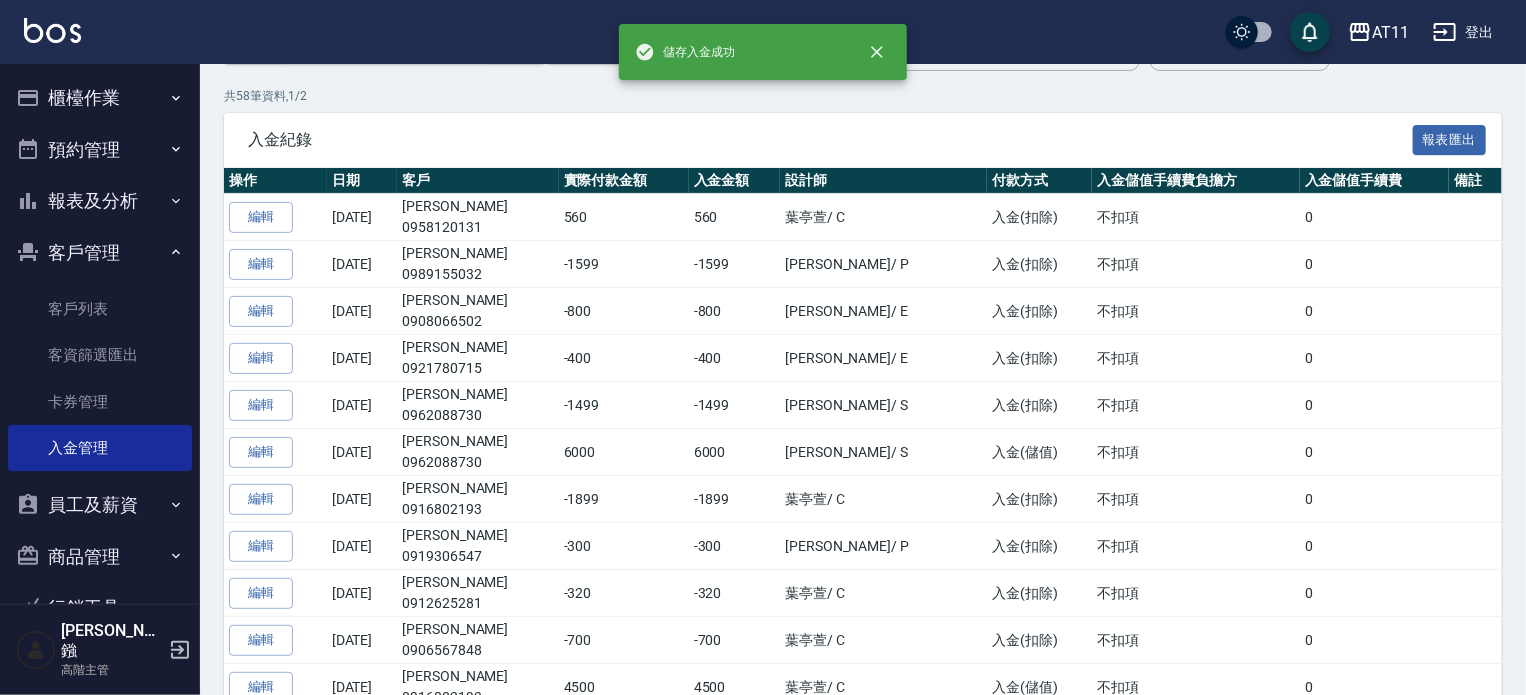 scroll, scrollTop: 0, scrollLeft: 0, axis: both 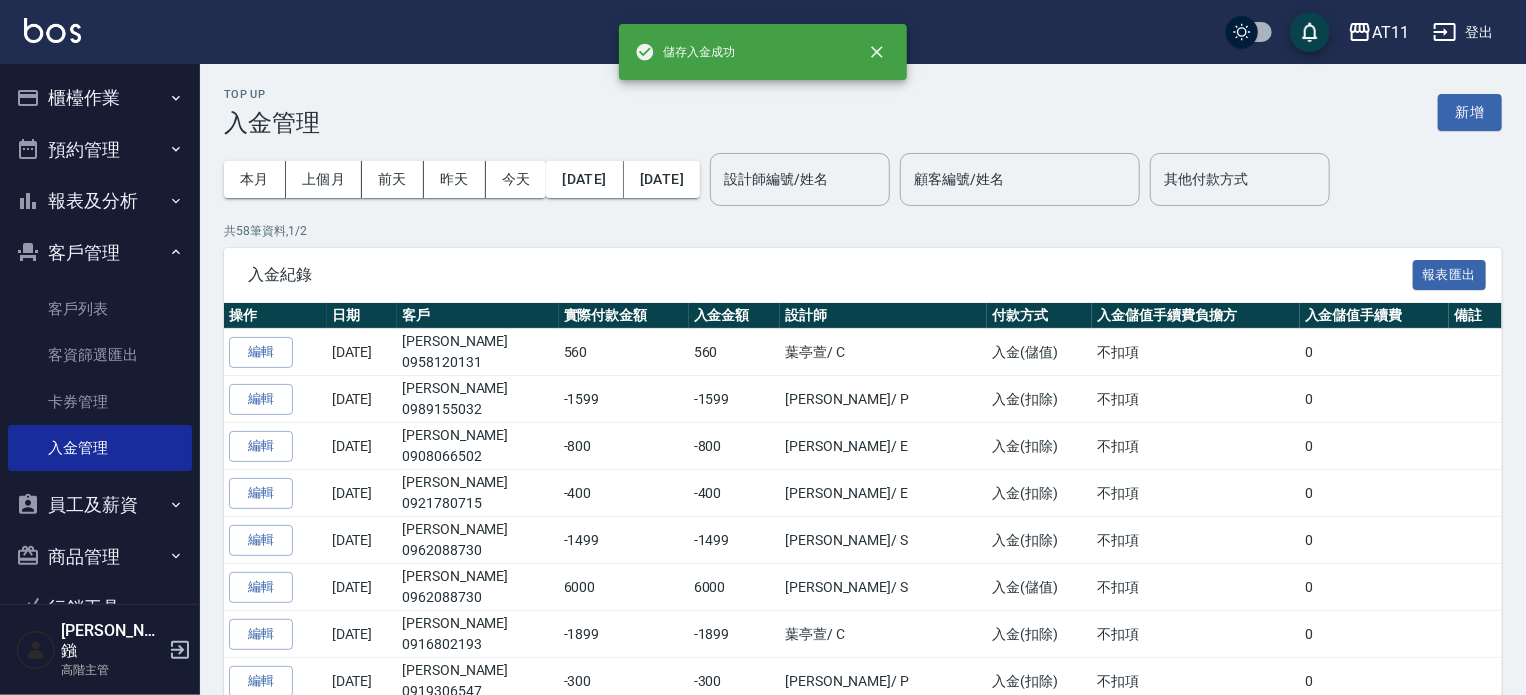 drag, startPoint x: 104, startPoint y: 94, endPoint x: 107, endPoint y: 145, distance: 51.088158 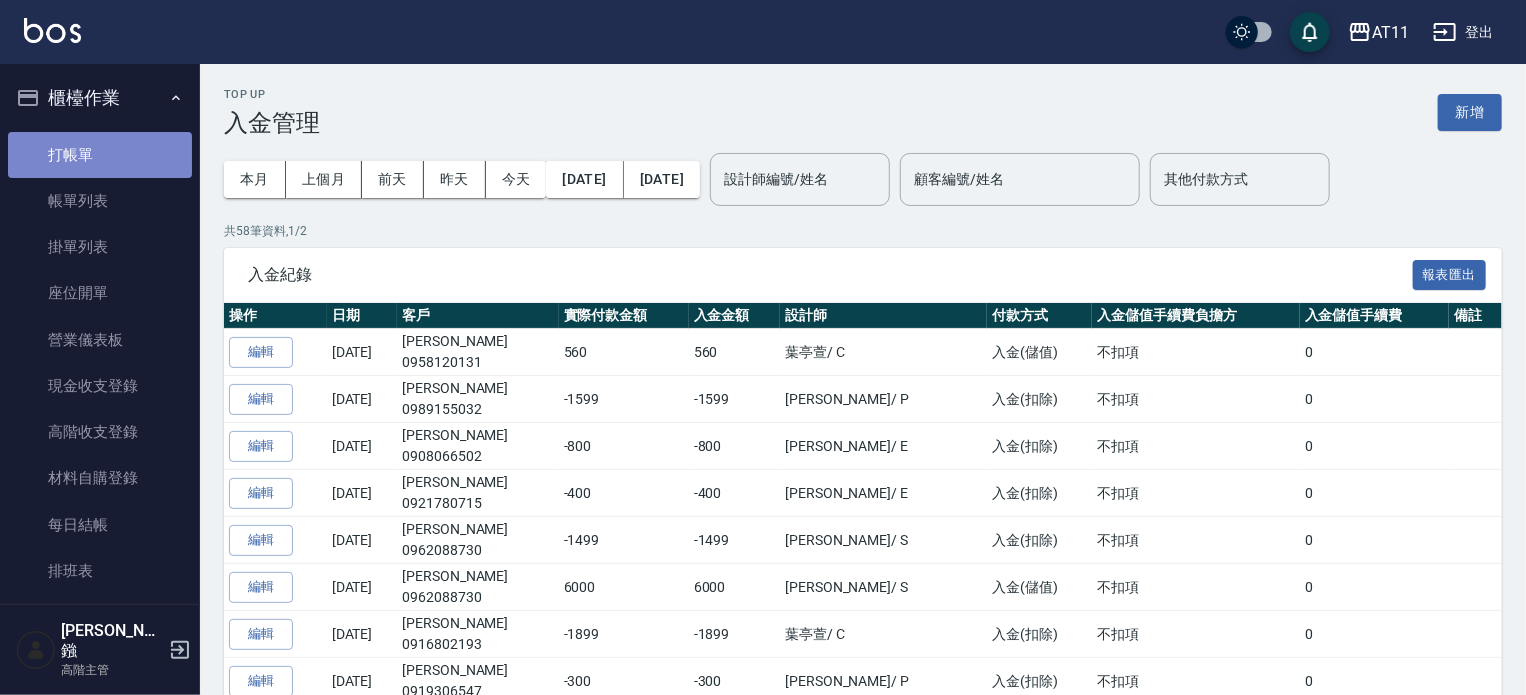 click on "打帳單" at bounding box center (100, 155) 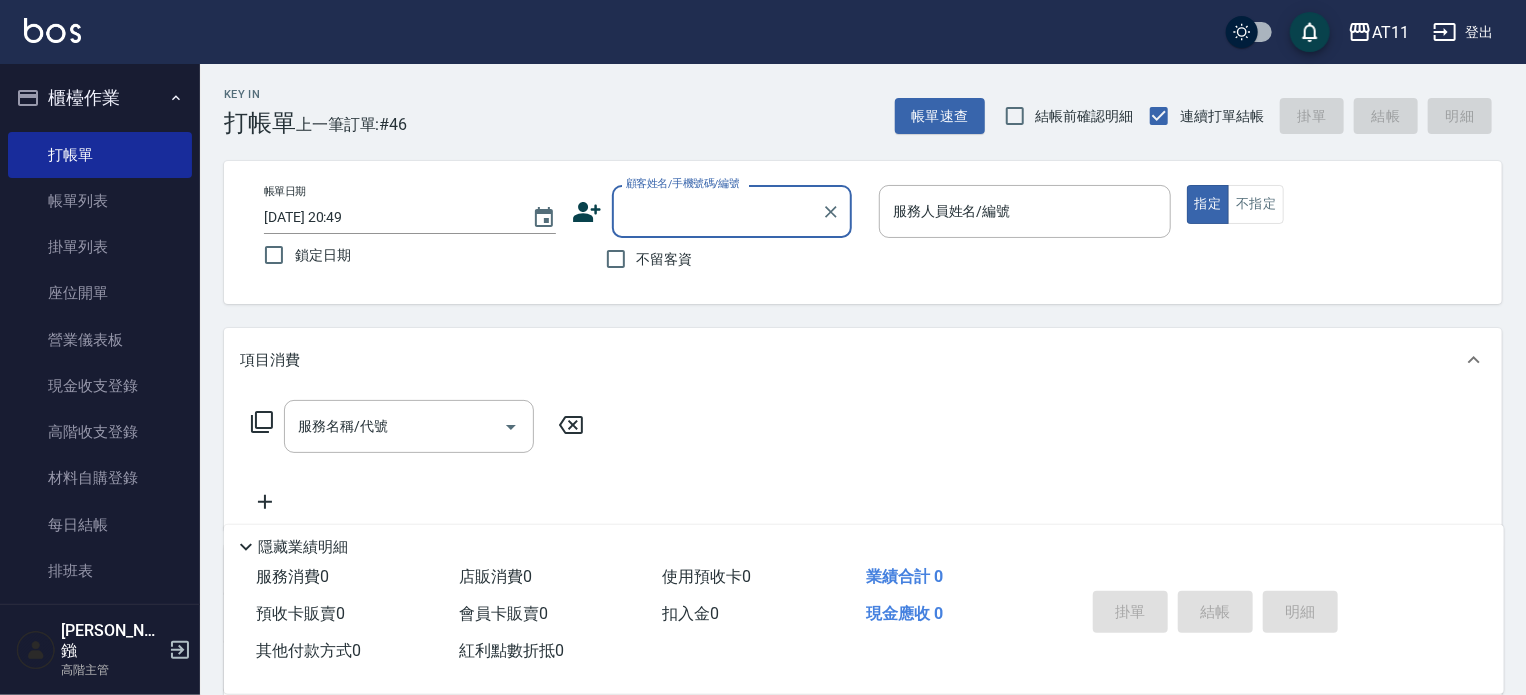 type on "p" 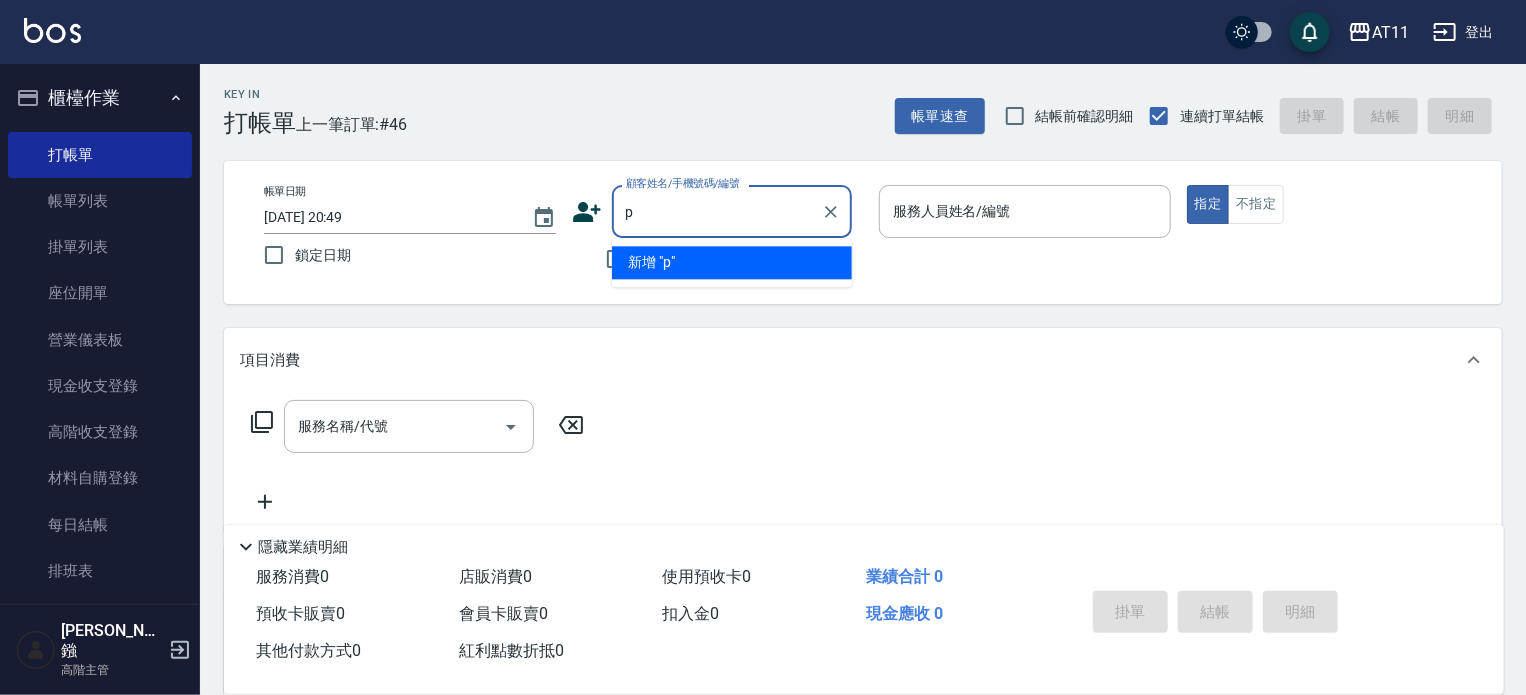 type 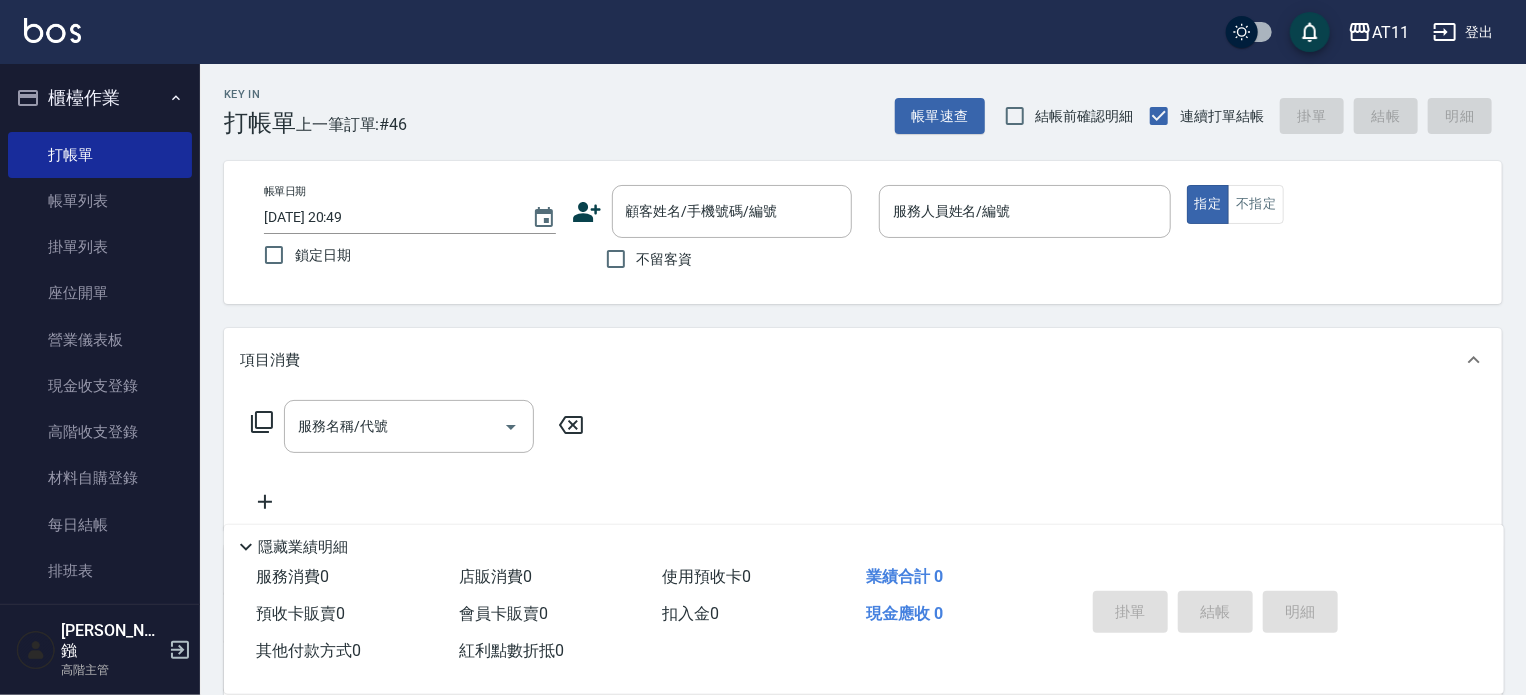 drag, startPoint x: 537, startPoint y: 321, endPoint x: 600, endPoint y: 287, distance: 71.5891 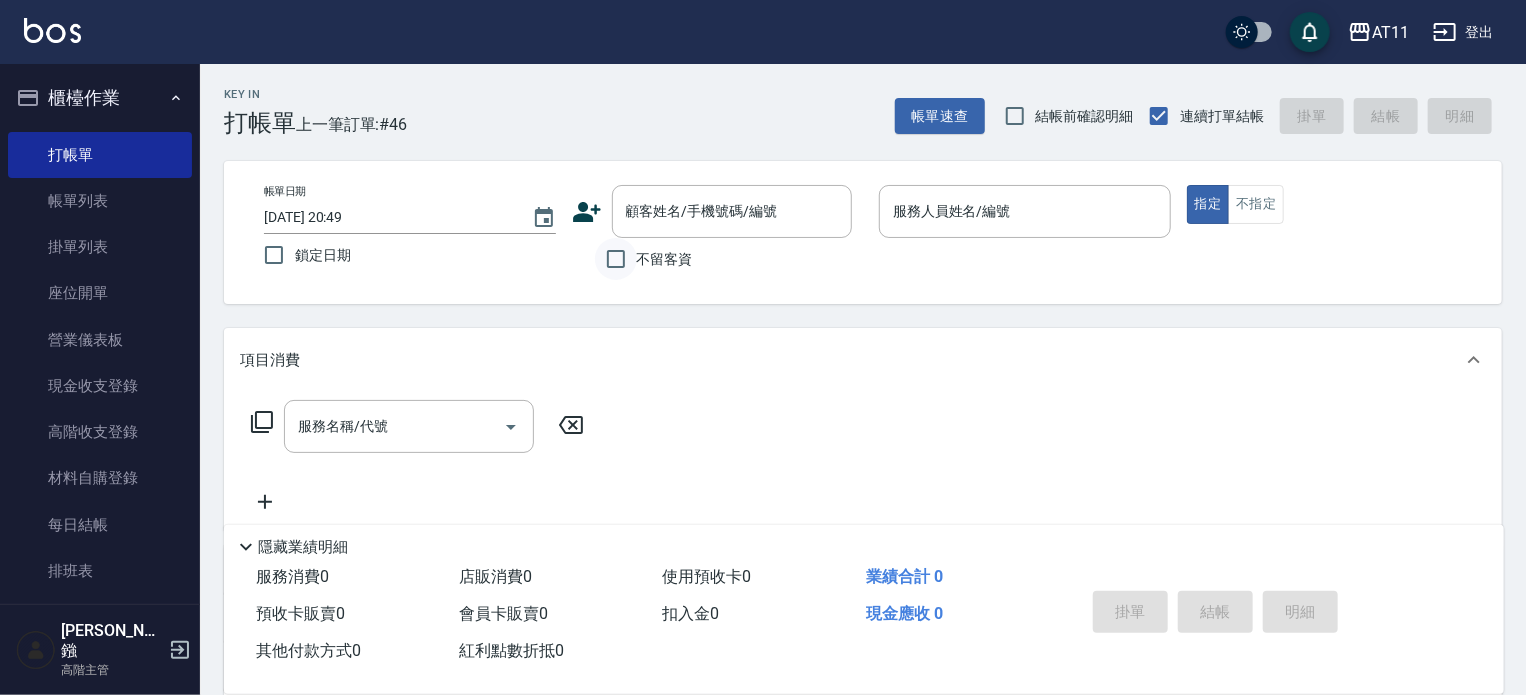 click on "不留客資" at bounding box center [616, 259] 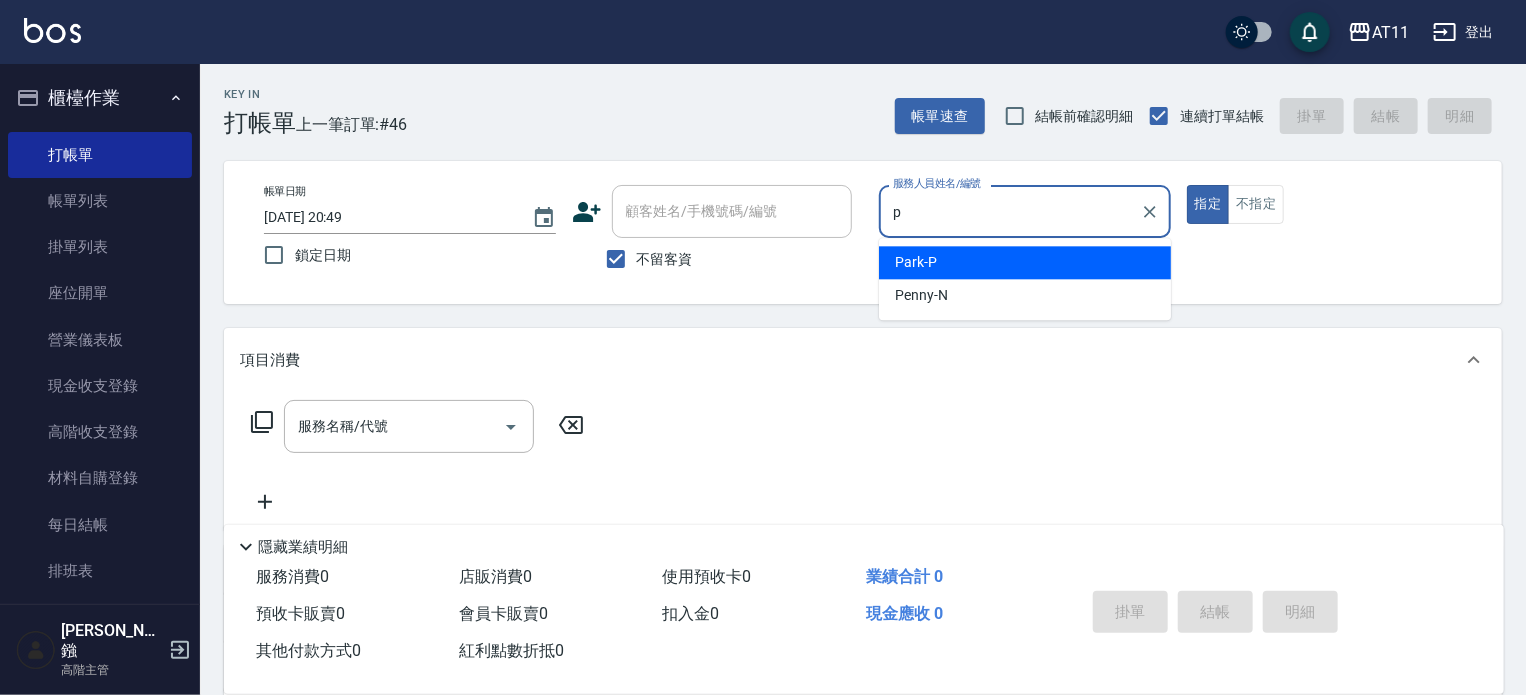 type on "Park-P" 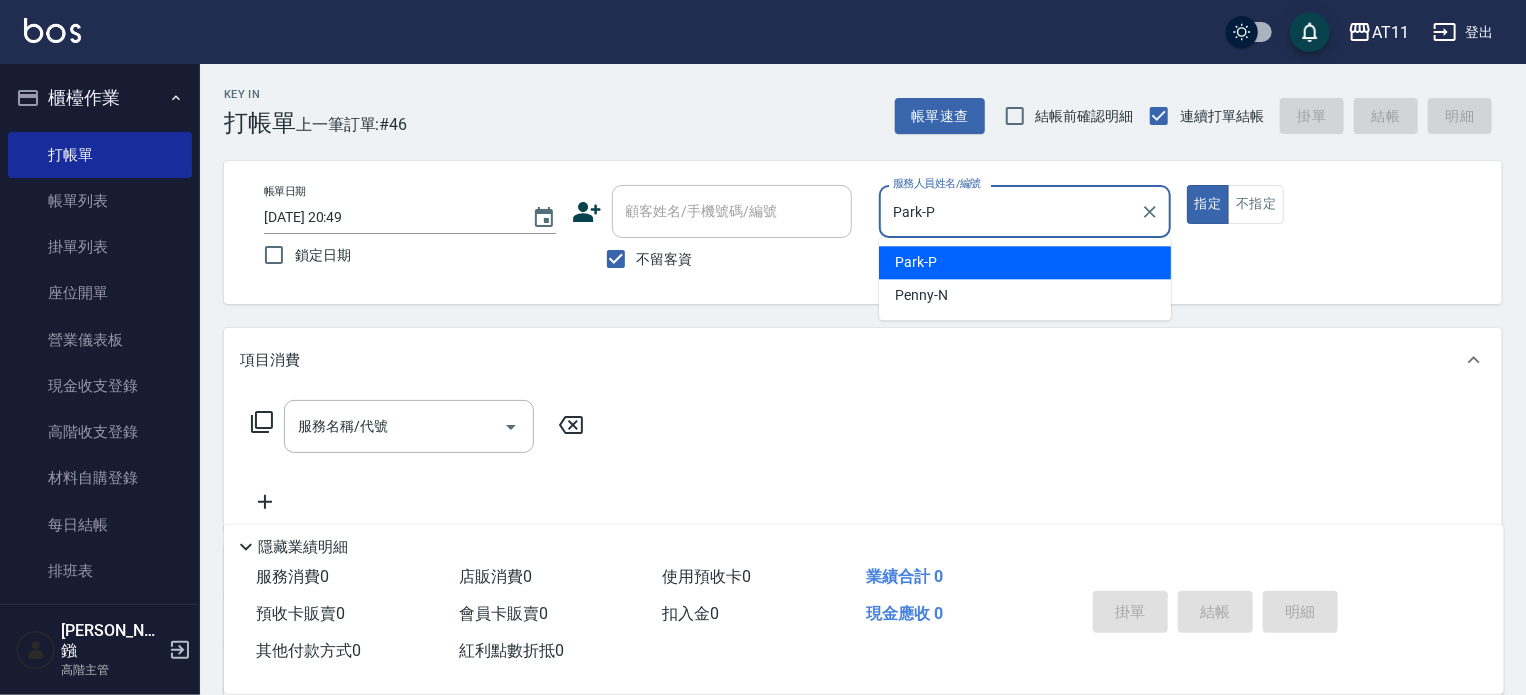 type on "true" 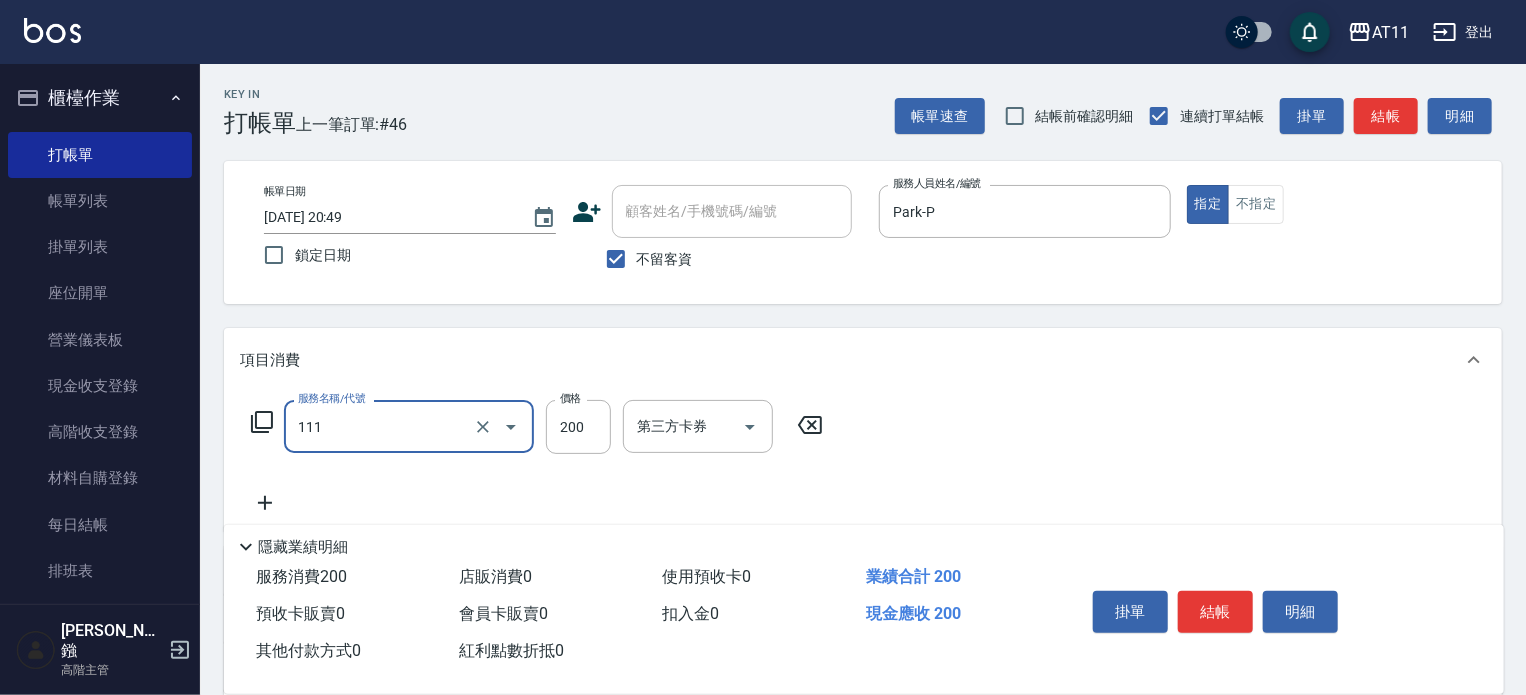 type on "精油洗髮(111)" 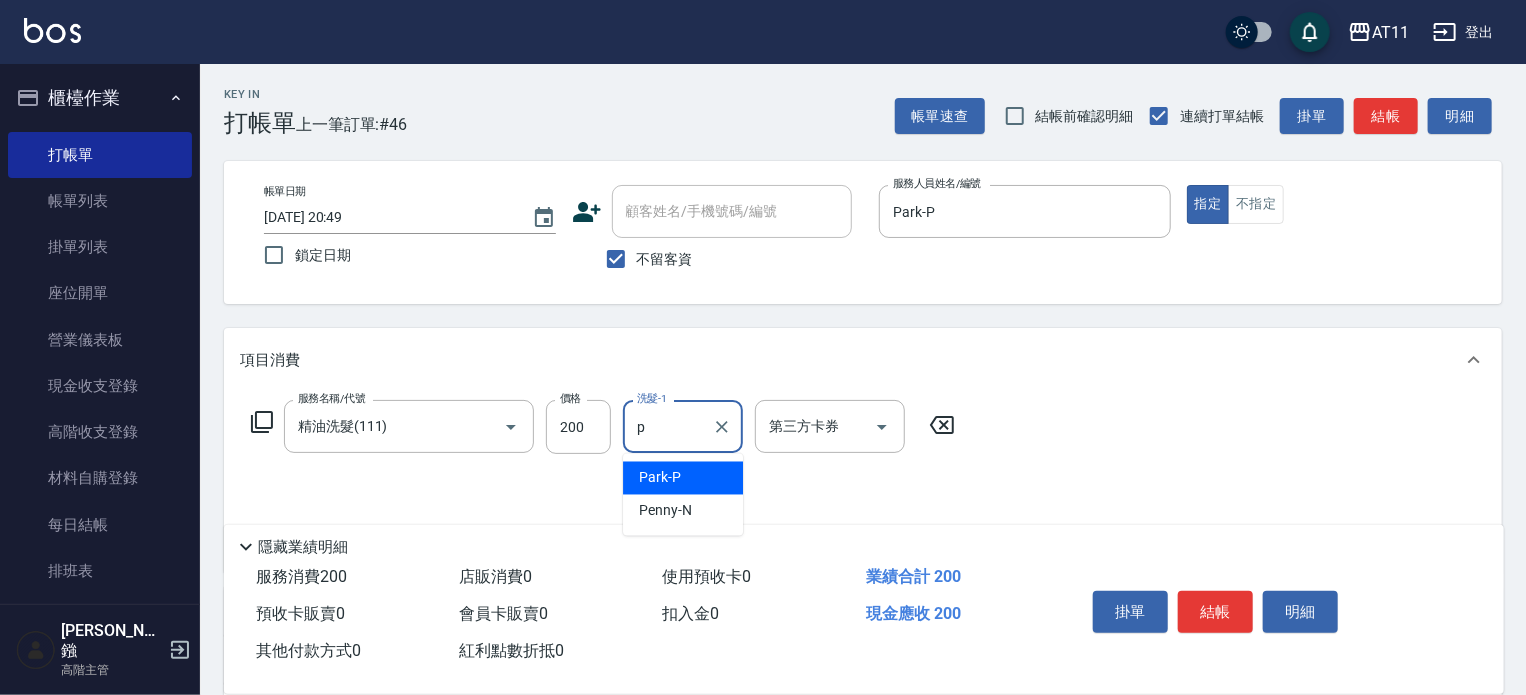 type on "Park-P" 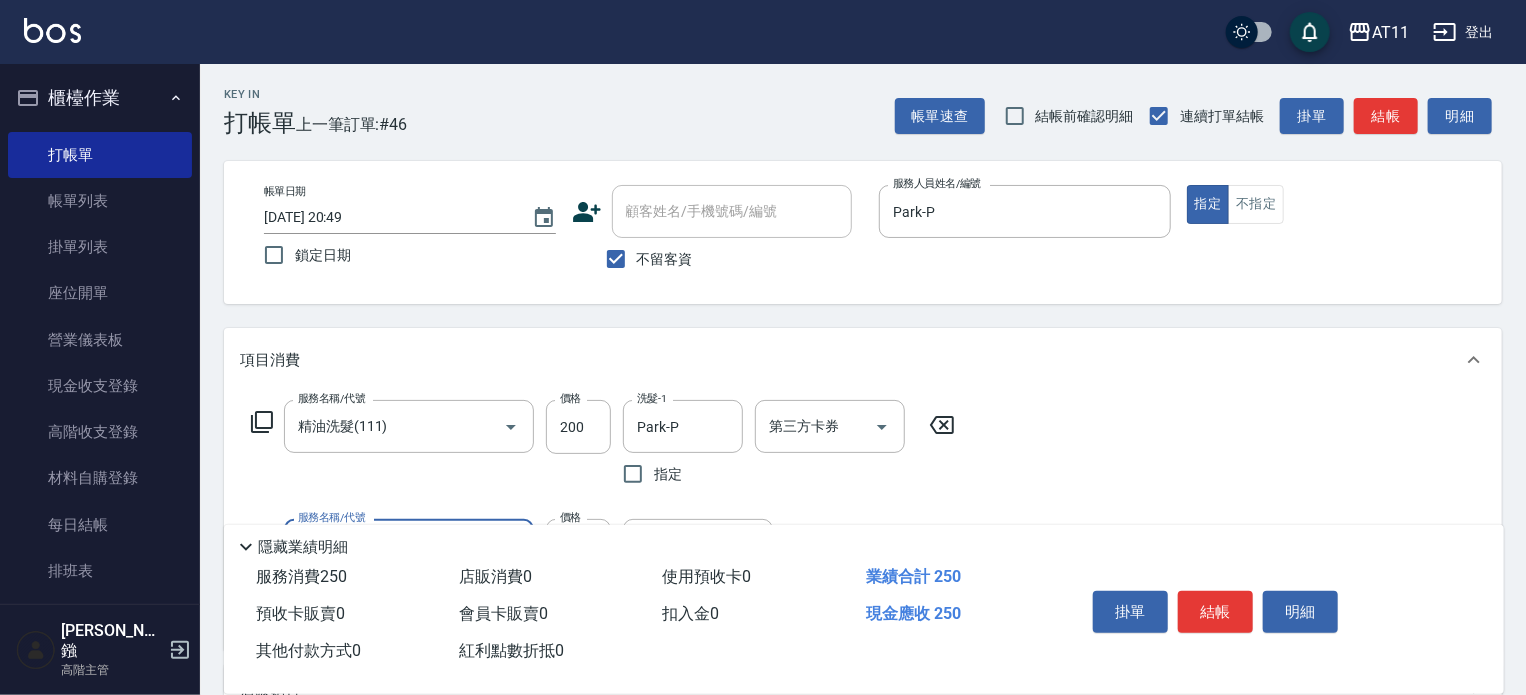 type on "造型(050)" 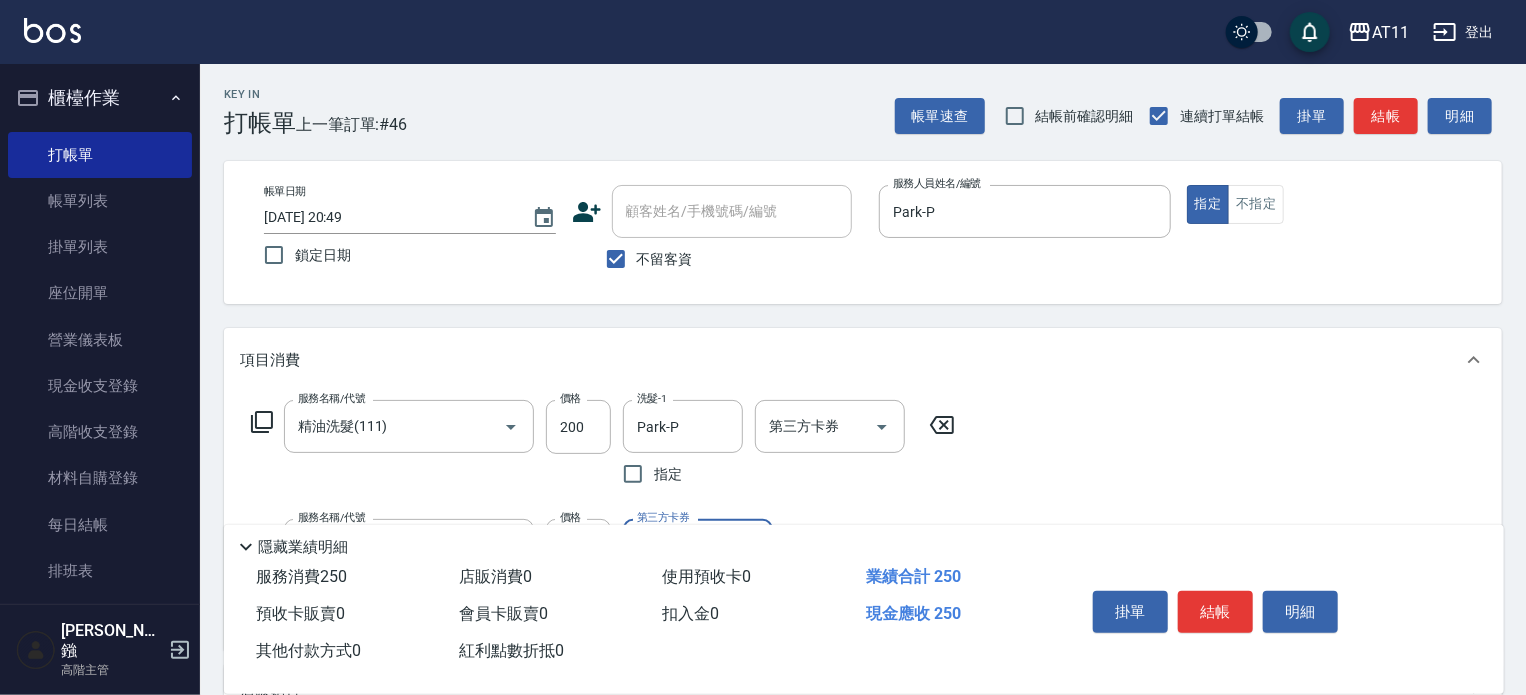 click on "結帳" at bounding box center [1215, 612] 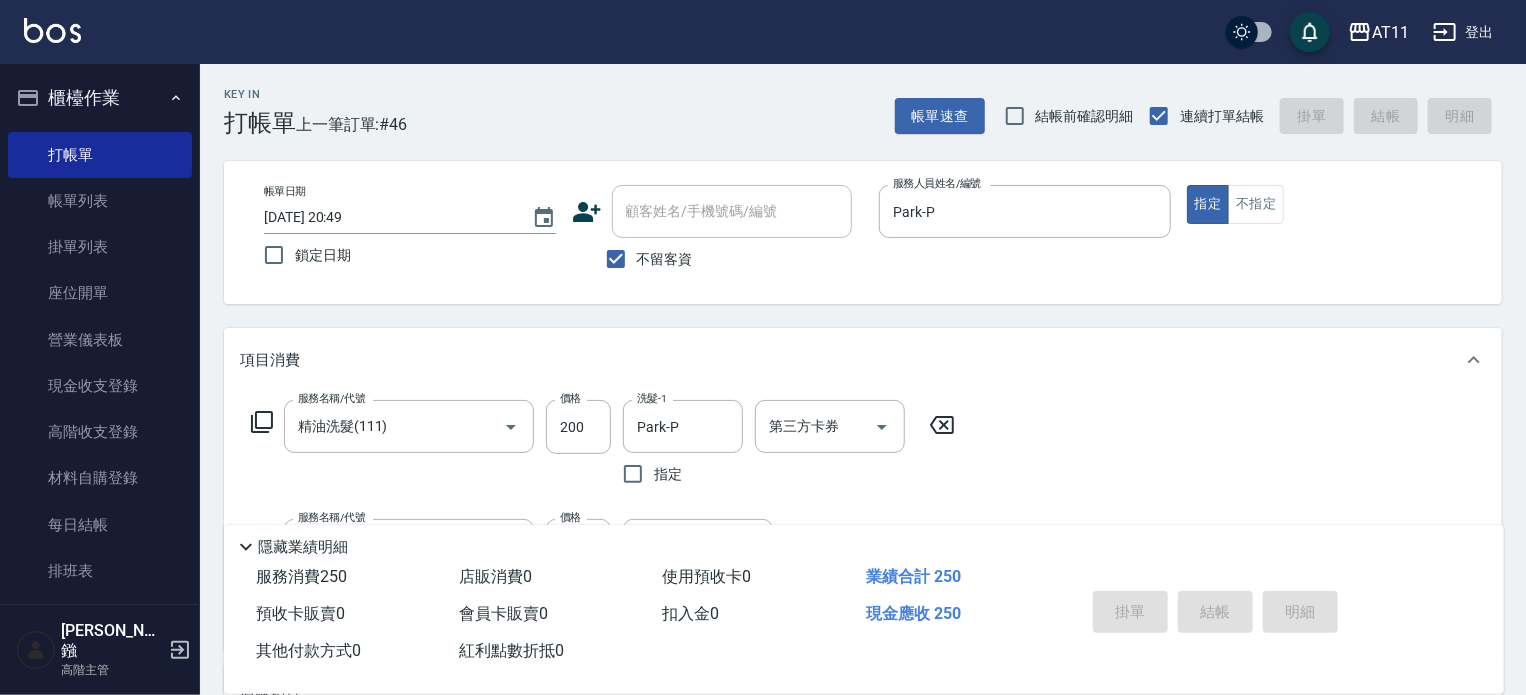 type 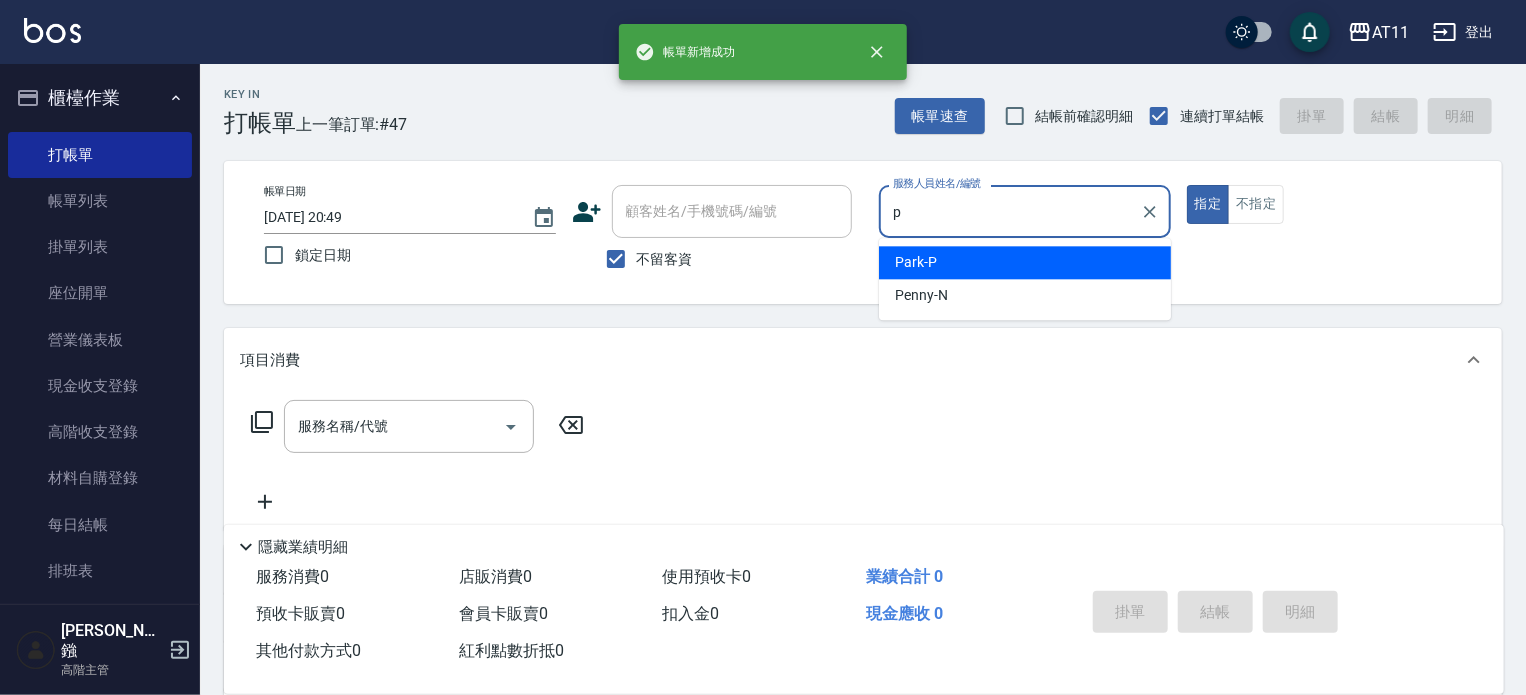 type on "Park-P" 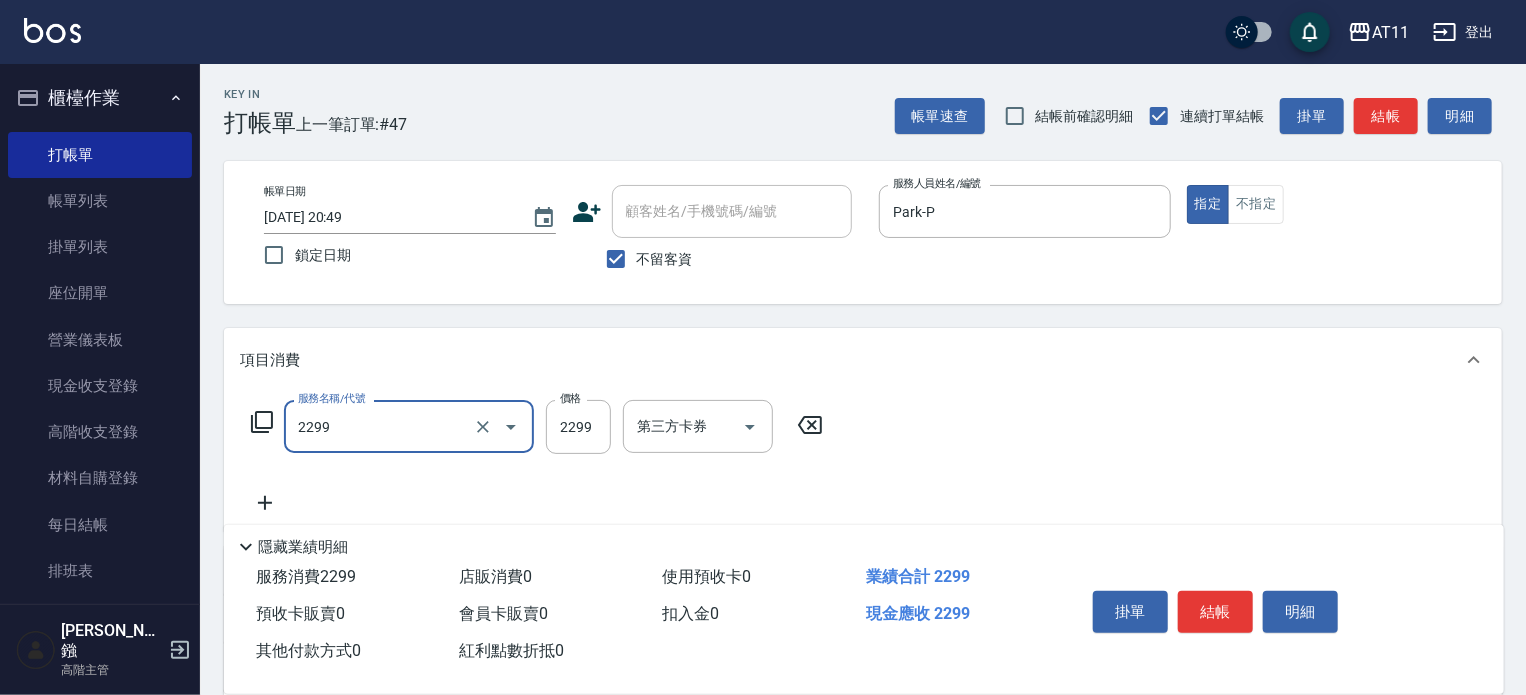 type on "染髮套餐(2299)" 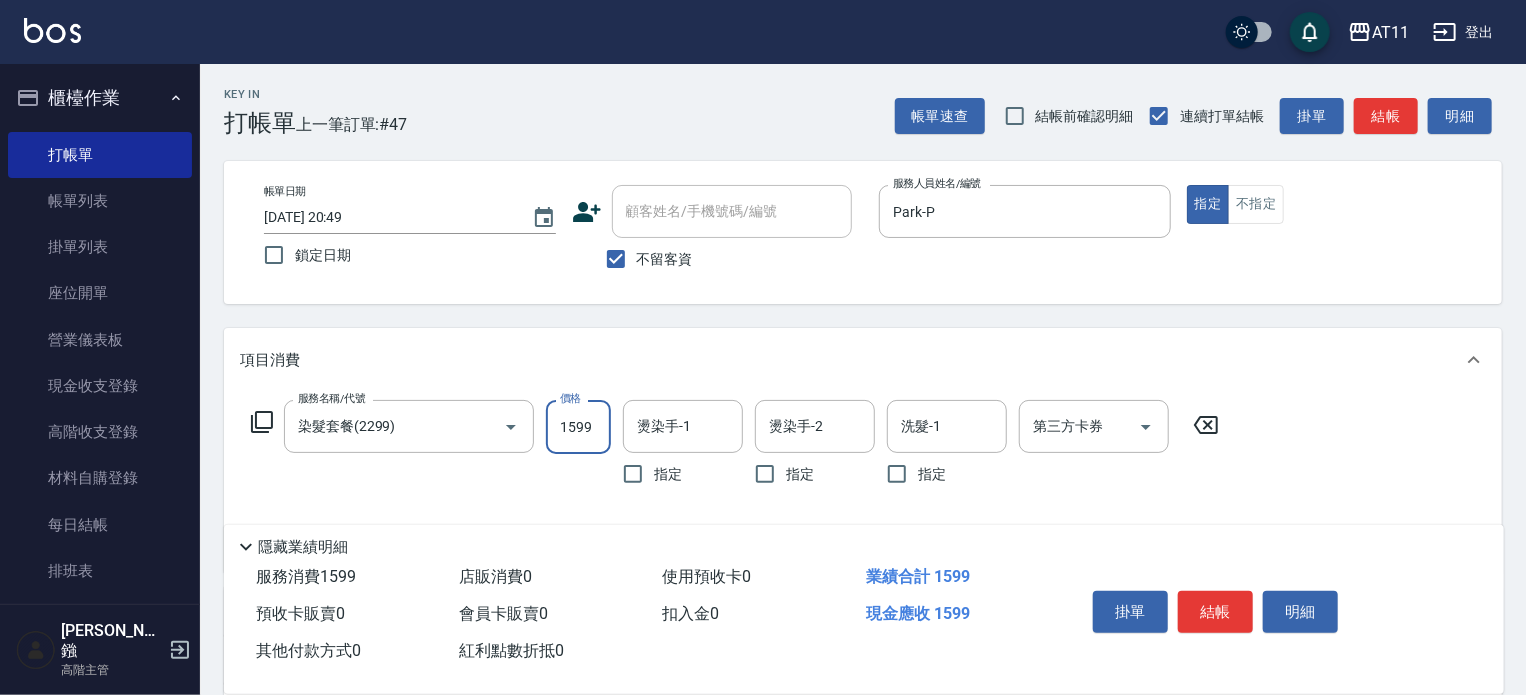 type on "1599" 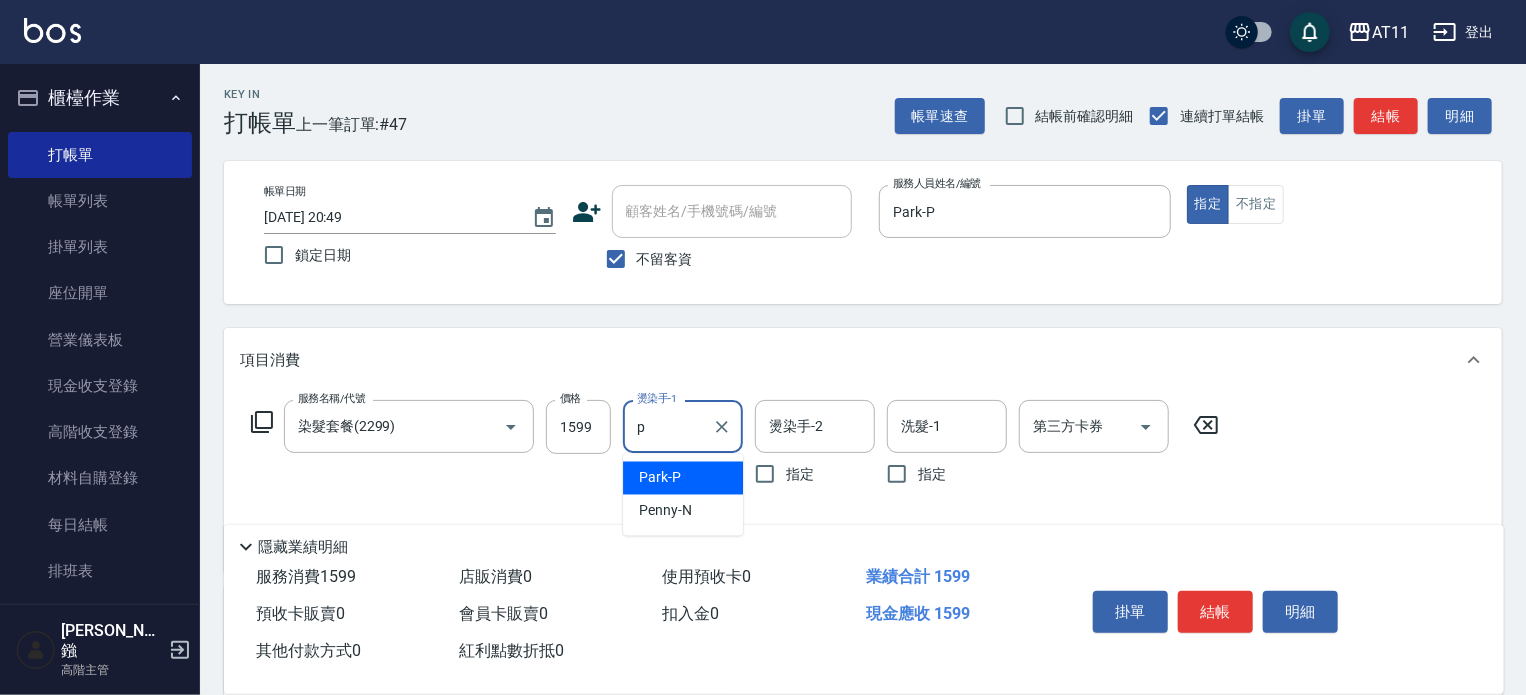 type on "Park-P" 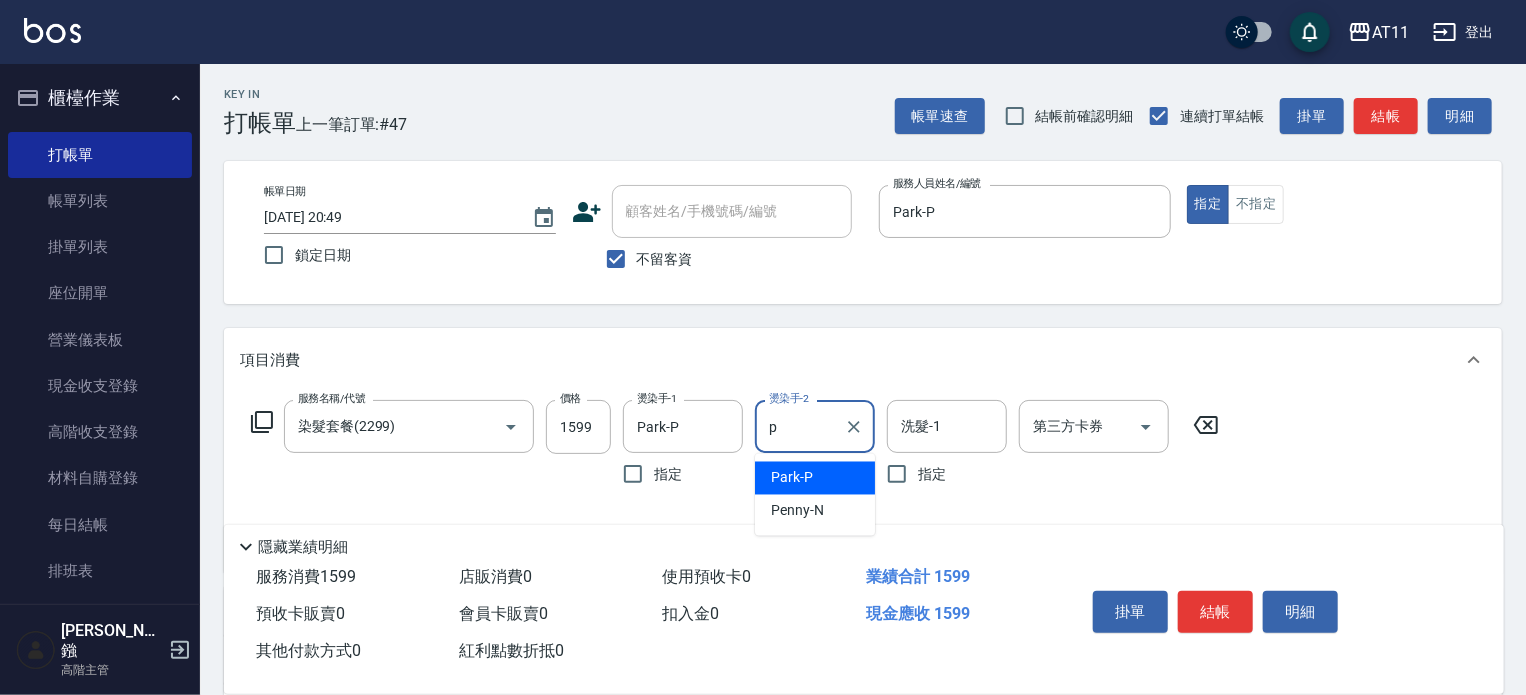 type on "Park-P" 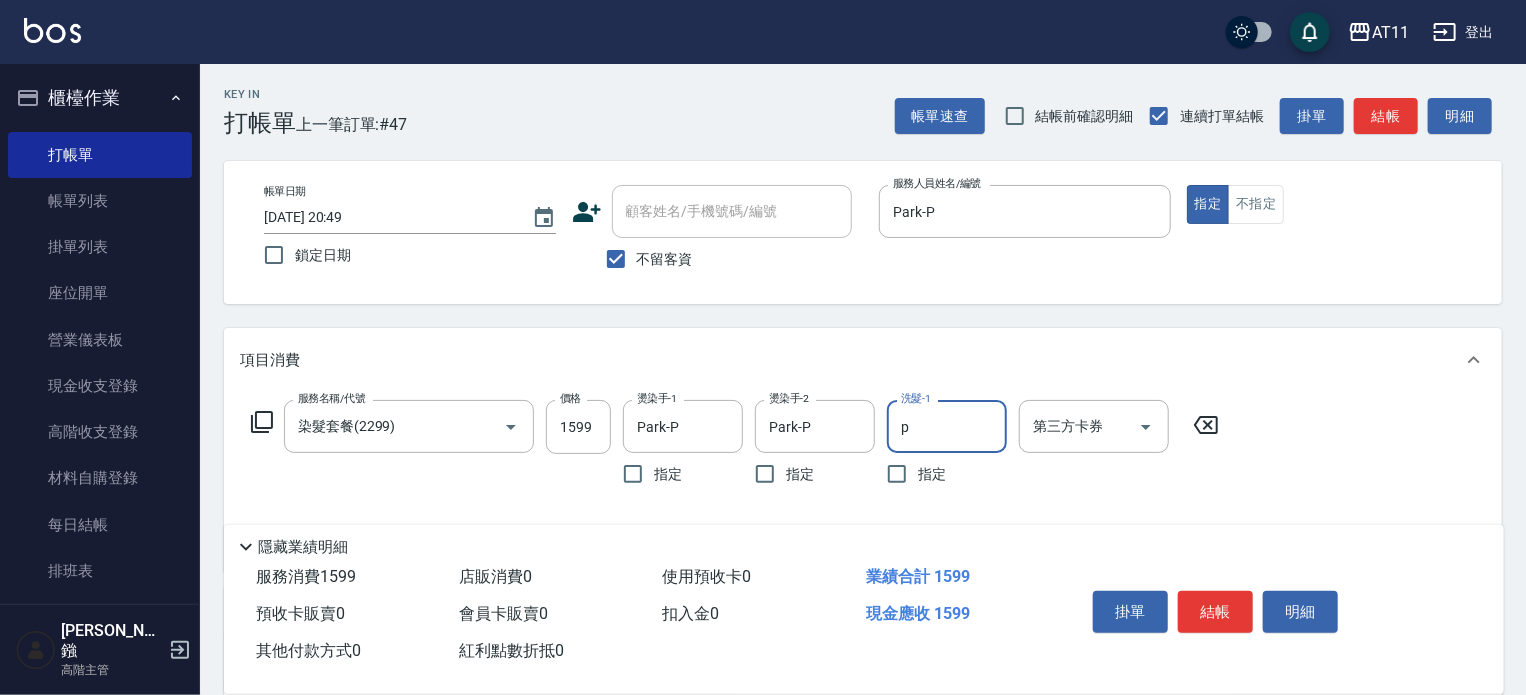 type on "Park-P" 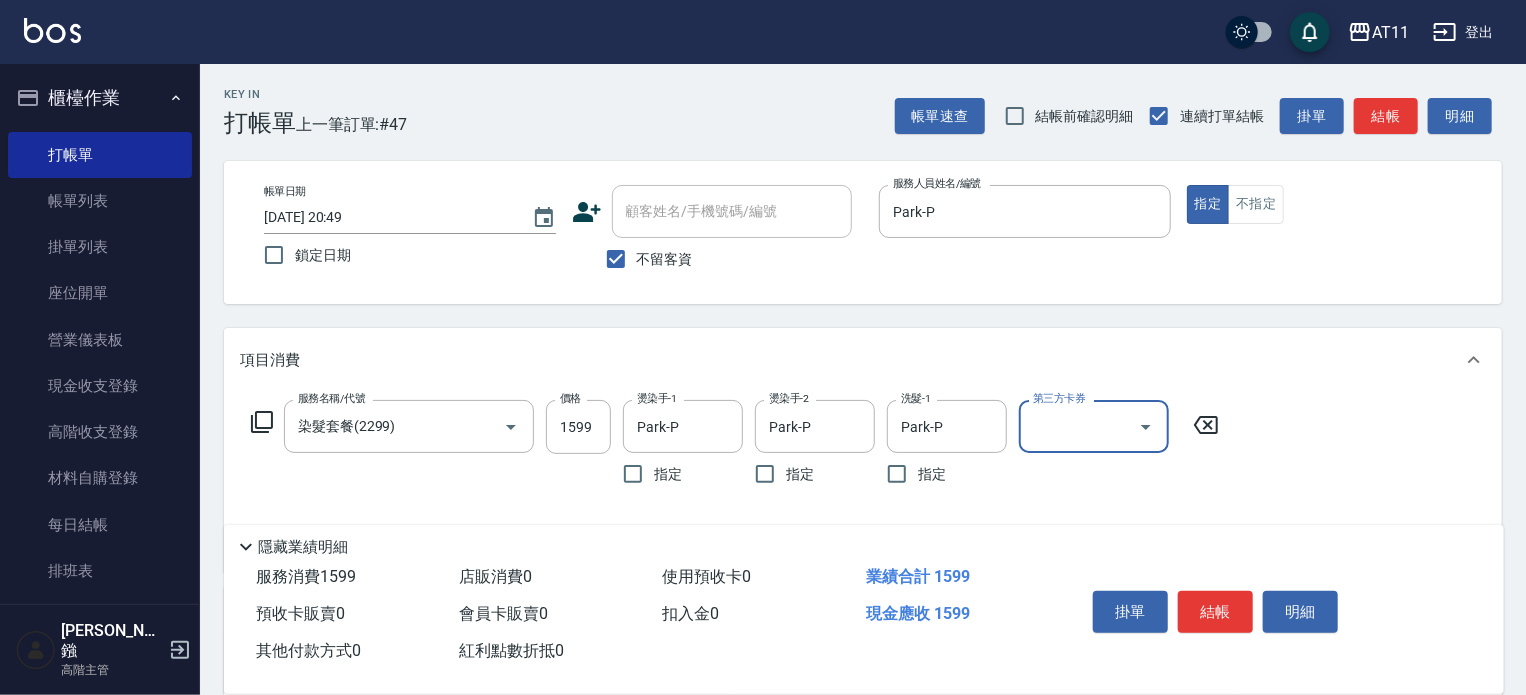 click on "結帳" at bounding box center (1215, 612) 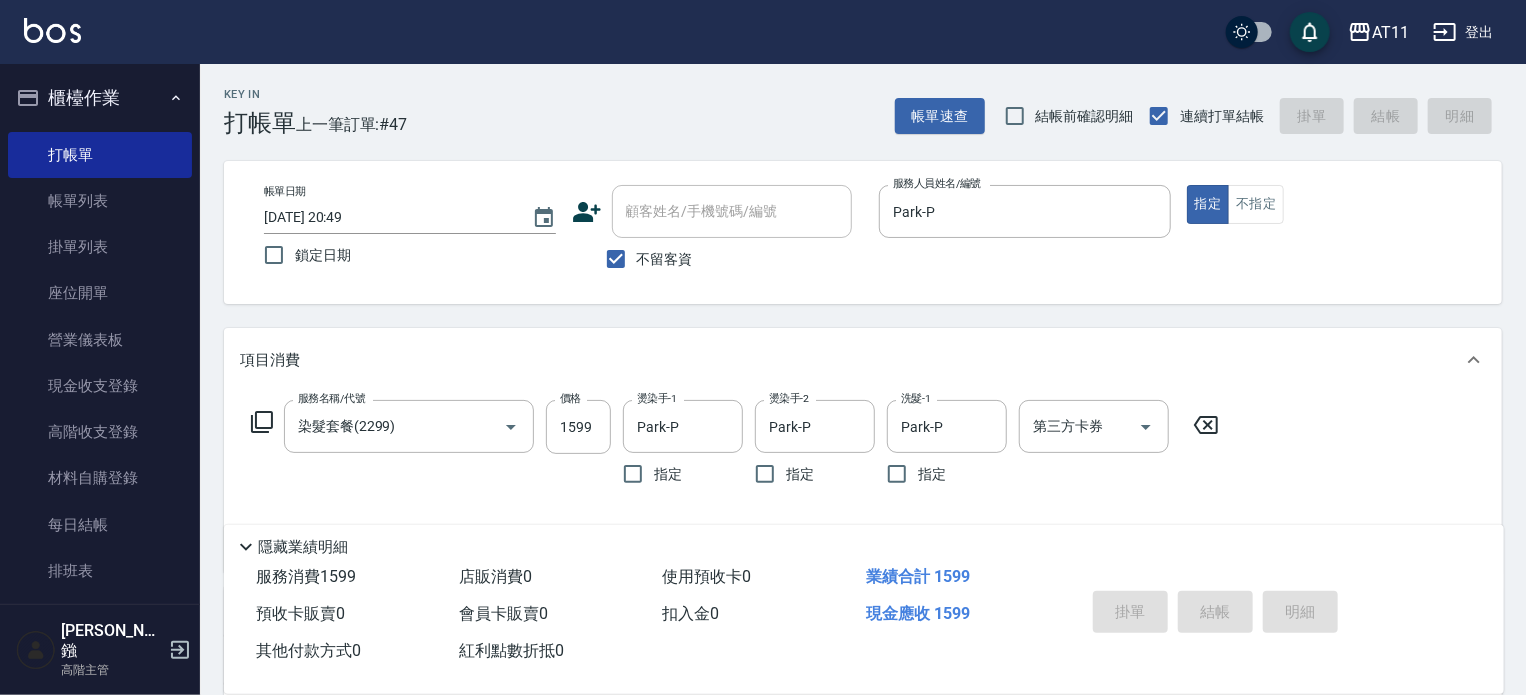 type 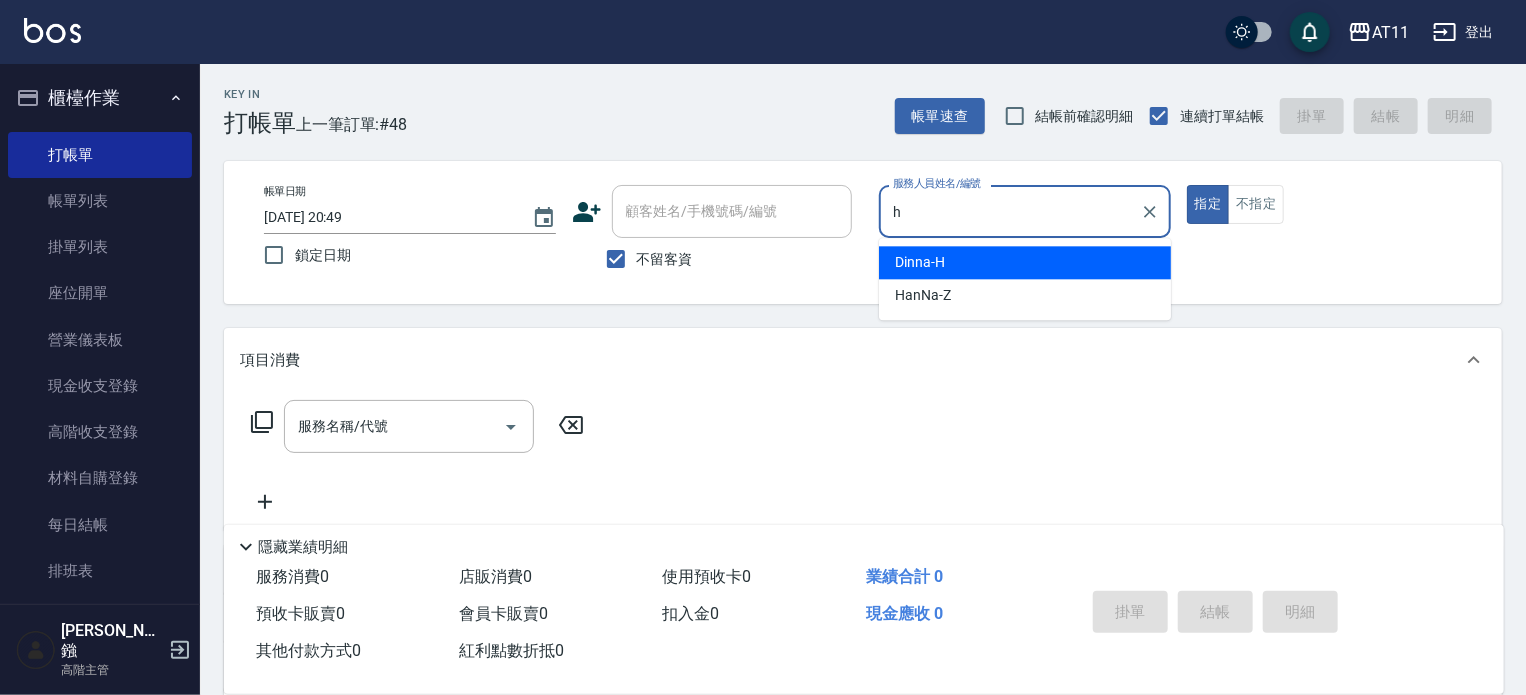 type on "Dinna-H" 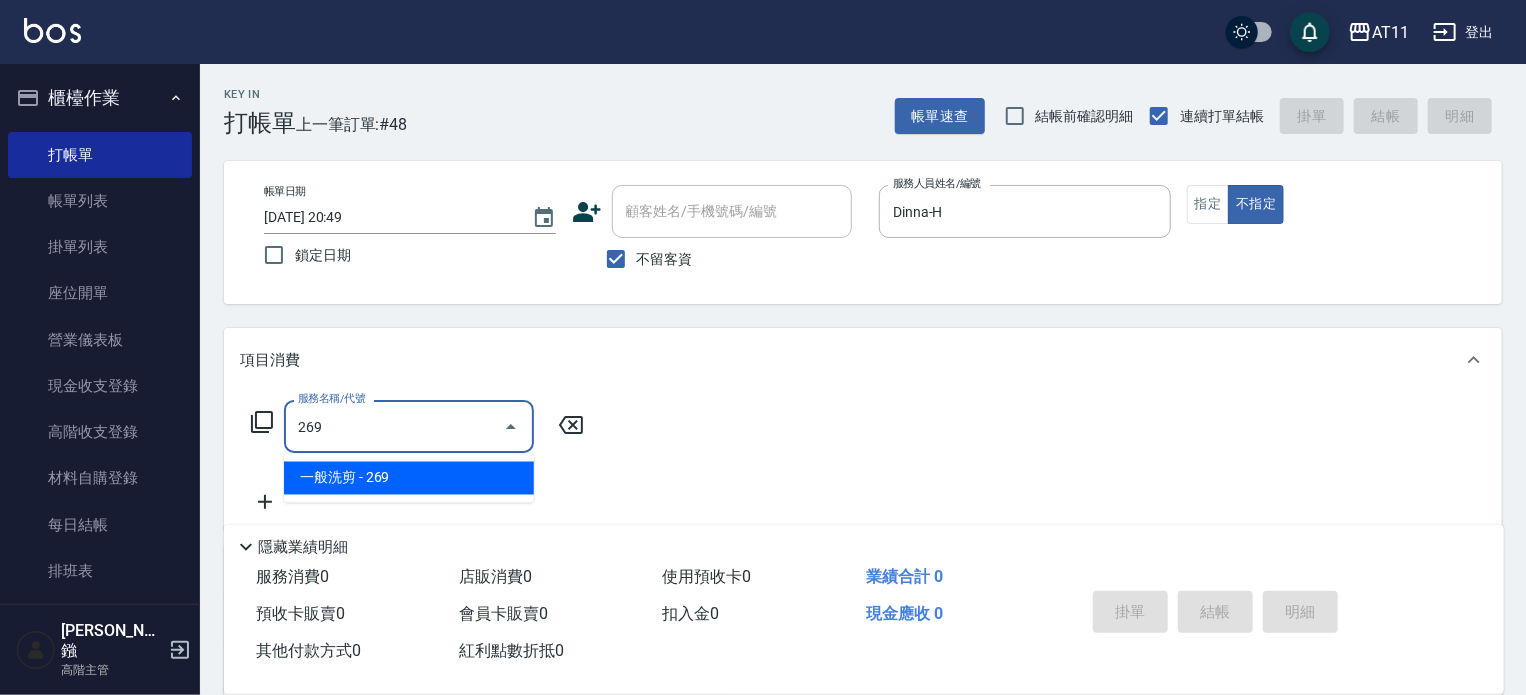 type on "一般洗剪(269)" 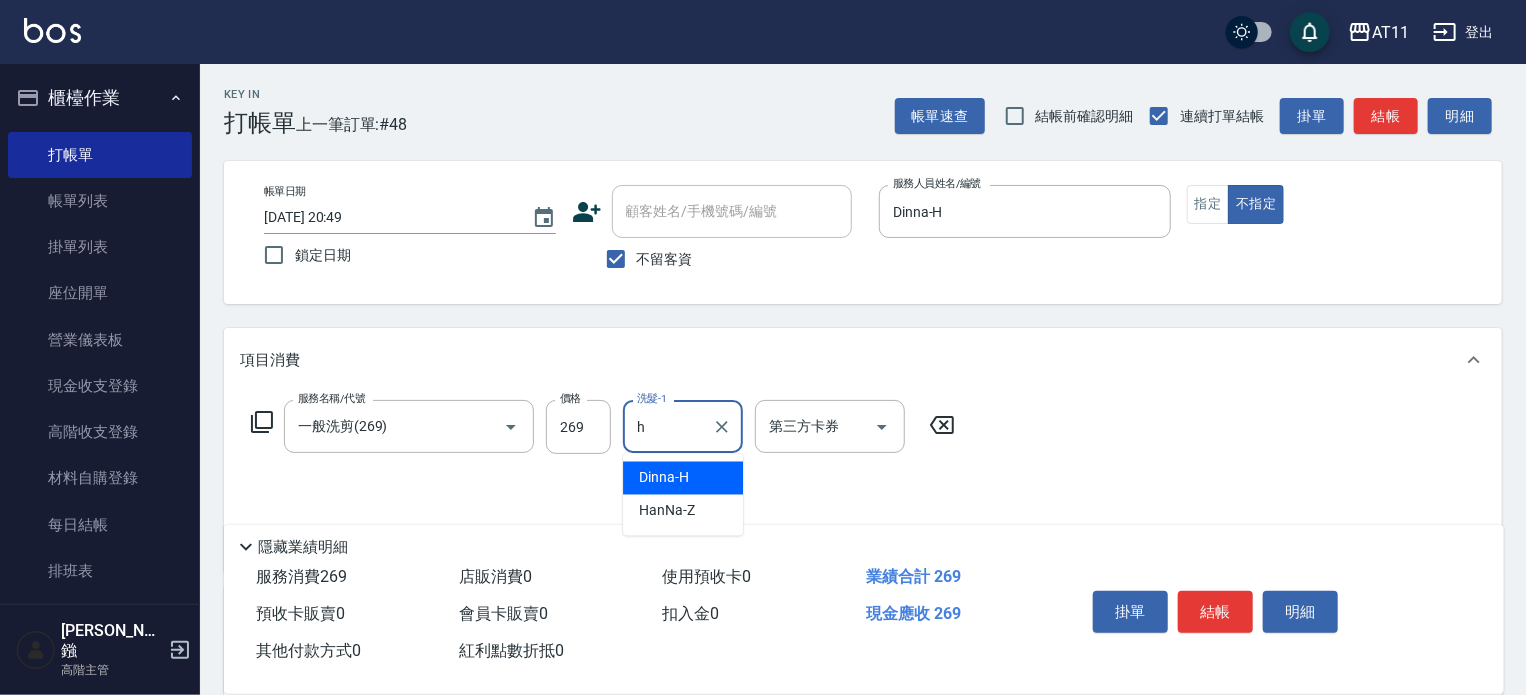 type on "Dinna-H" 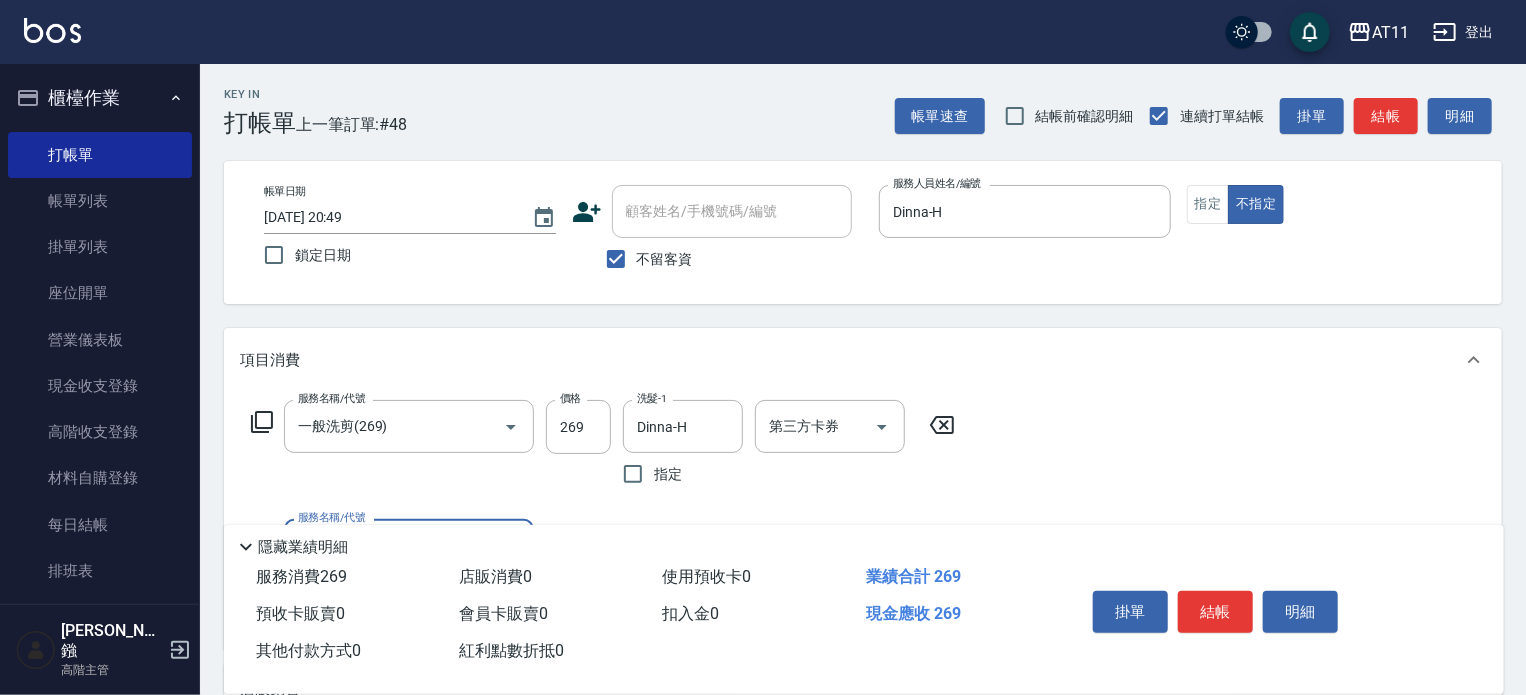 click on "結帳" at bounding box center [1215, 612] 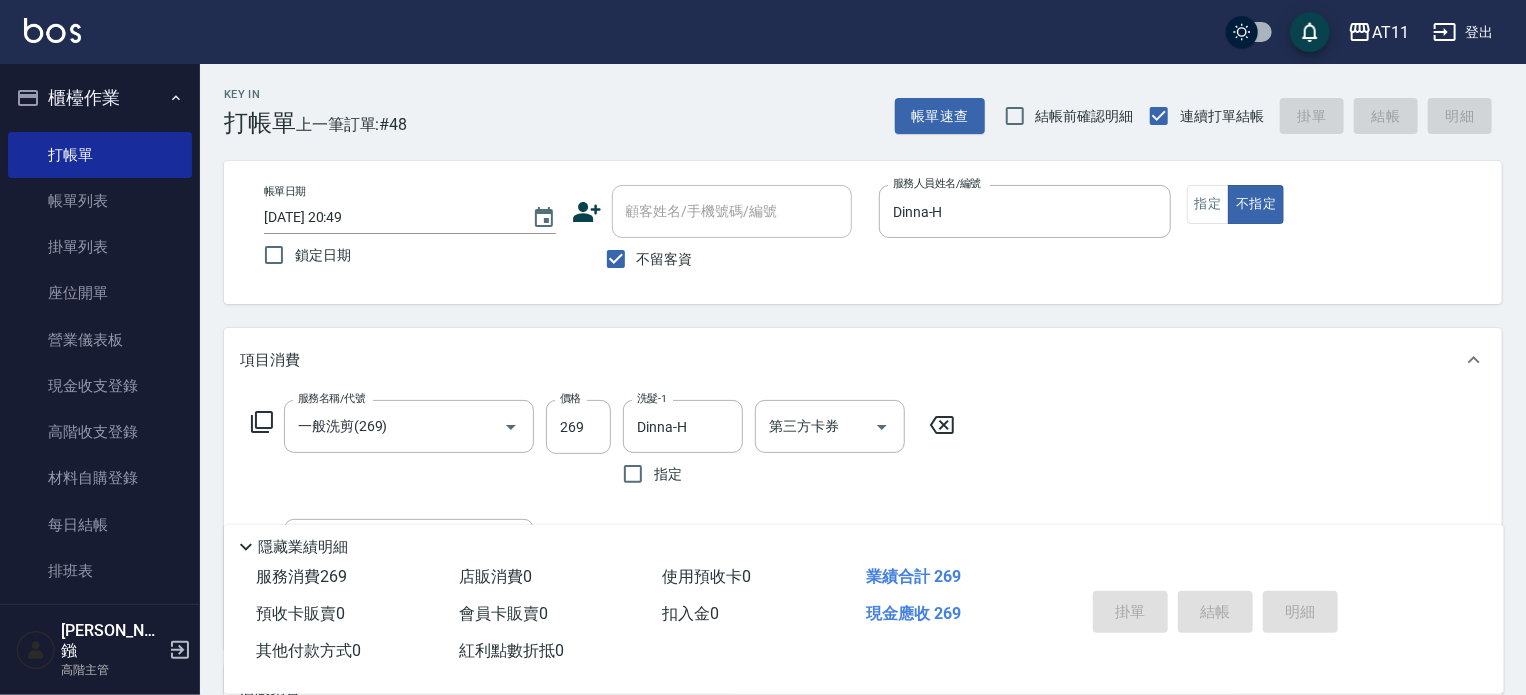 type on "2025/07/12 20:50" 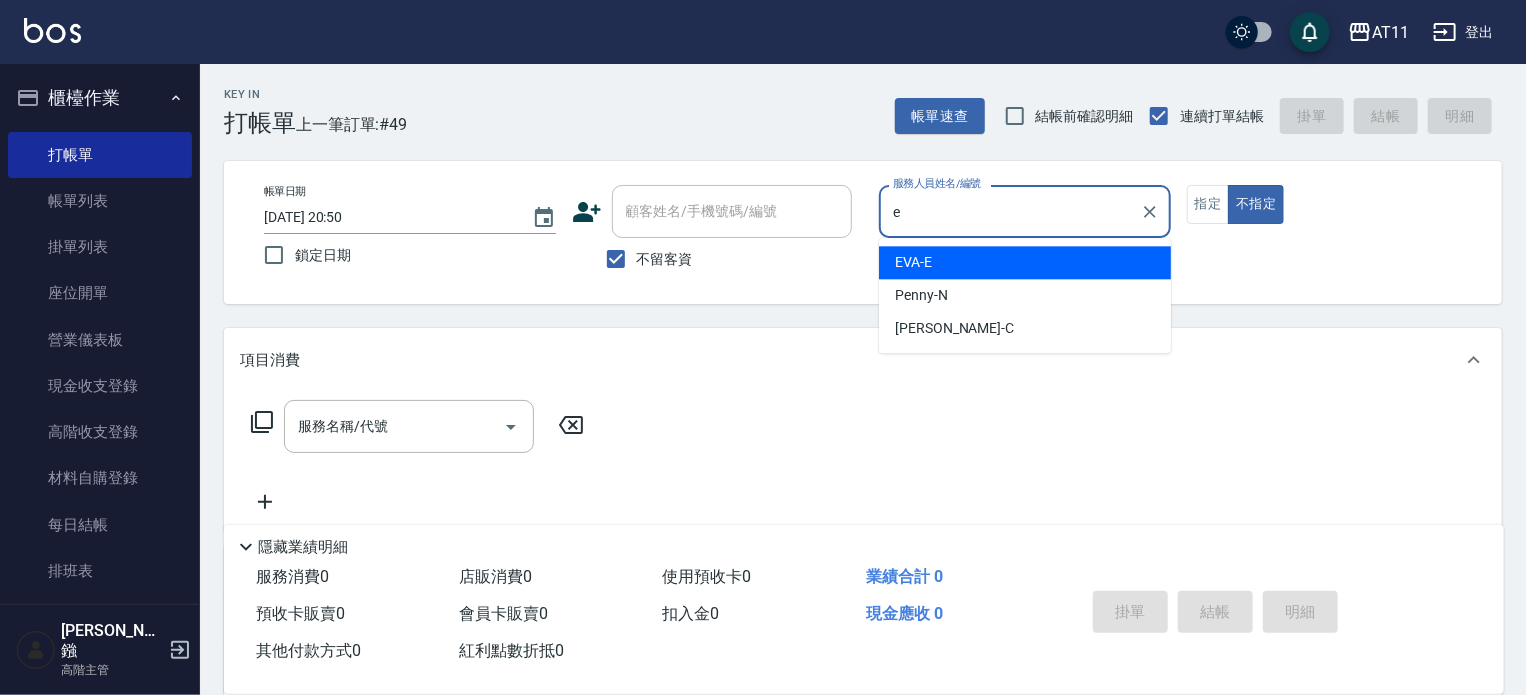 type on "[PERSON_NAME]-E" 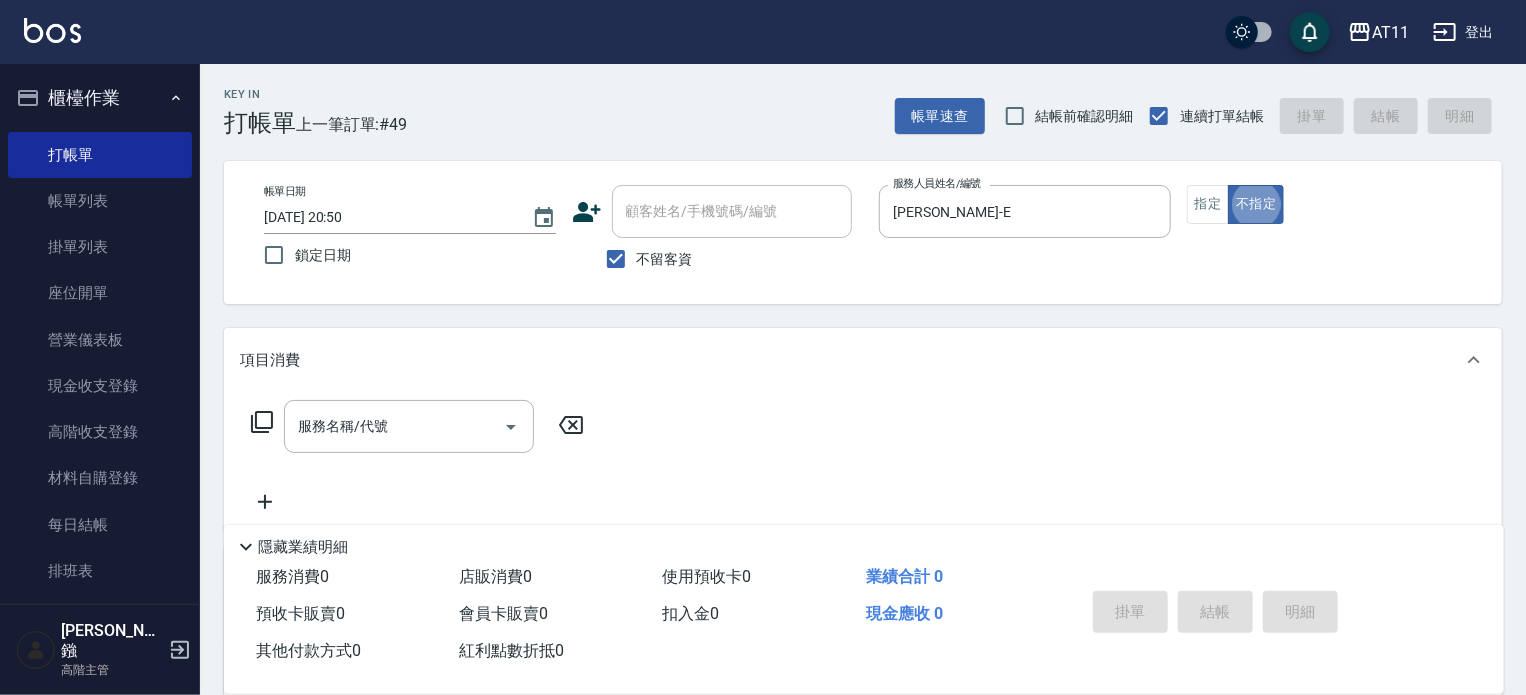 type on "false" 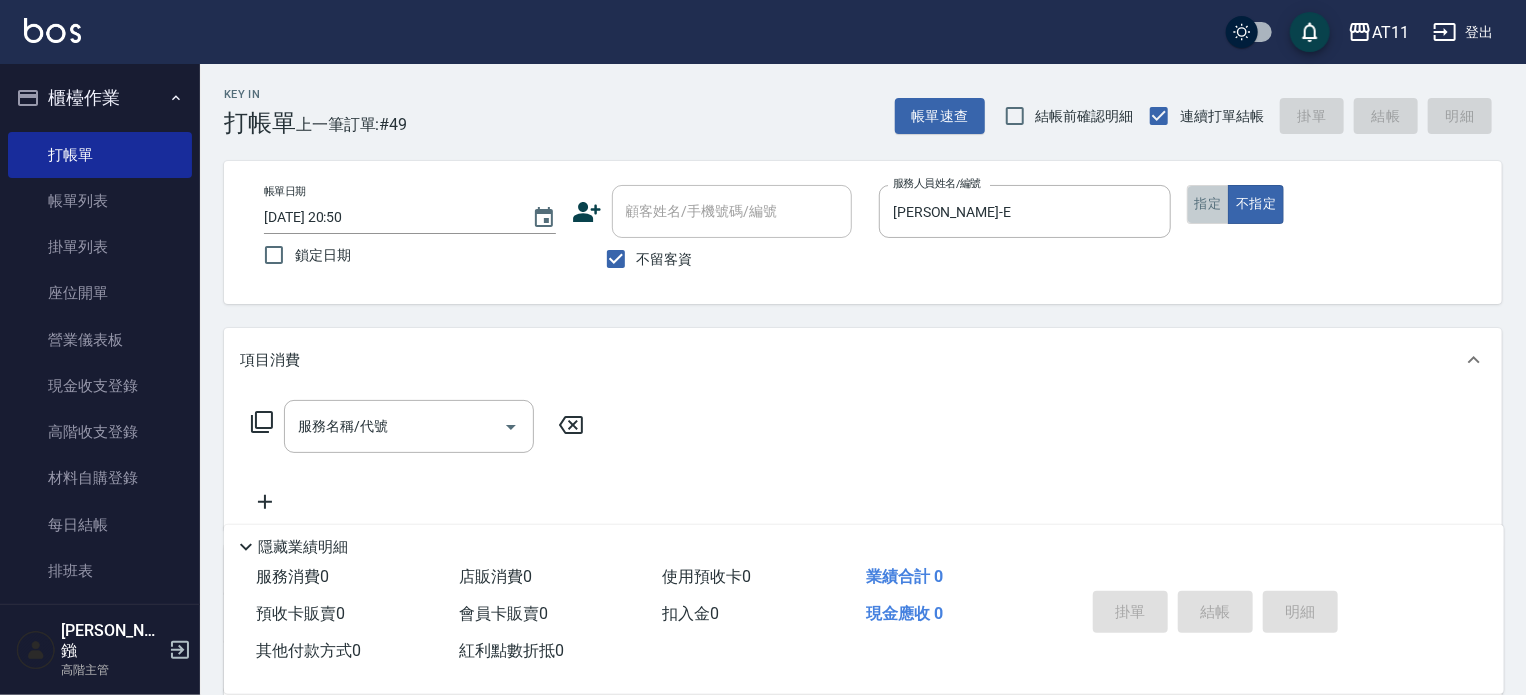 click on "指定" at bounding box center (1208, 204) 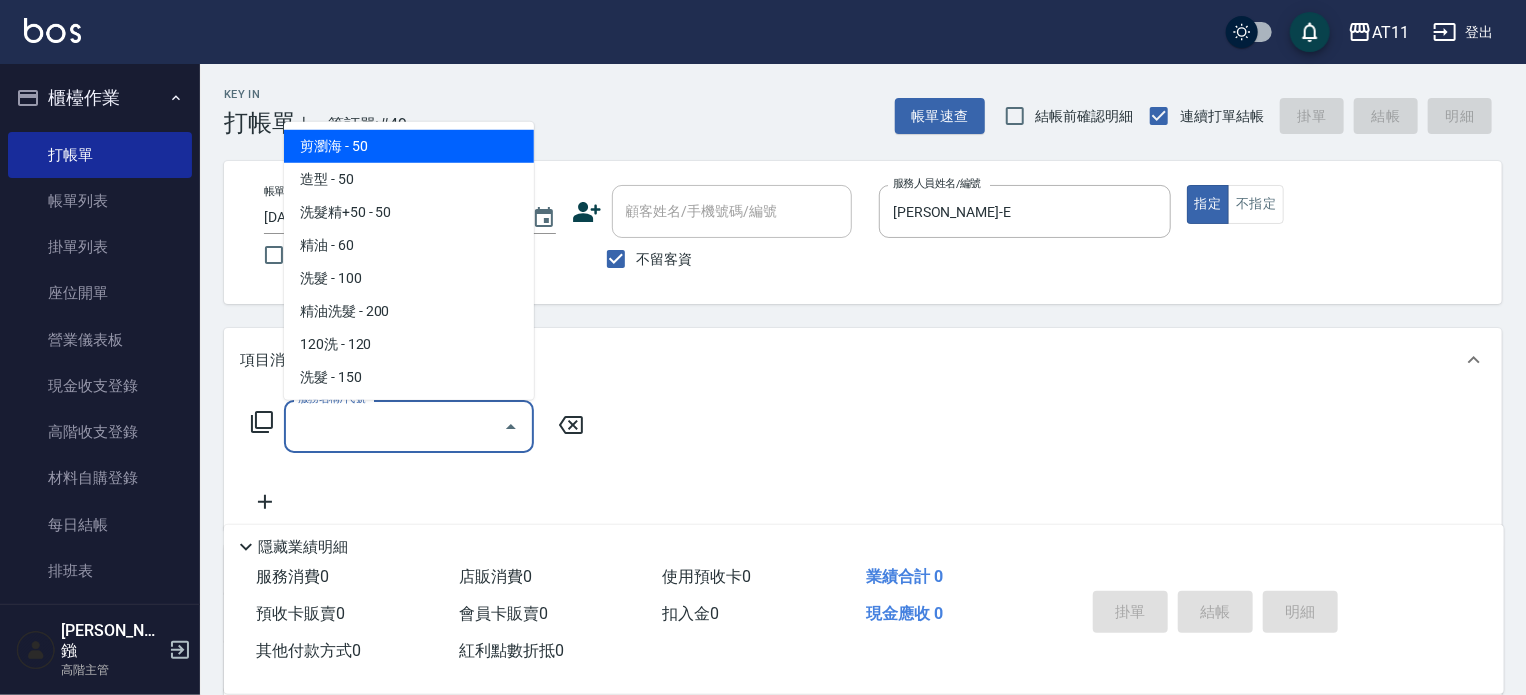 click on "服務名稱/代號" at bounding box center [394, 426] 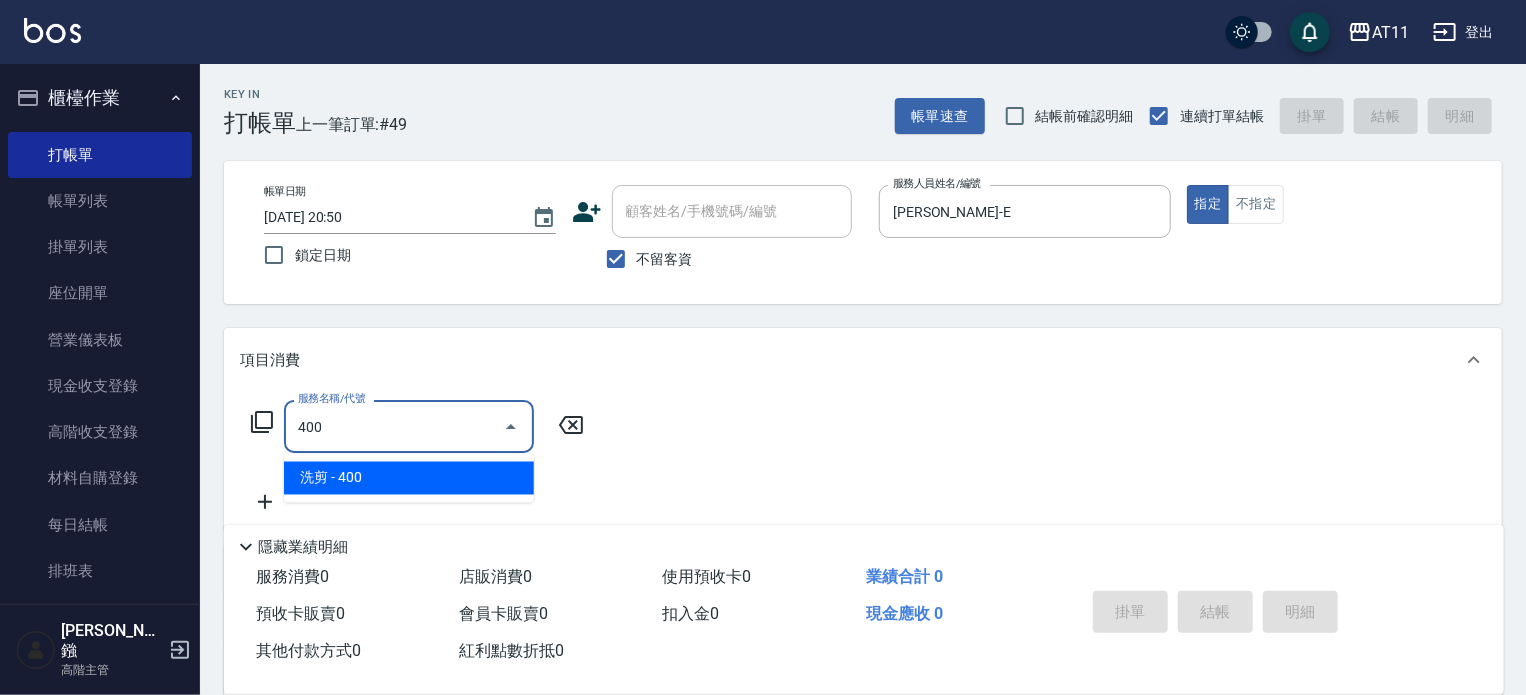 type on "洗剪(400)" 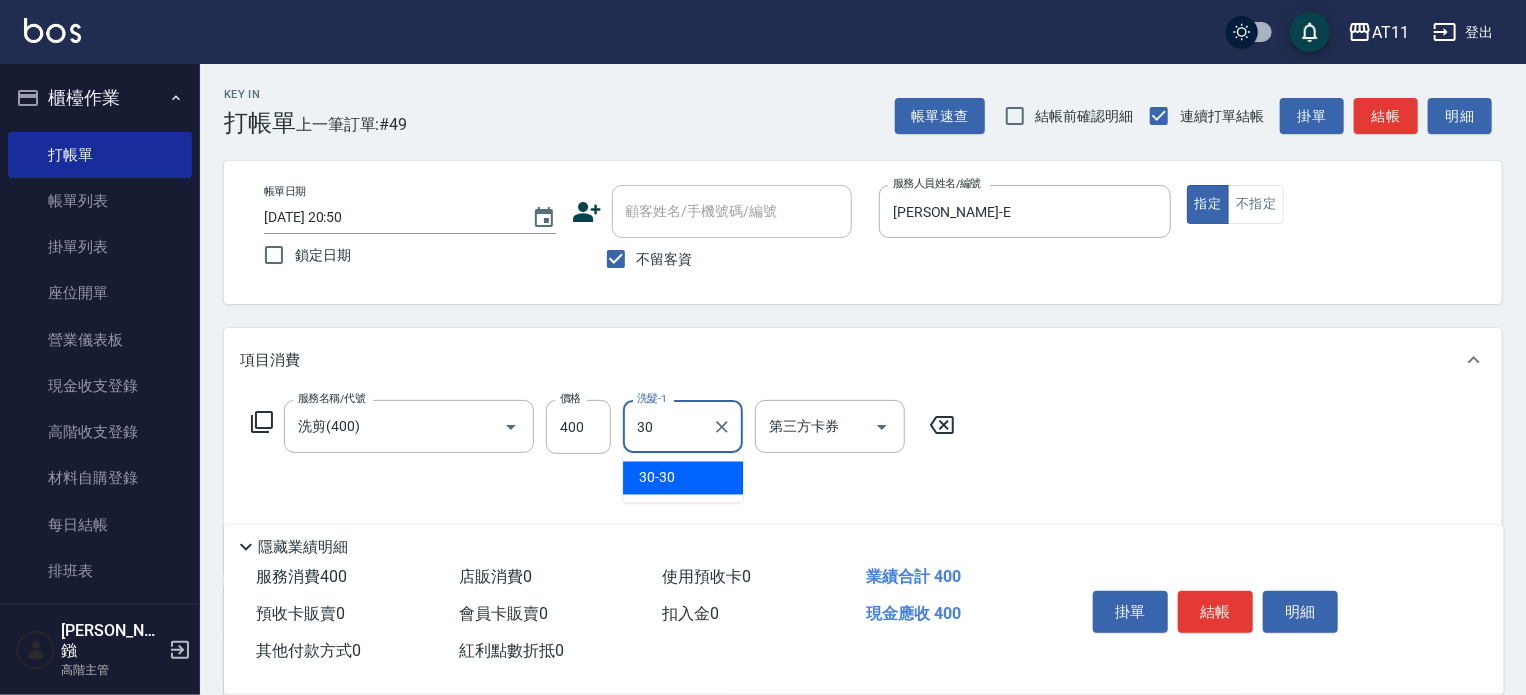 type on "30-30" 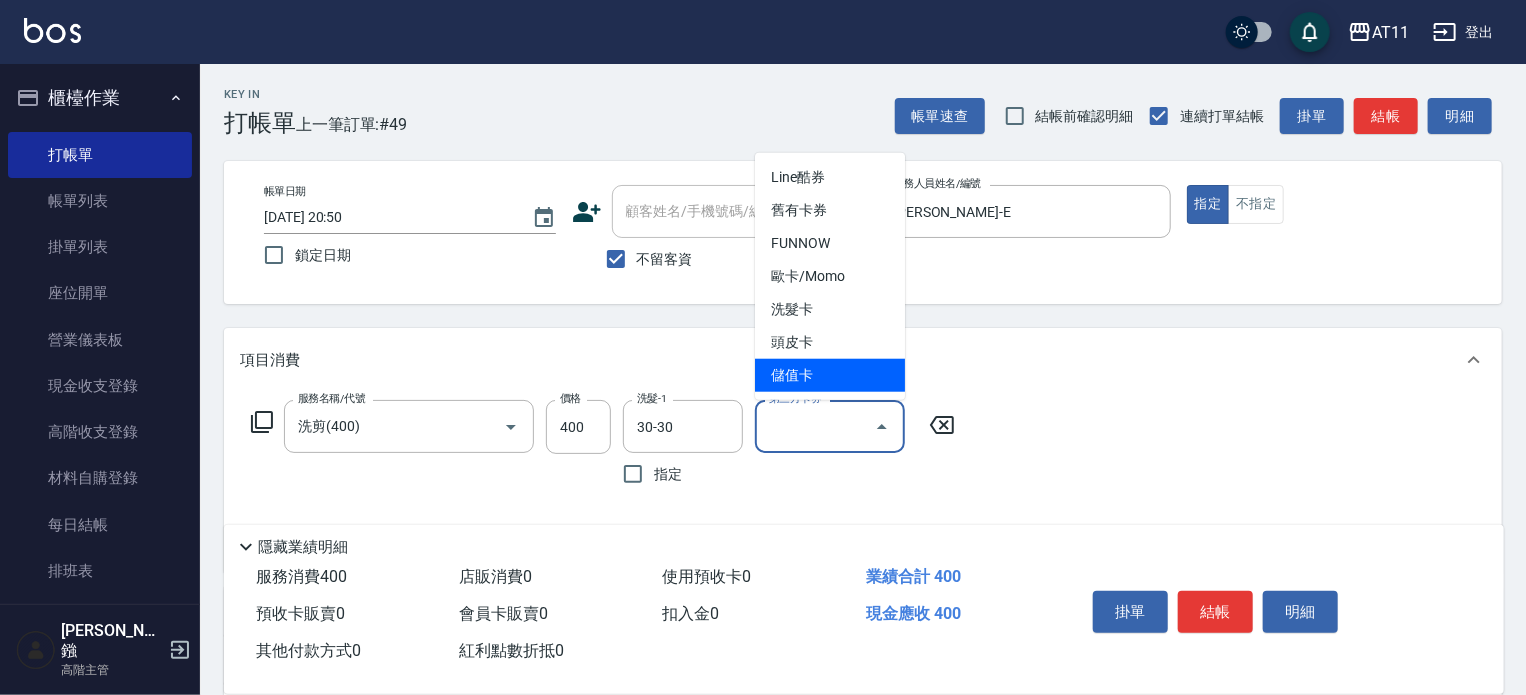type on "儲值卡" 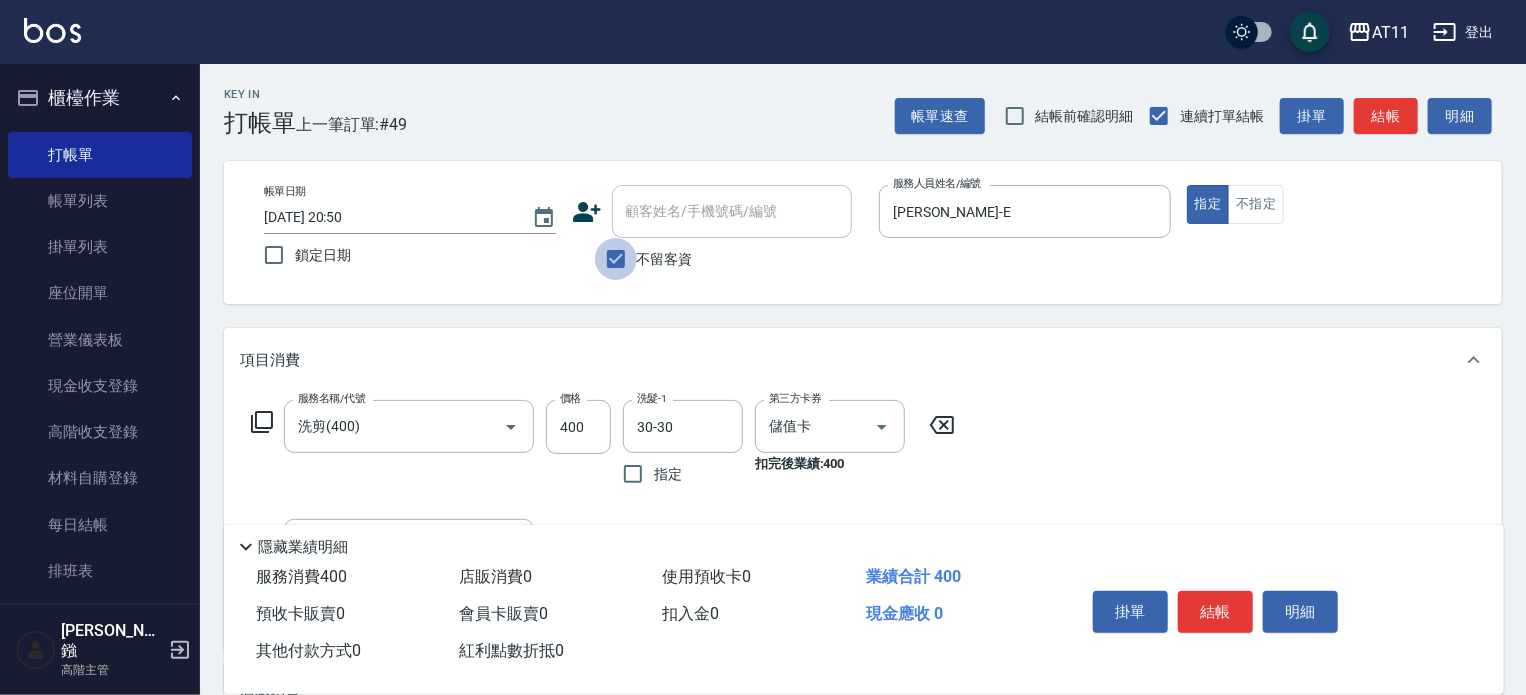 click on "不留客資" at bounding box center (616, 259) 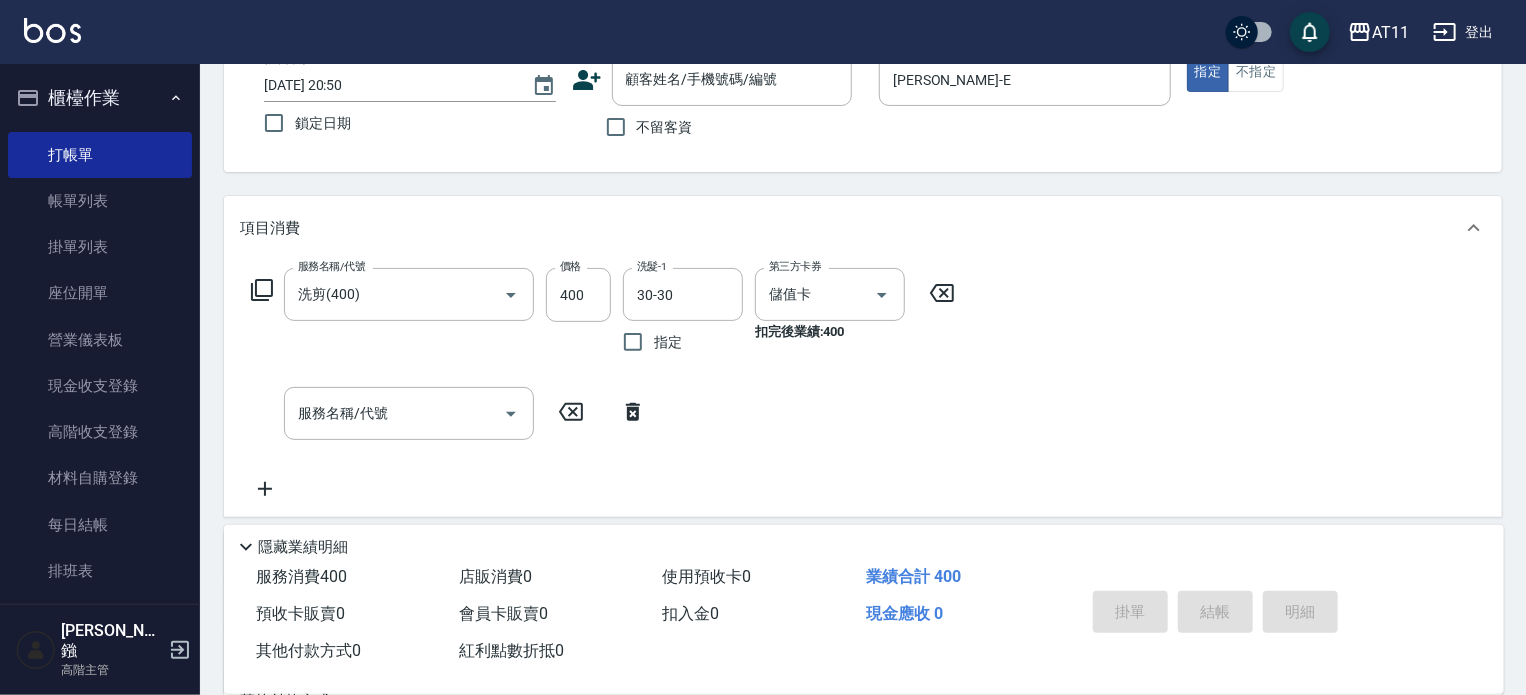 scroll, scrollTop: 100, scrollLeft: 0, axis: vertical 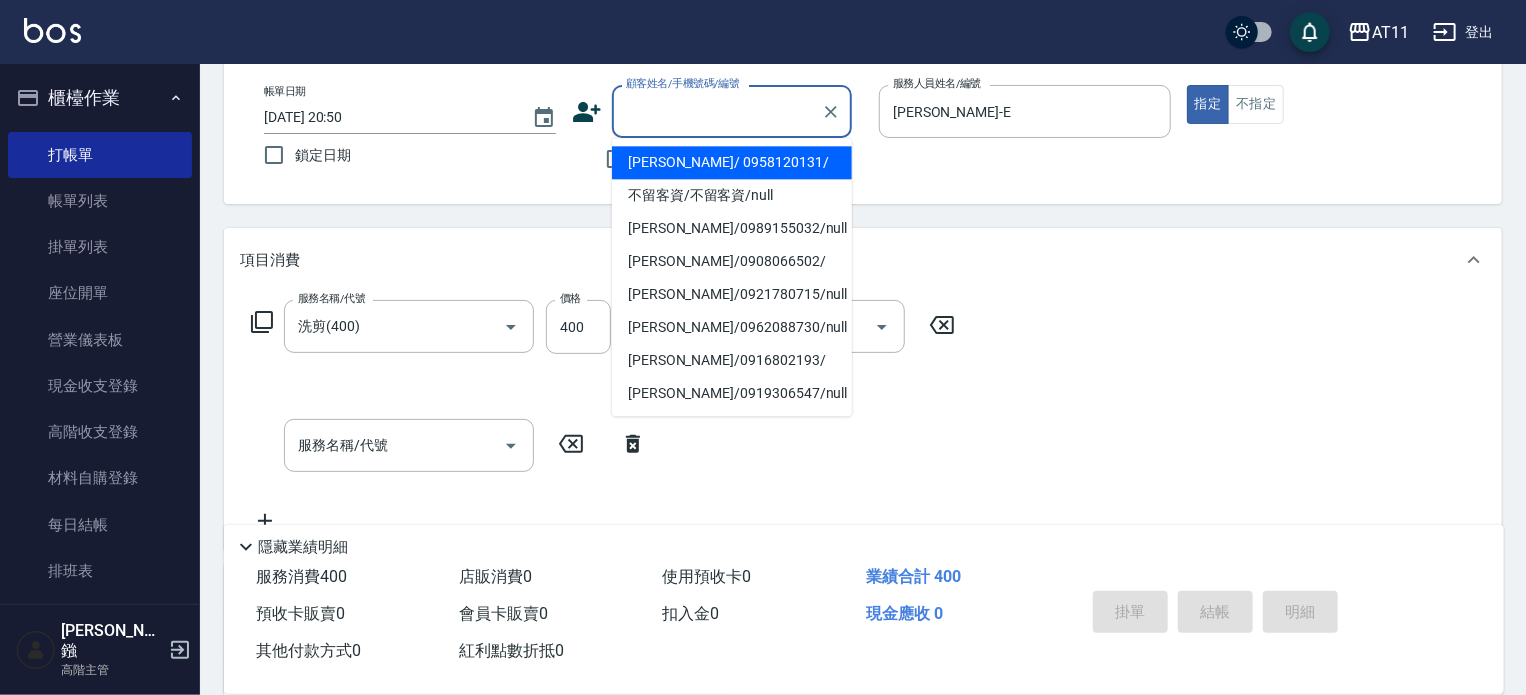 click on "顧客姓名/手機號碼/編號" at bounding box center (717, 111) 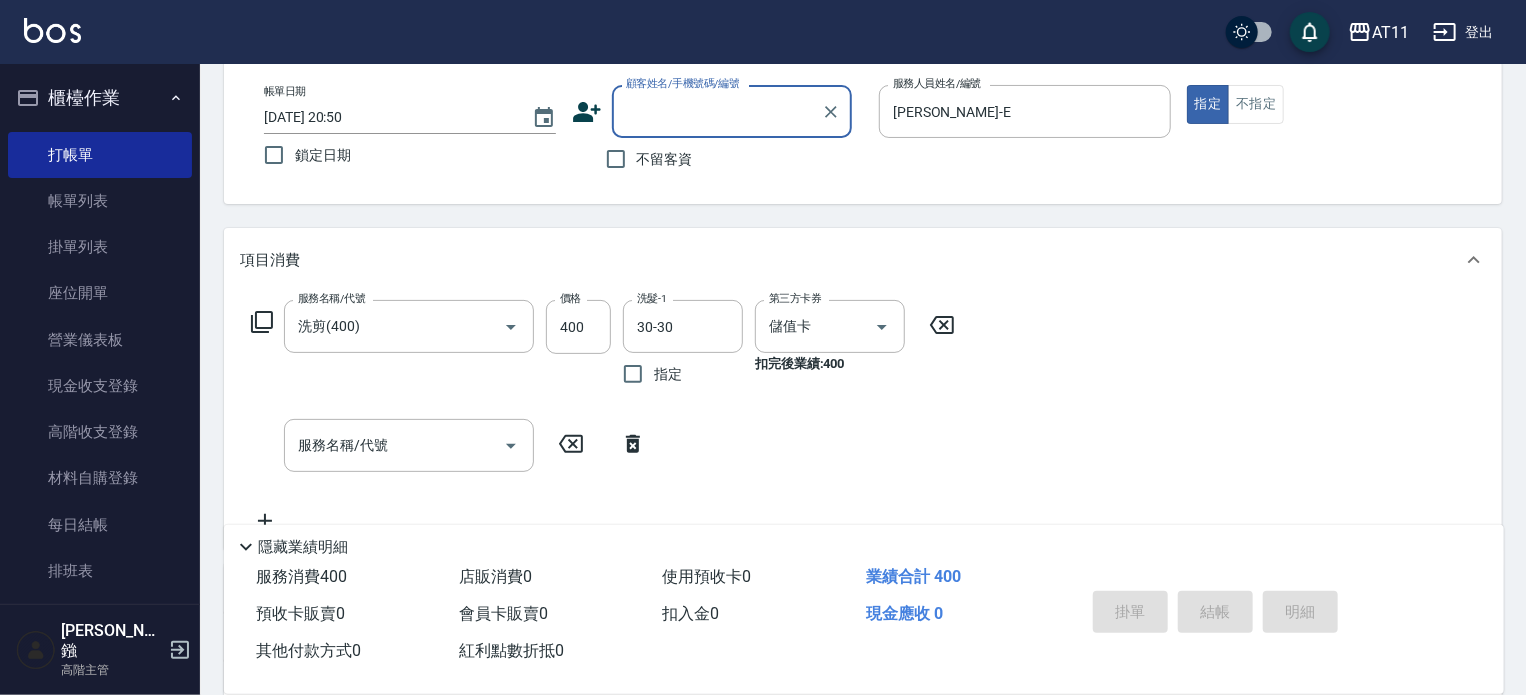 paste on "0989035497" 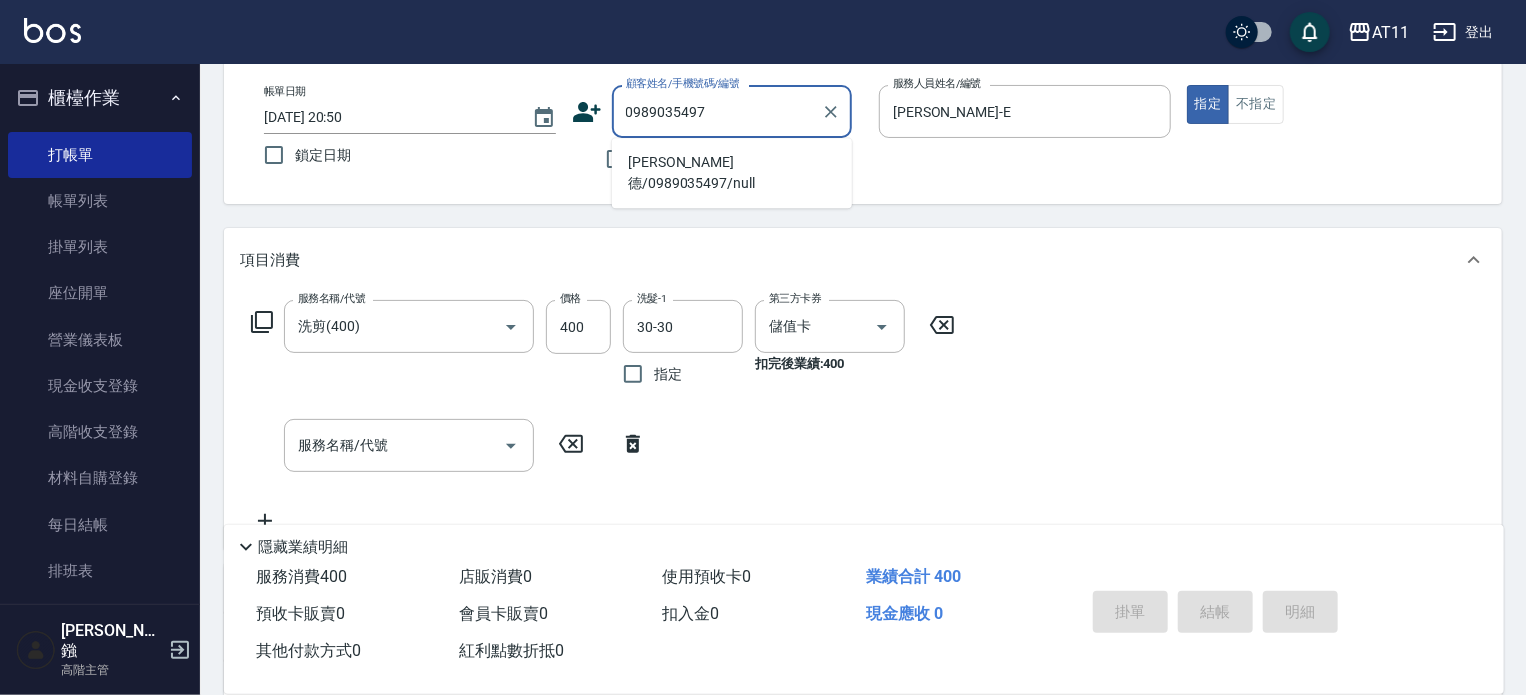 click on "江又德/0989035497/null" at bounding box center (732, 173) 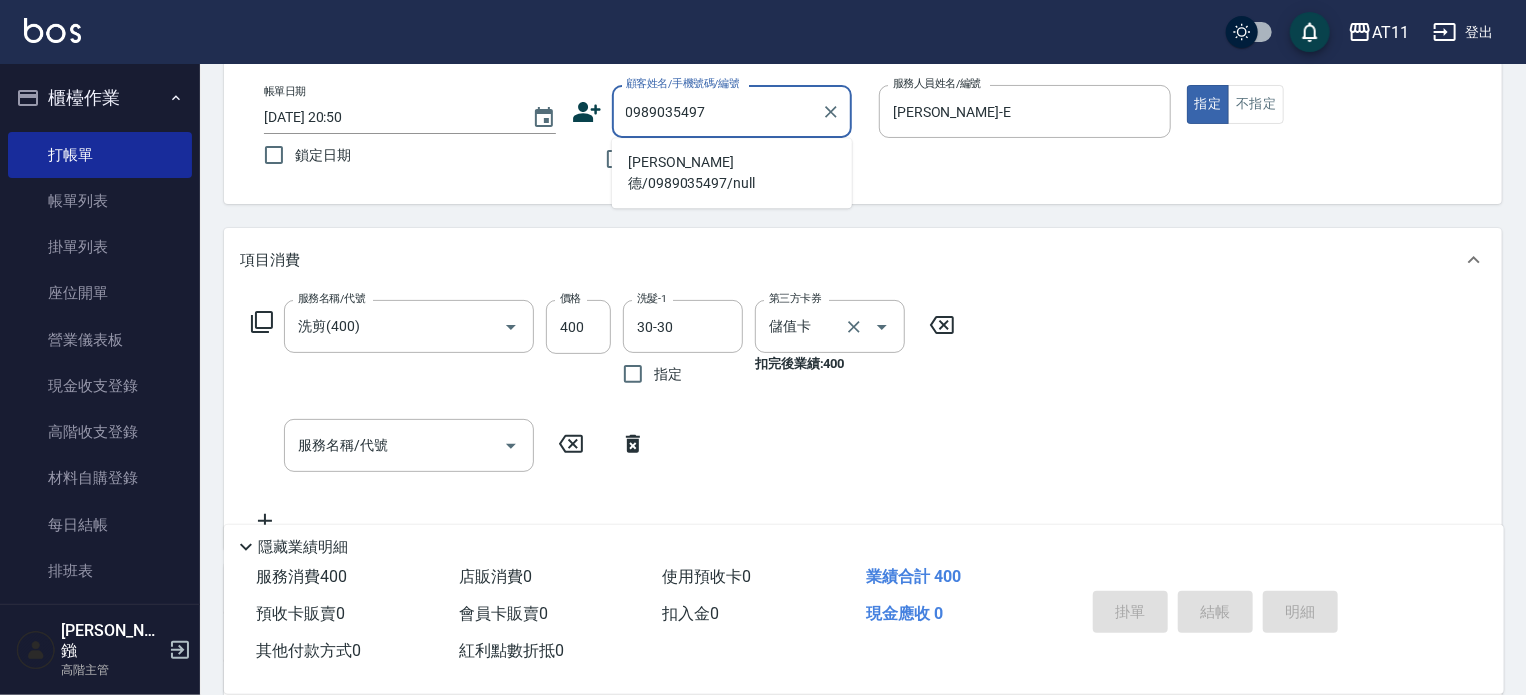 type on "江又德/0989035497/null" 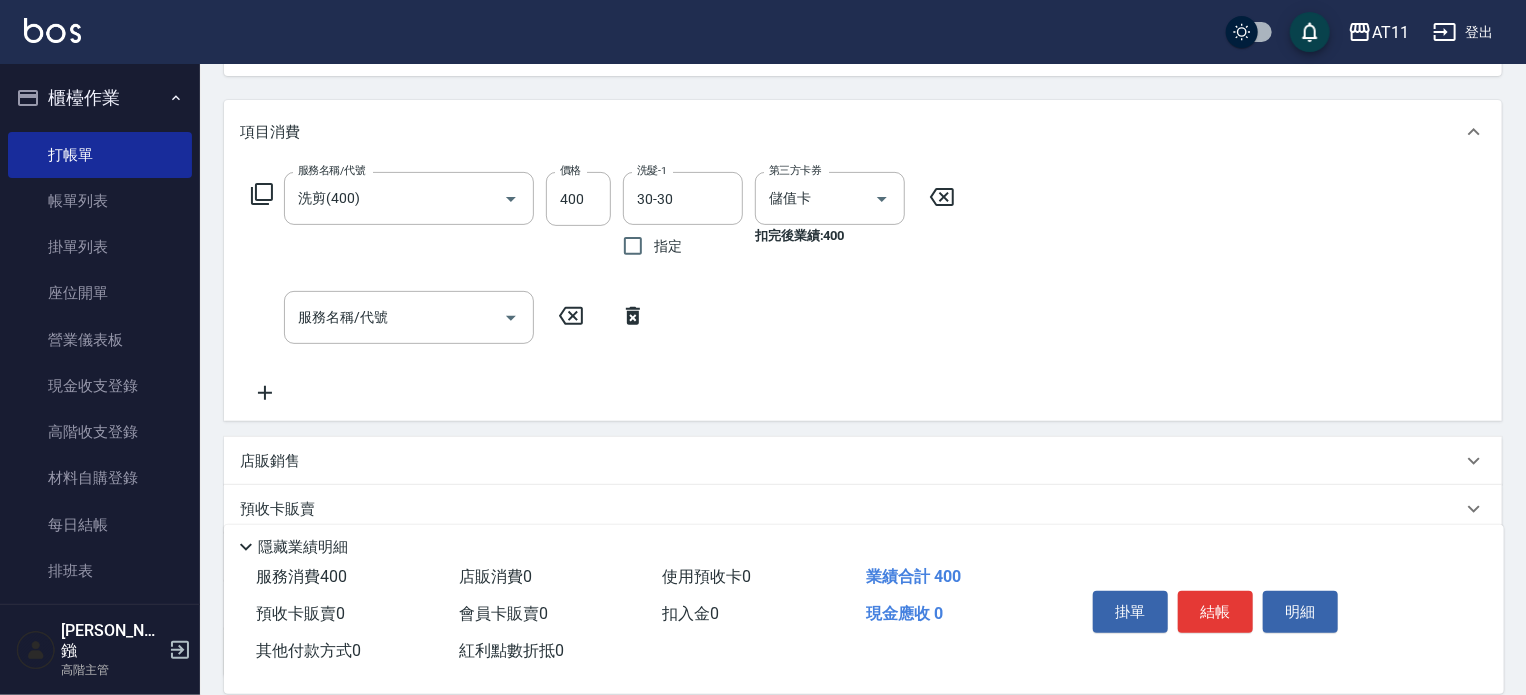 scroll, scrollTop: 400, scrollLeft: 0, axis: vertical 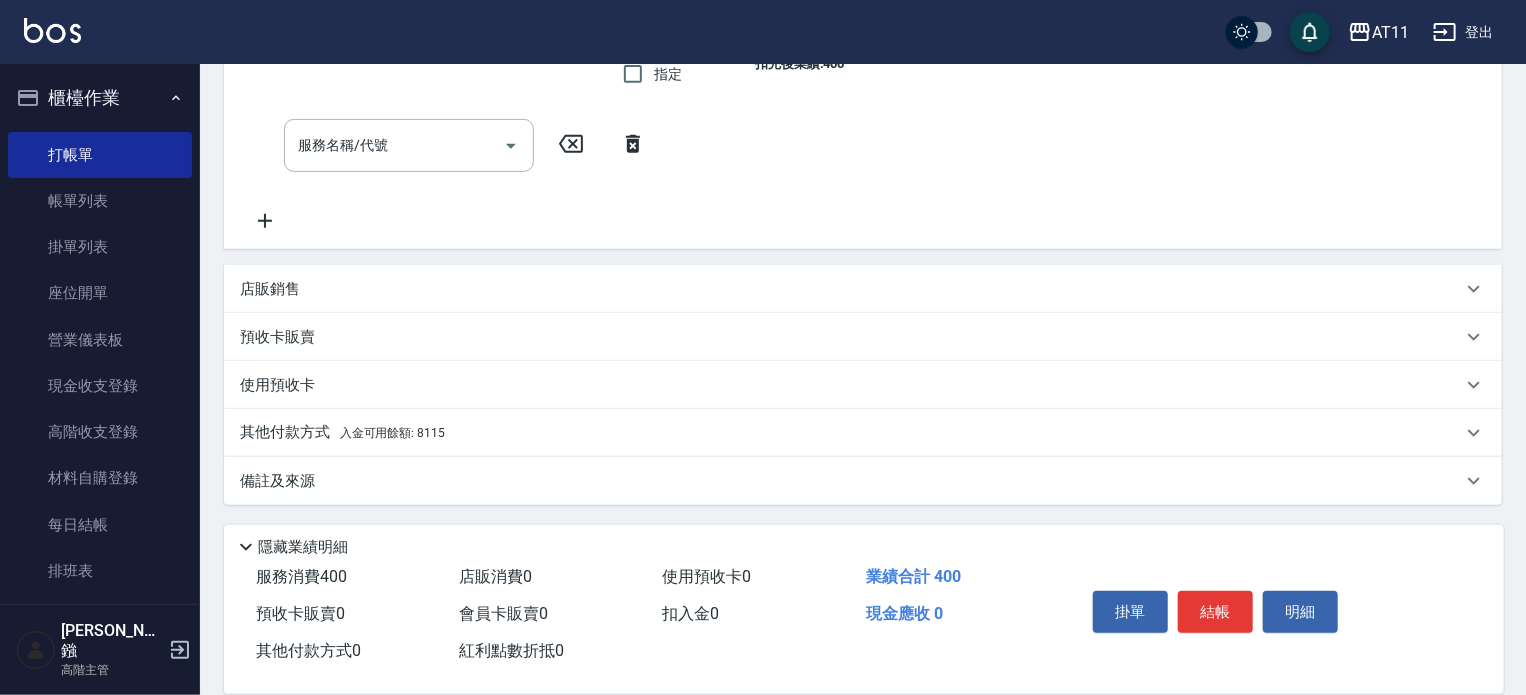 click on "其他付款方式 入金可用餘額: 8115" at bounding box center [851, 433] 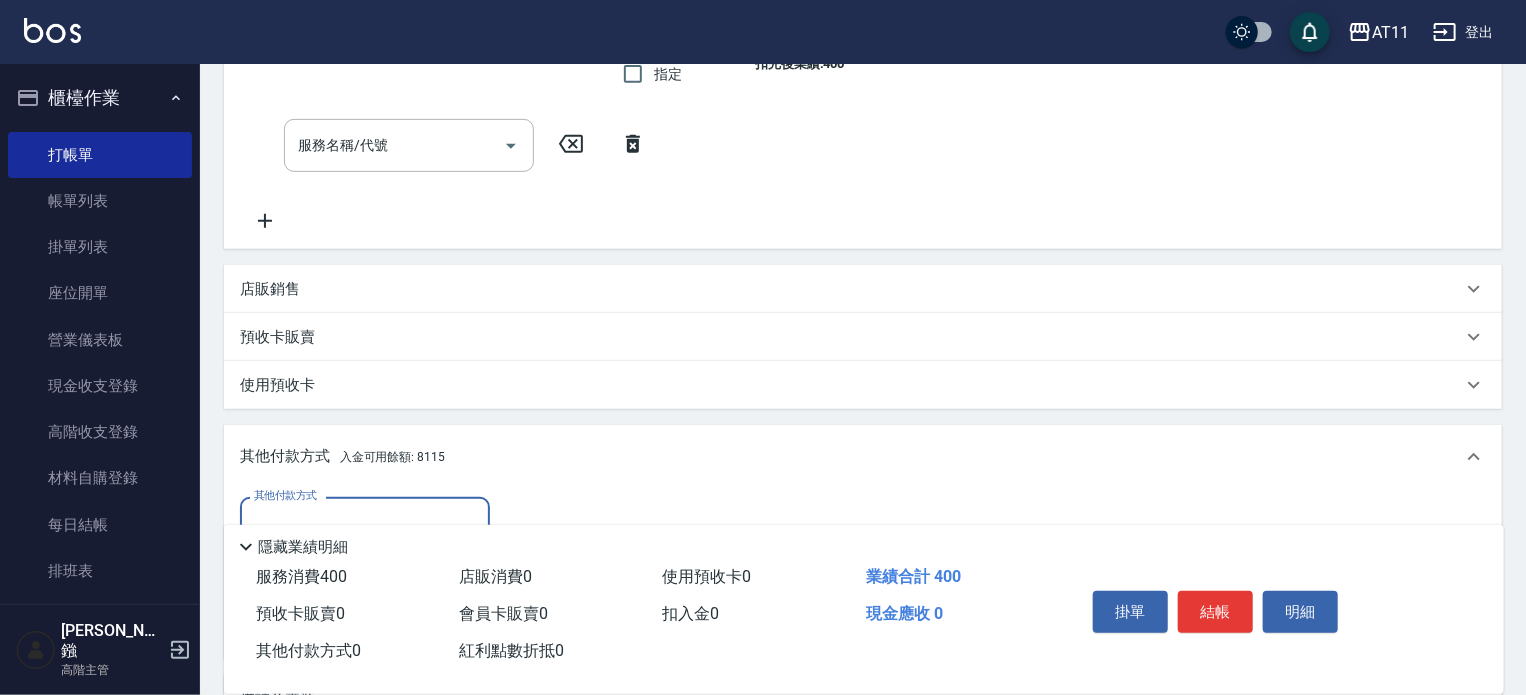 scroll, scrollTop: 0, scrollLeft: 0, axis: both 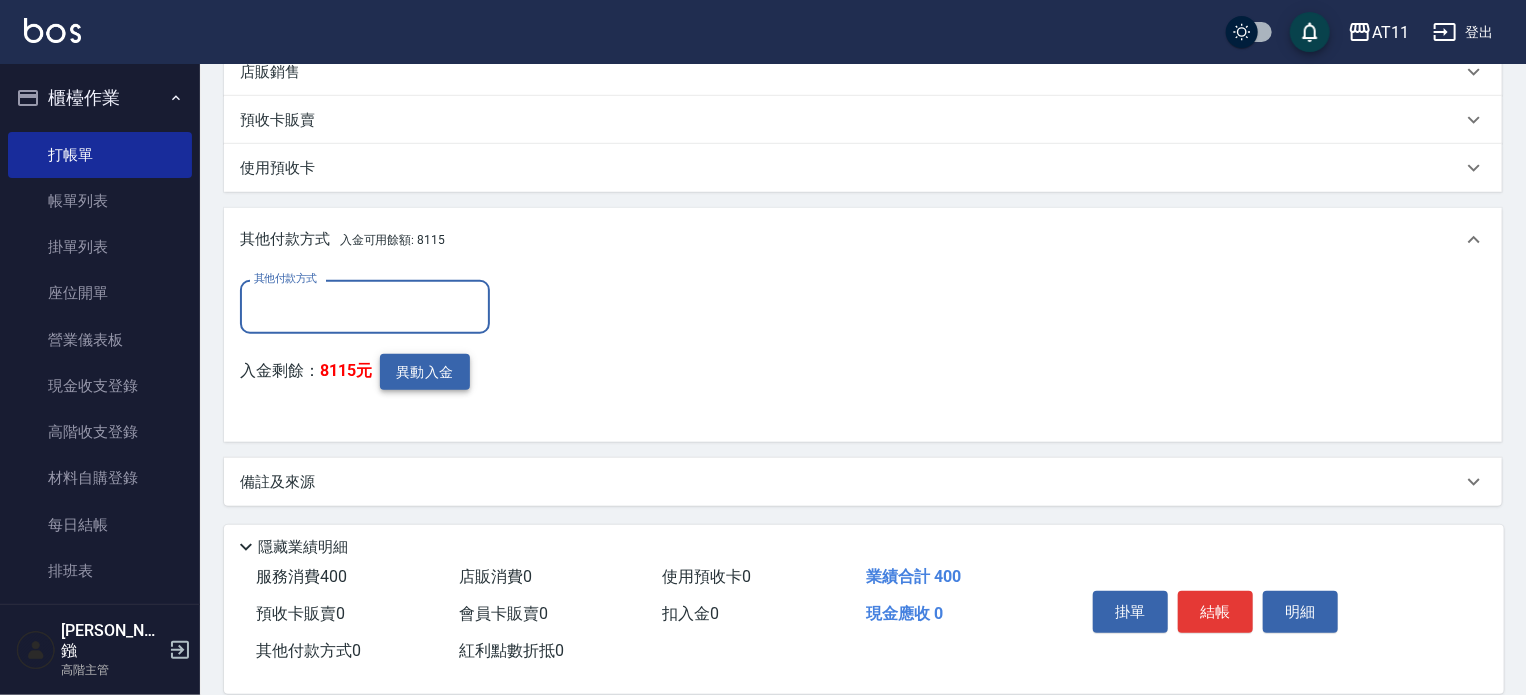 click on "異動入金" at bounding box center (425, 372) 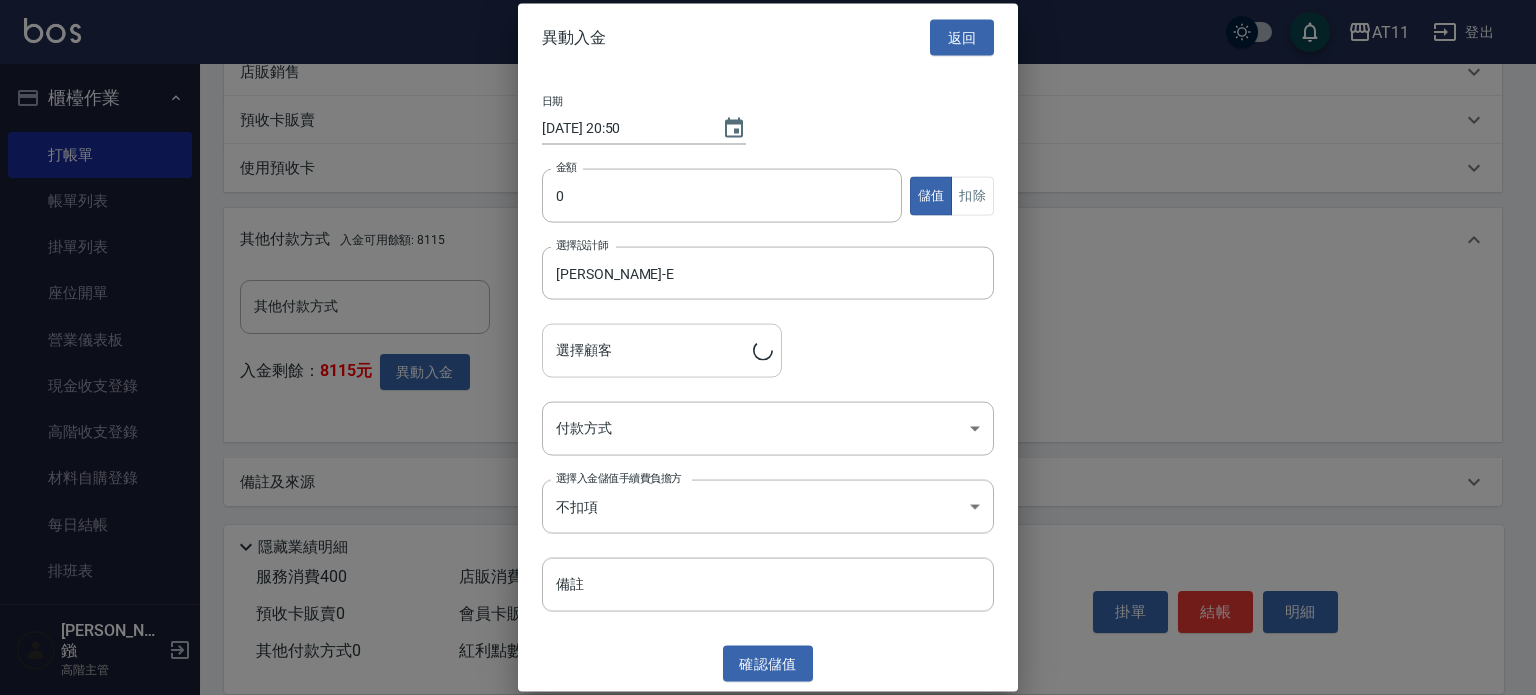 type on "江又德/0989035497" 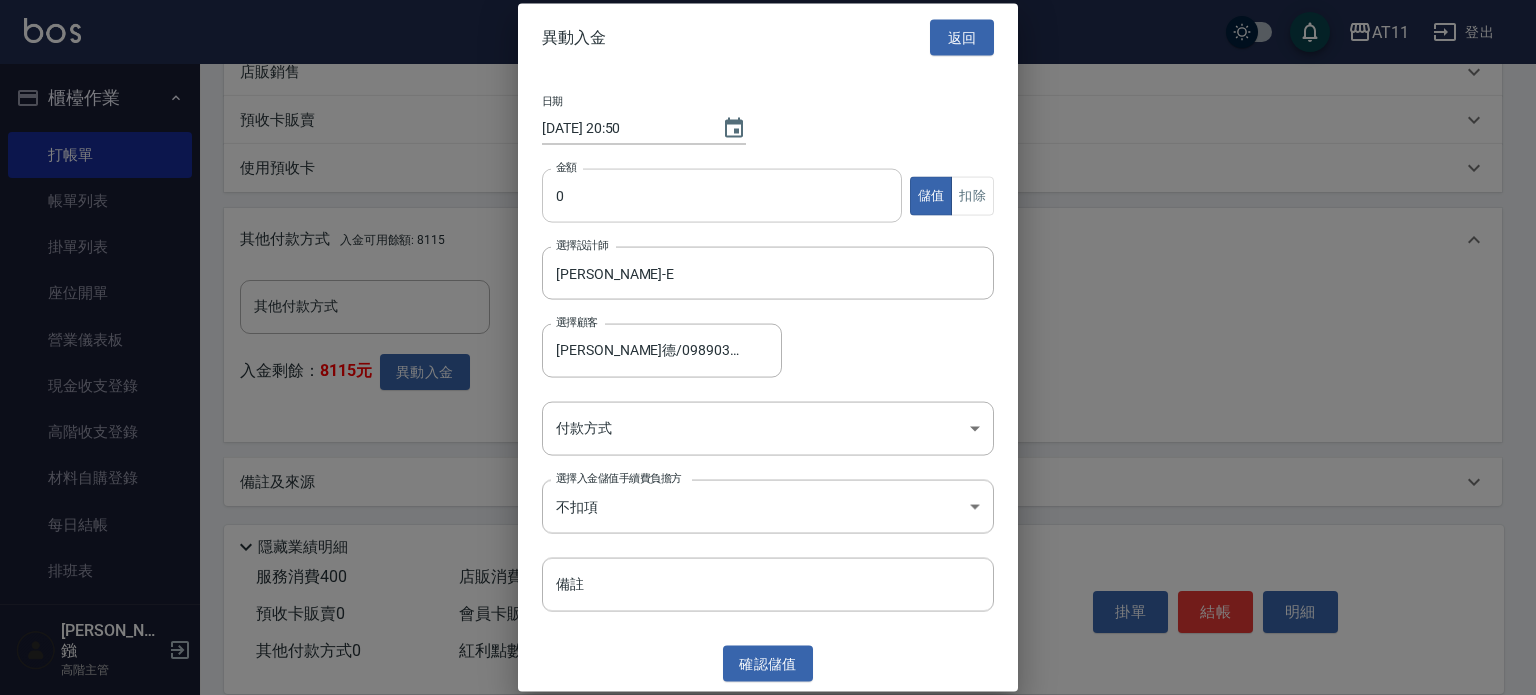 click on "0" at bounding box center (722, 196) 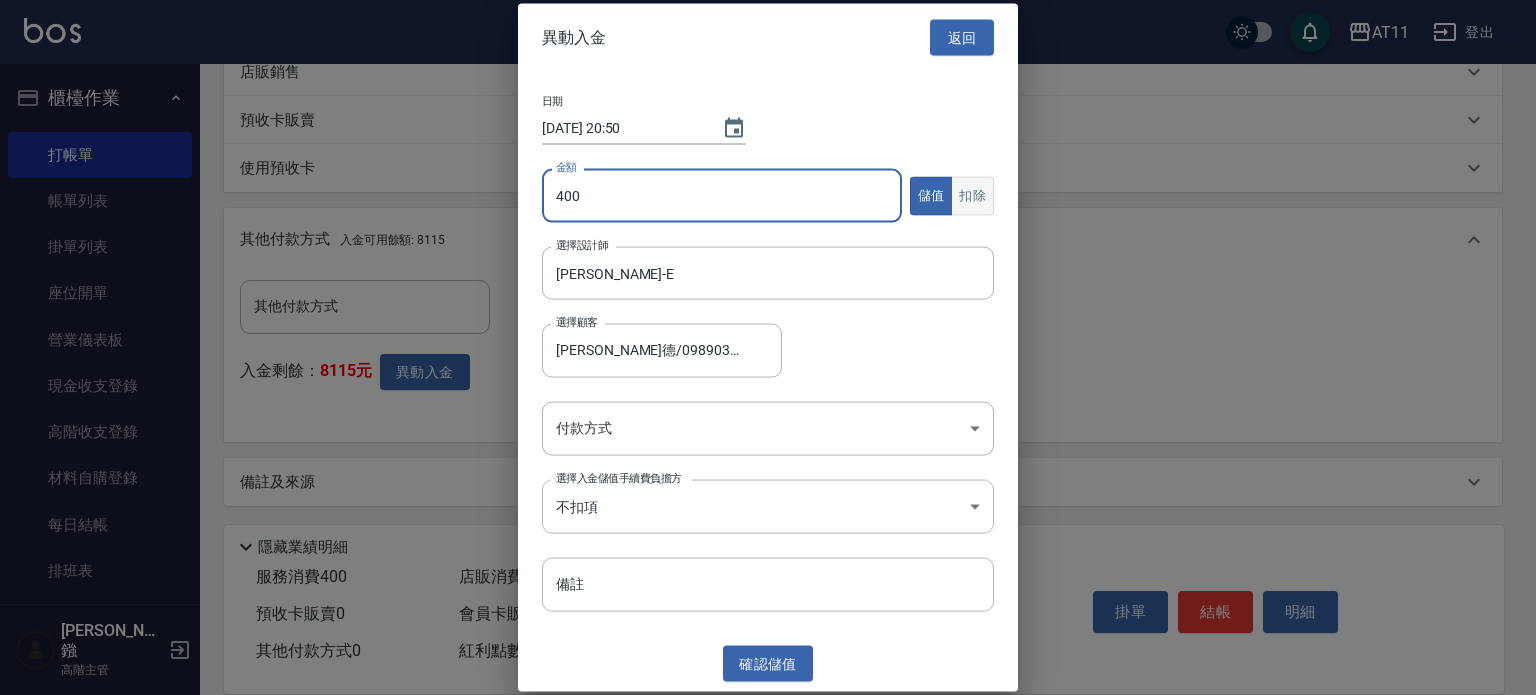 type on "400" 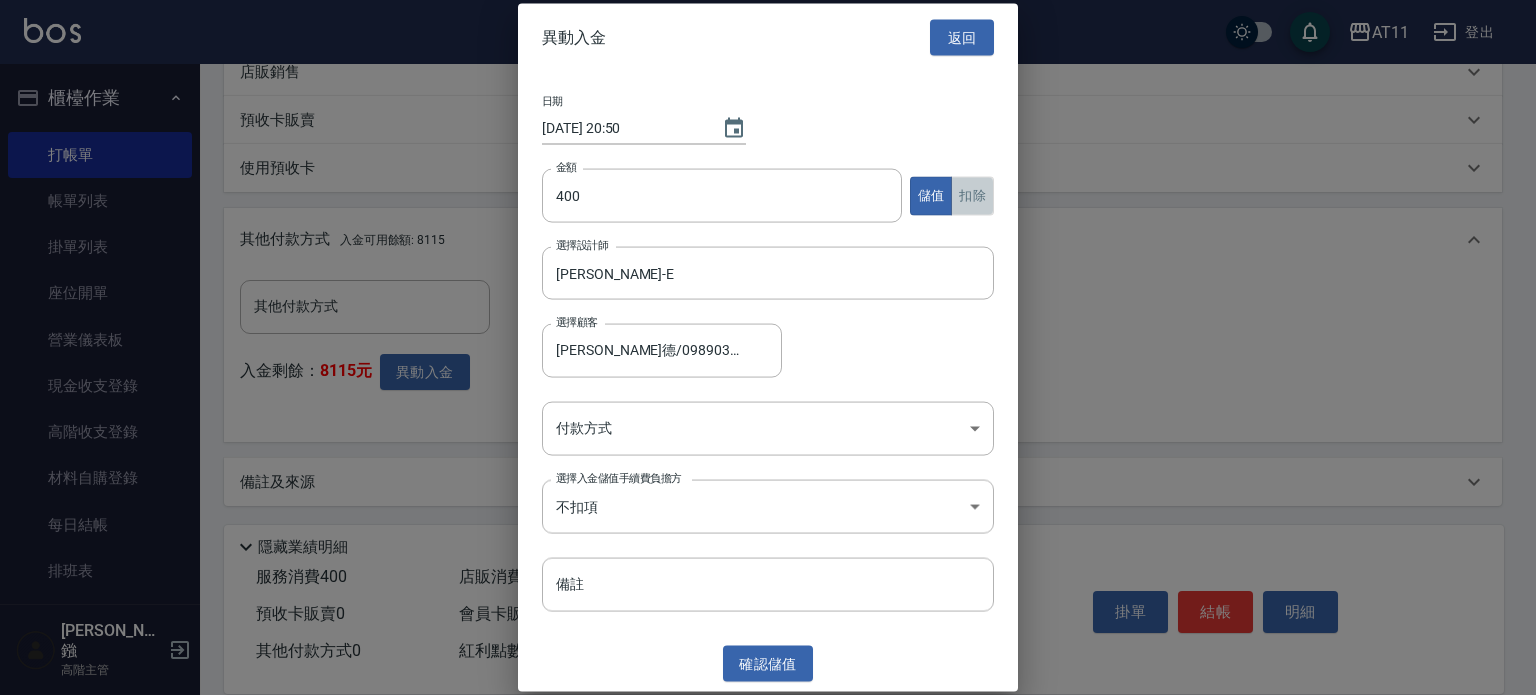 click on "扣除" at bounding box center (972, 195) 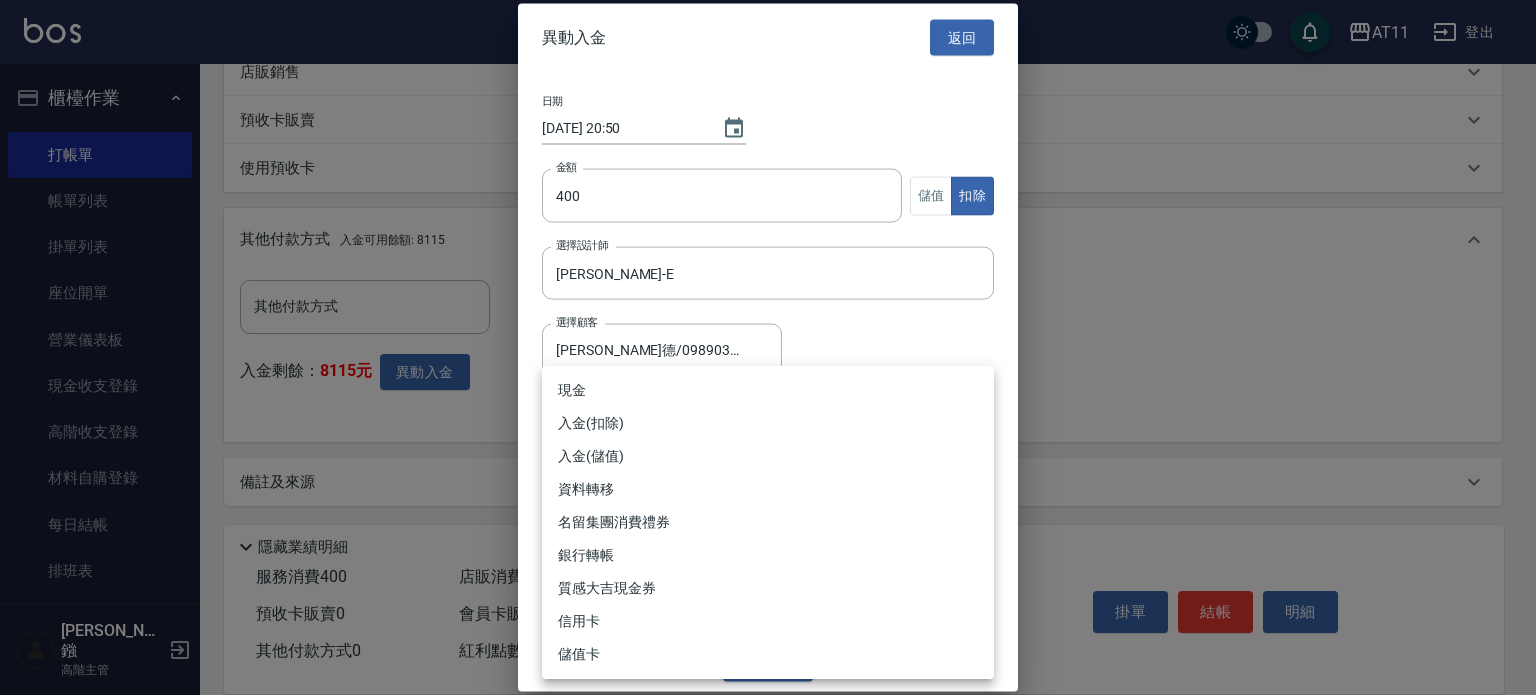 click on "AT11 登出 櫃檯作業 打帳單 帳單列表 掛單列表 座位開單 營業儀表板 現金收支登錄 高階收支登錄 材料自購登錄 每日結帳 排班表 現場電腦打卡 掃碼打卡 預約管理 預約管理 單日預約紀錄 單週預約紀錄 報表及分析 報表目錄 消費分析儀表板 店家區間累計表 店家日報表 店家排行榜 互助日報表 互助月報表 互助排行榜 互助點數明細 互助業績報表 全店業績分析表 每日業績分析表 營業統計分析表 營業項目月分析表 設計師業績表 設計師日報表 設計師業績分析表 設計師業績月報表 設計師抽成報表 設計師排行榜 商品銷售排行榜 商品消耗明細 商品進銷貨報表 商品庫存表 商品庫存盤點表 會員卡銷售報表 服務扣項明細表 單一服務項目查詢 店販抽成明細 店販分類抽成明細 顧客入金餘額表 顧客卡券餘額表 每日非現金明細 每日收支明細 收支分類明細表 收支匯款表 薪資條" at bounding box center (768, 39) 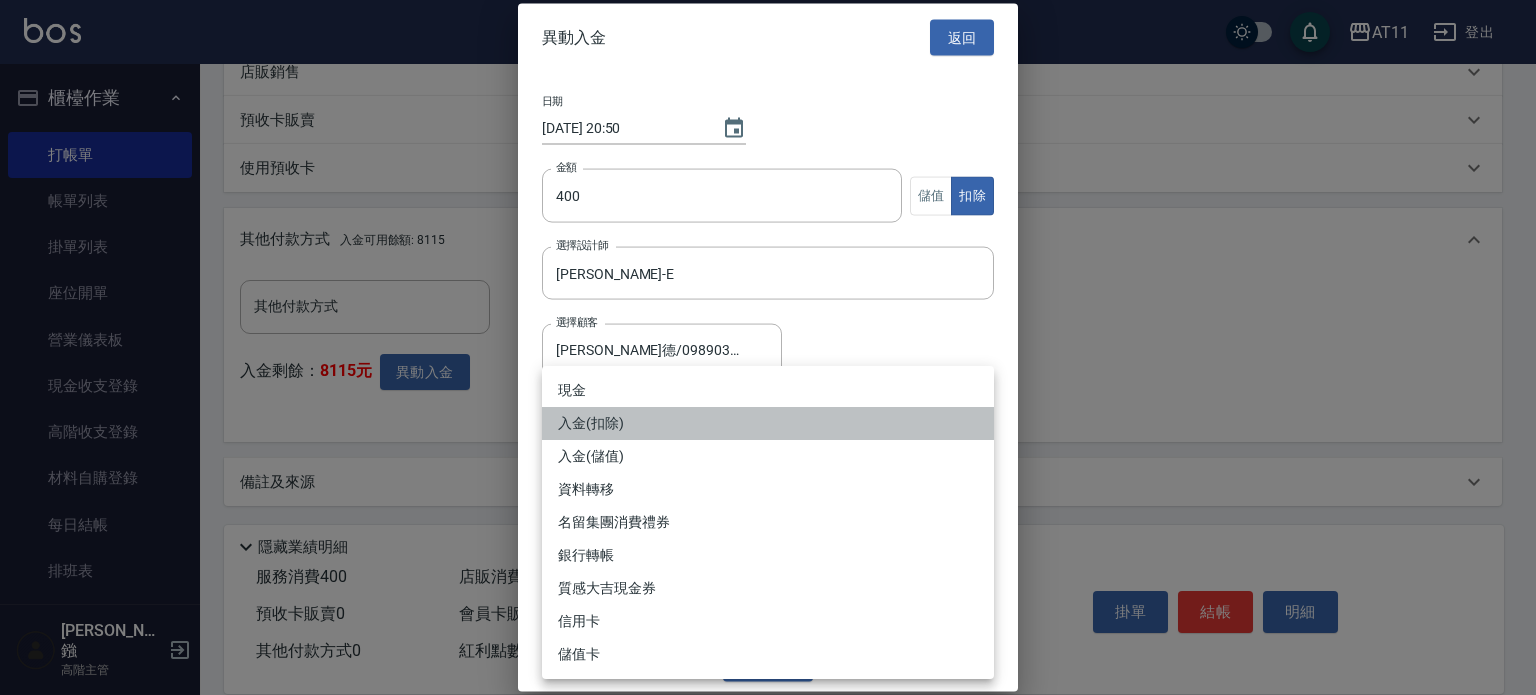 click on "入金(扣除)" at bounding box center [768, 423] 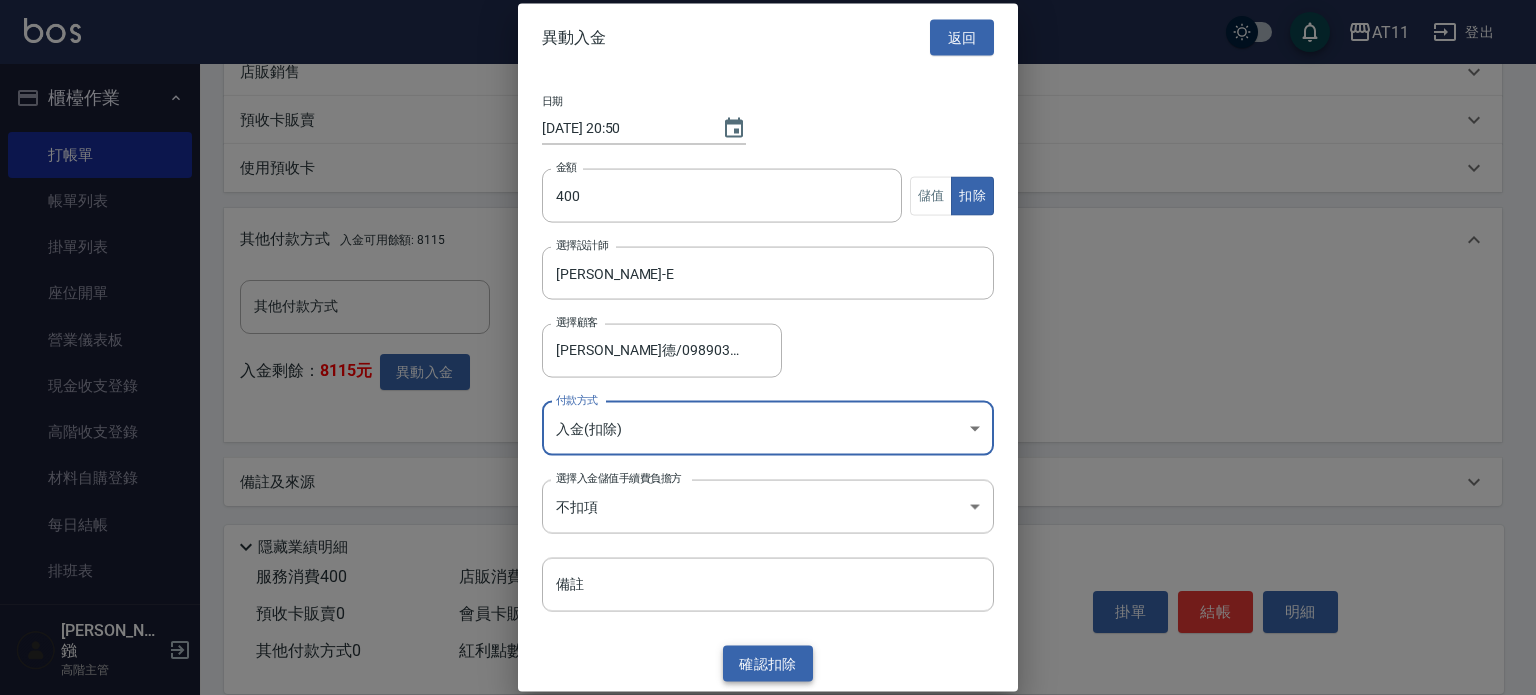 click on "確認 扣除" at bounding box center (768, 663) 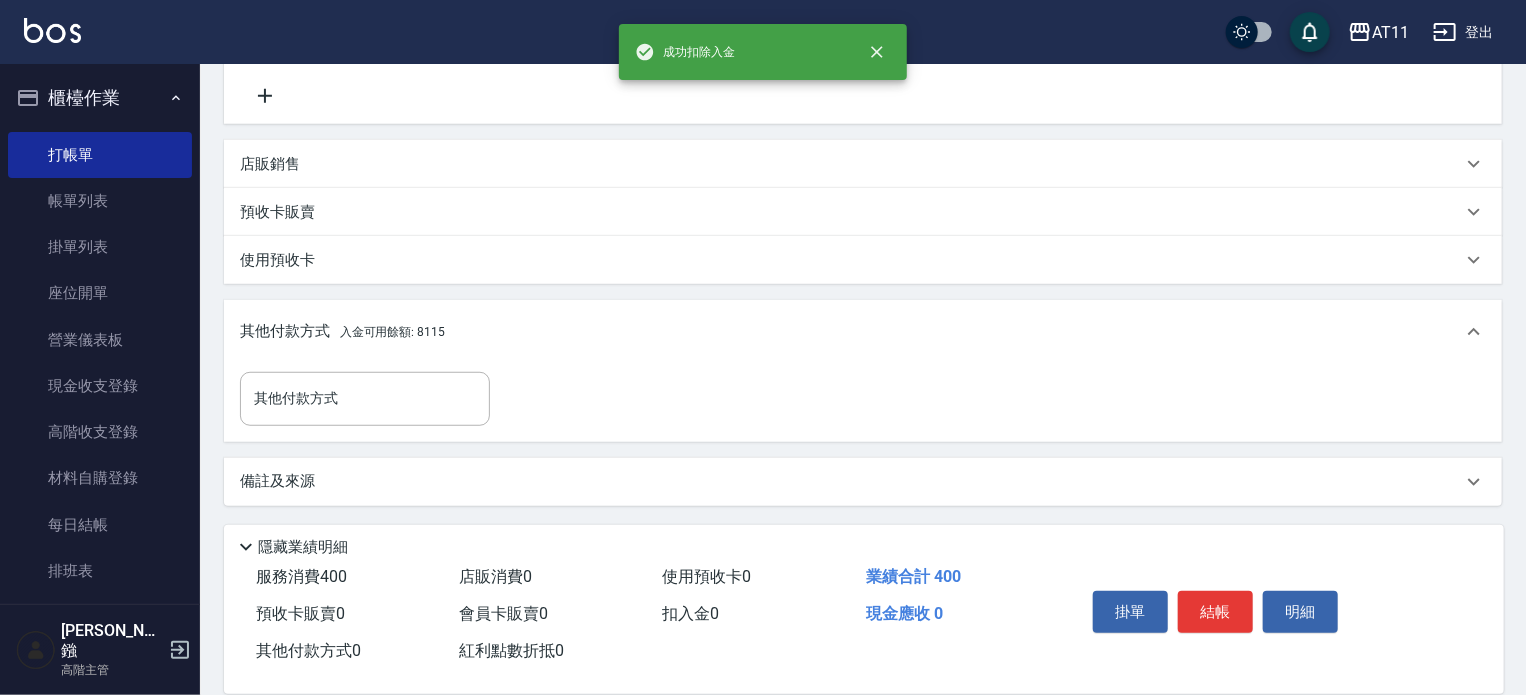 scroll, scrollTop: 617, scrollLeft: 0, axis: vertical 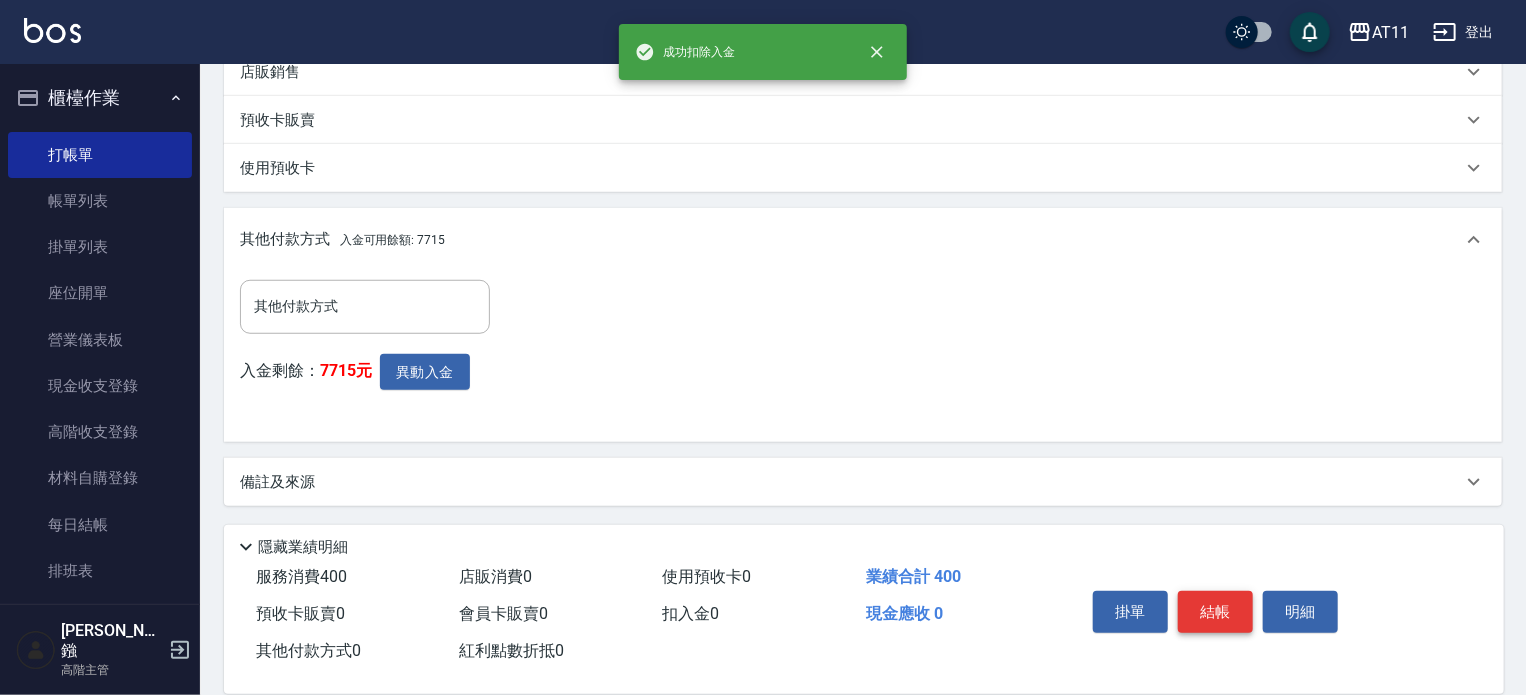 click on "結帳" at bounding box center (1215, 612) 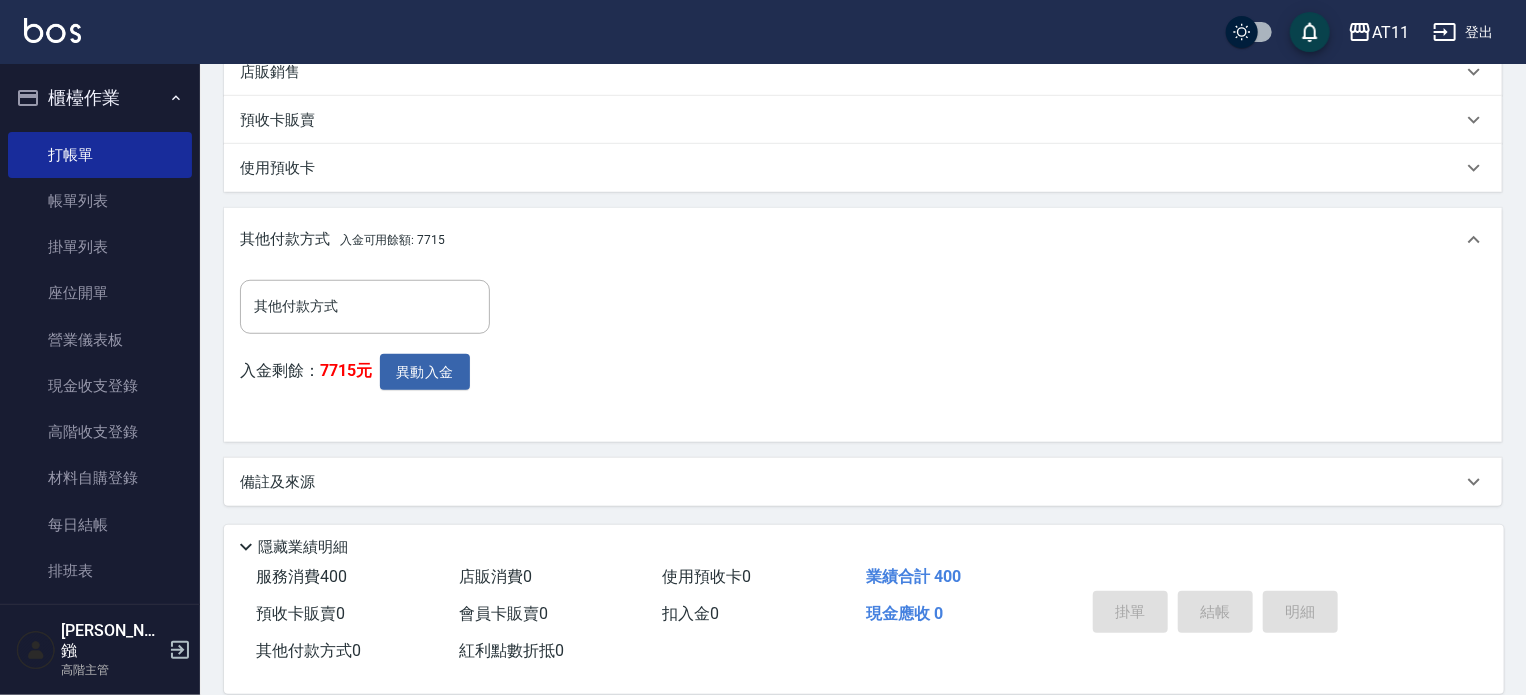 type on "2025/07/12 20:51" 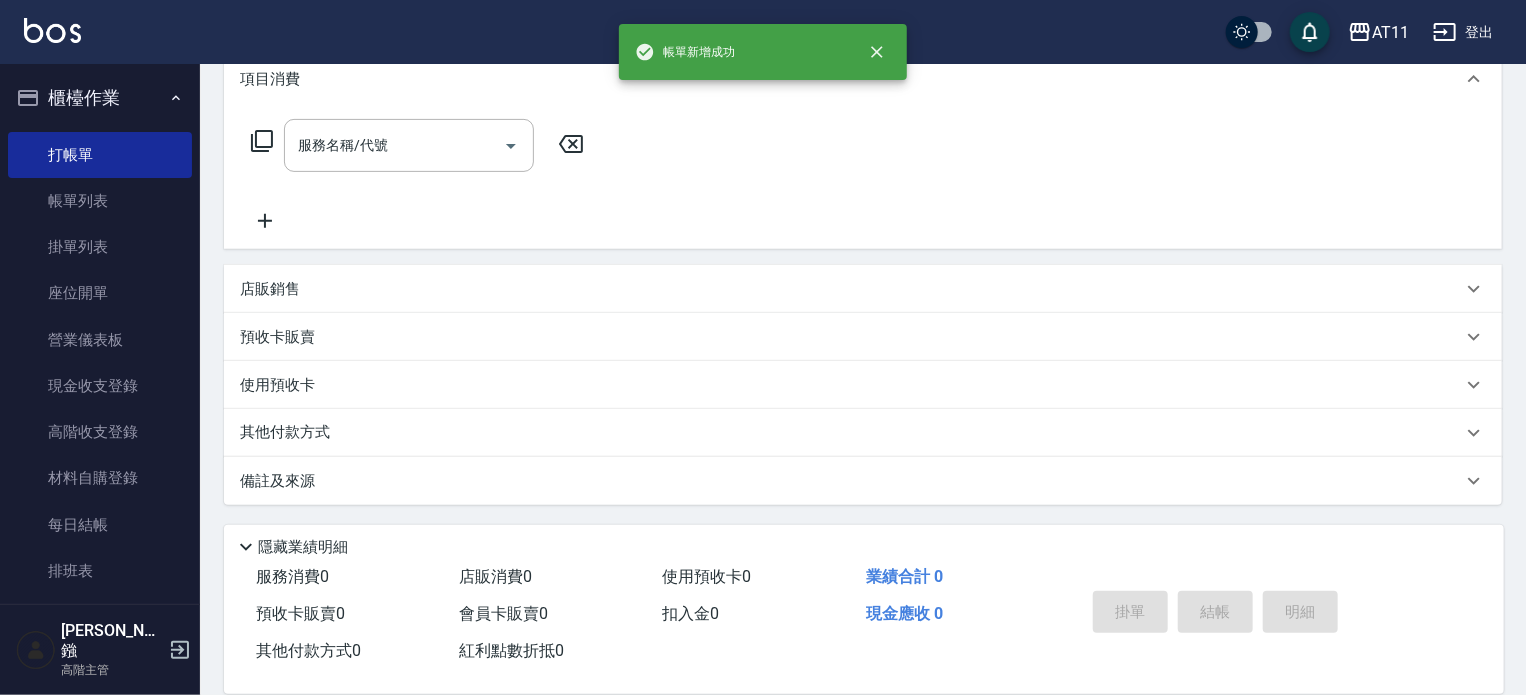 scroll, scrollTop: 0, scrollLeft: 0, axis: both 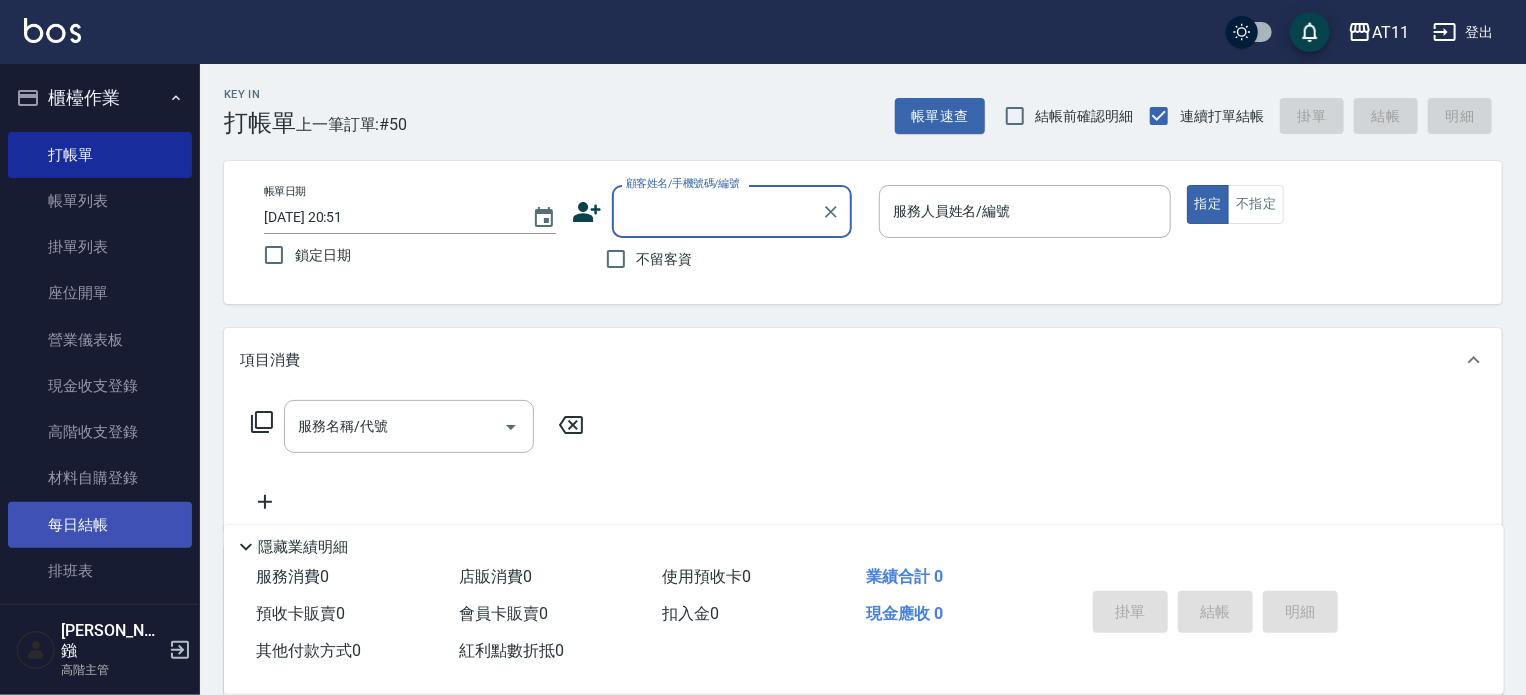 click on "每日結帳" at bounding box center (100, 525) 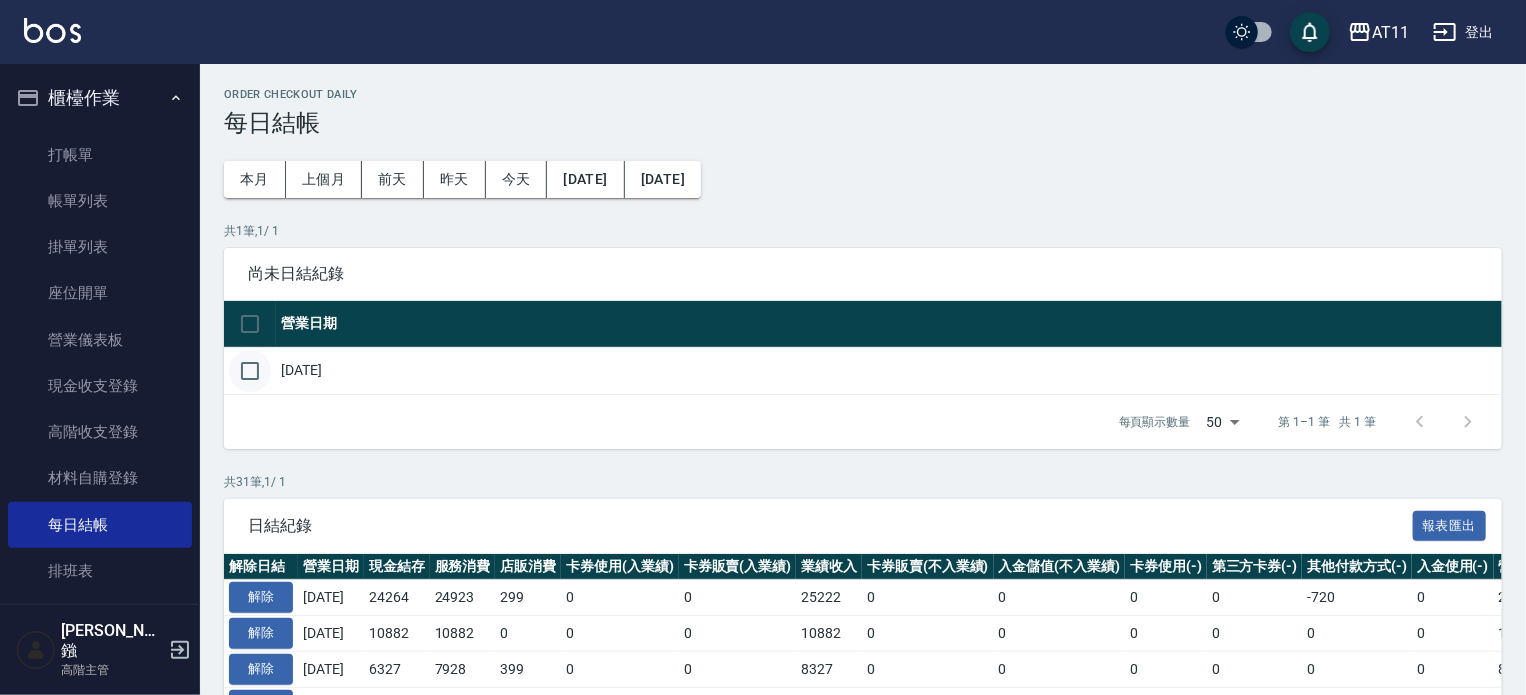 click at bounding box center [250, 371] 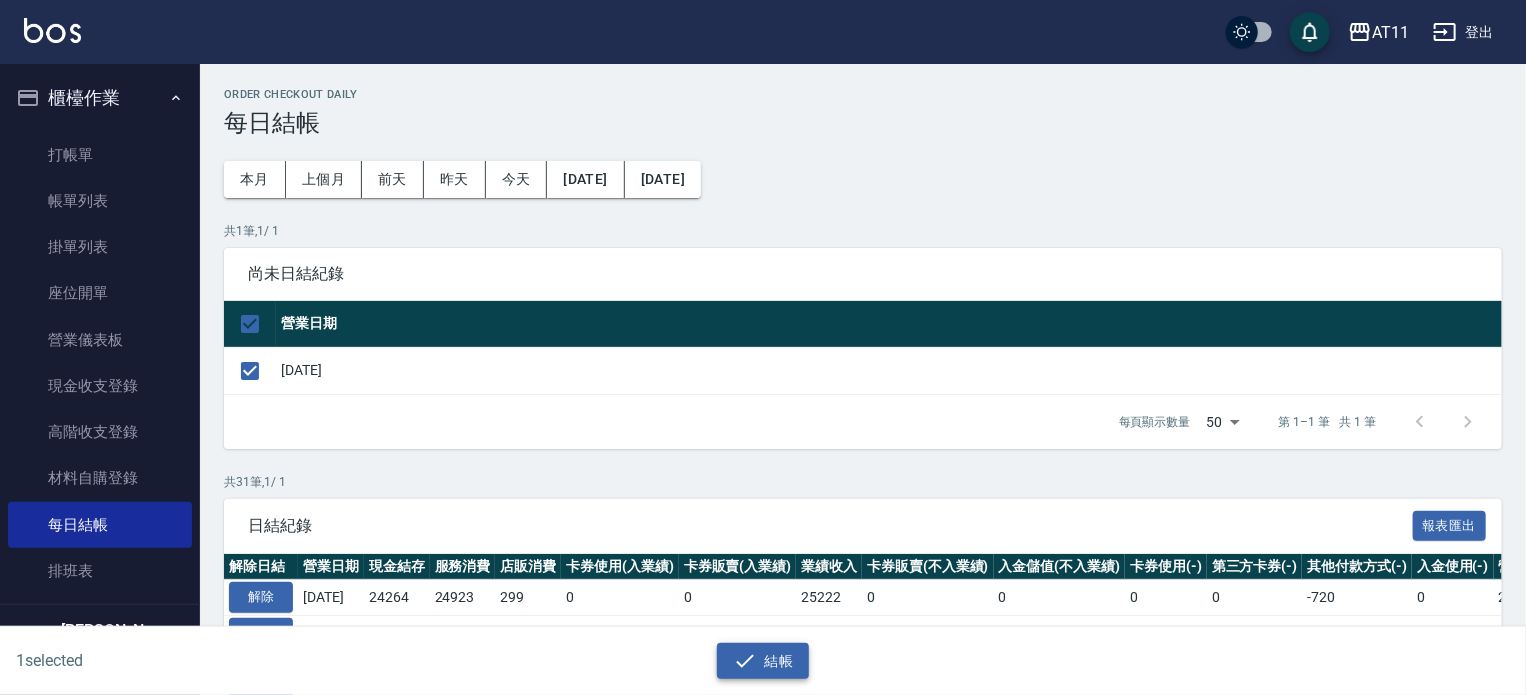 click on "結帳" at bounding box center (763, 661) 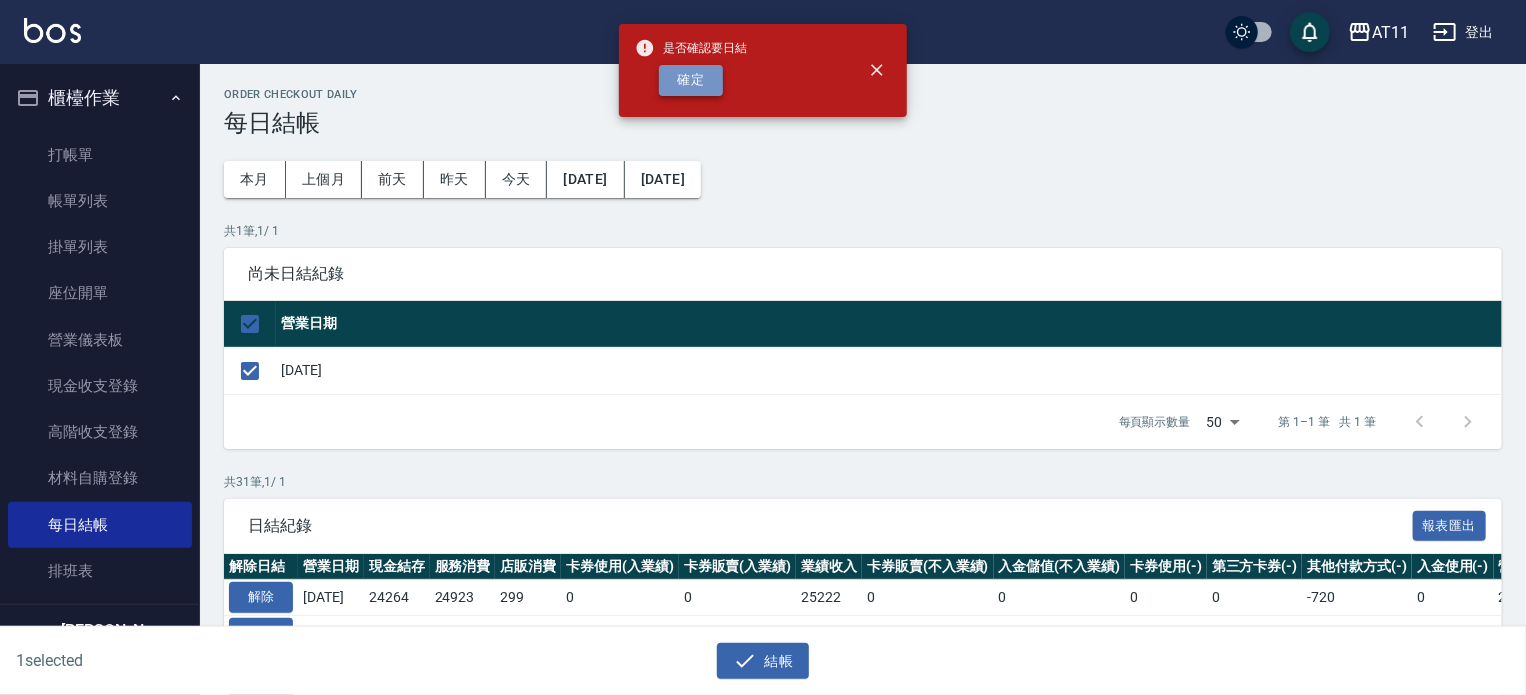 click on "確定" at bounding box center [691, 80] 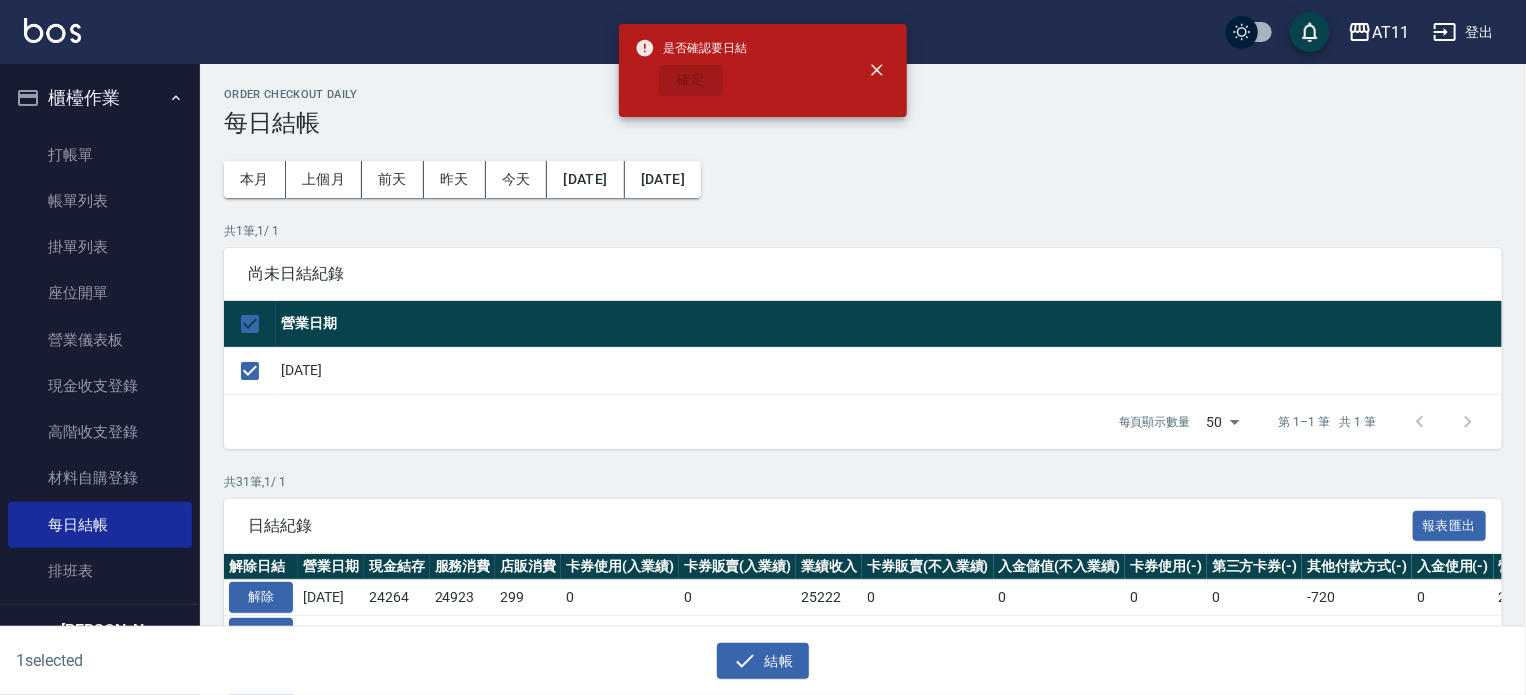 checkbox on "false" 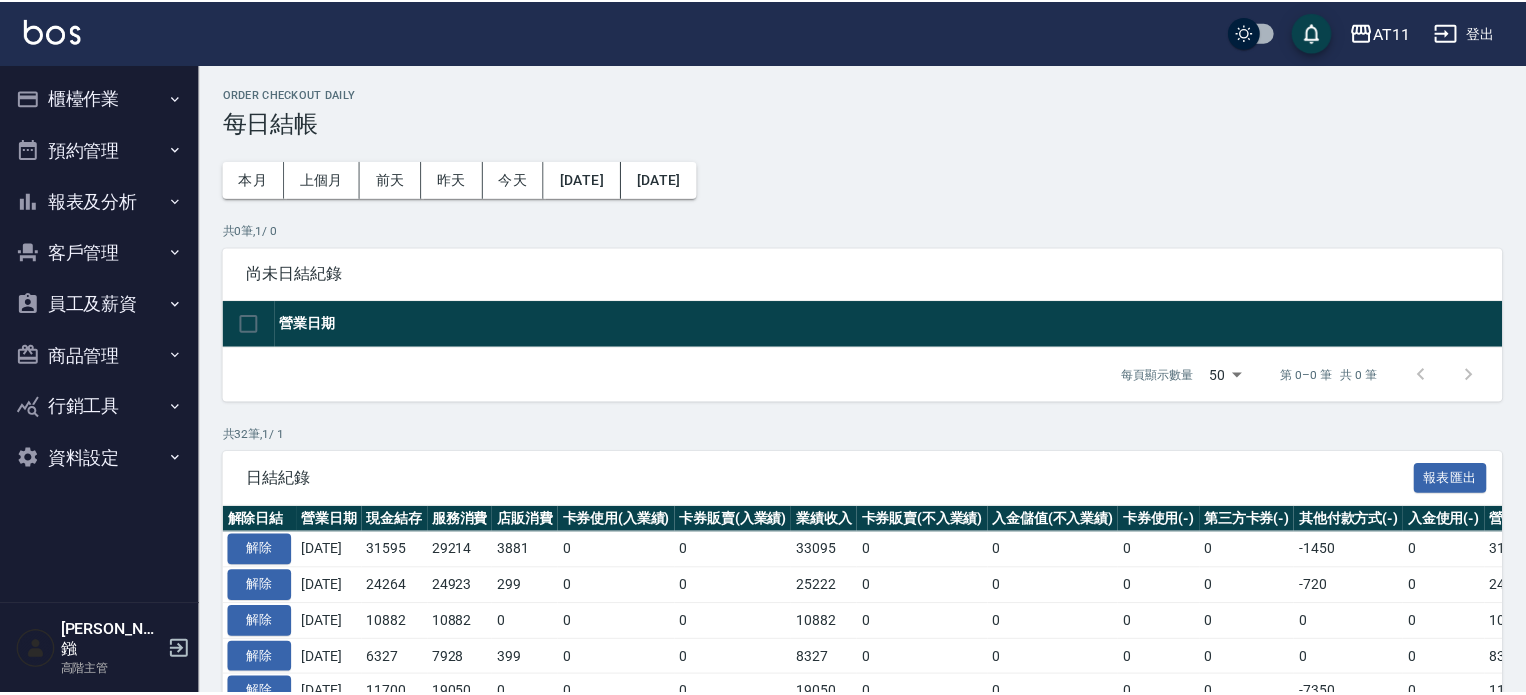 scroll, scrollTop: 0, scrollLeft: 0, axis: both 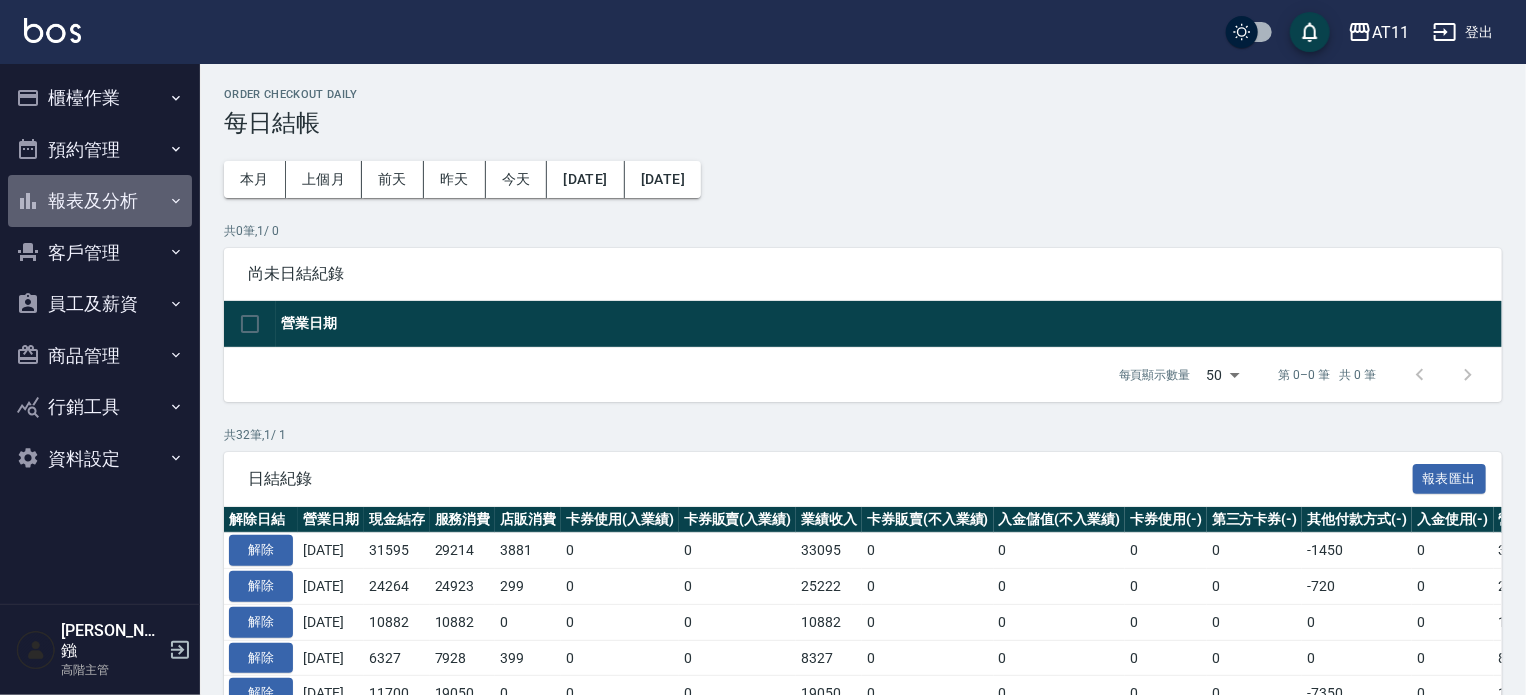 click on "報表及分析" at bounding box center (100, 201) 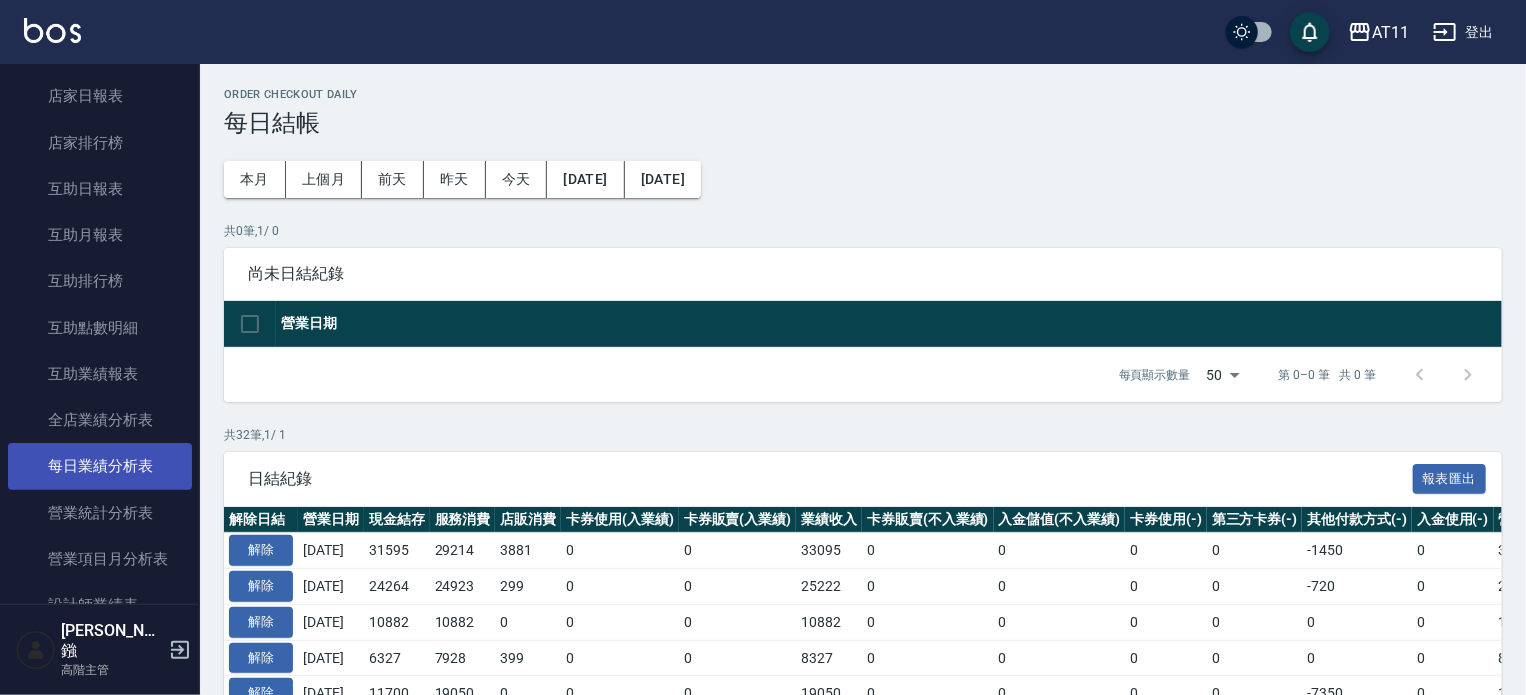 scroll, scrollTop: 500, scrollLeft: 0, axis: vertical 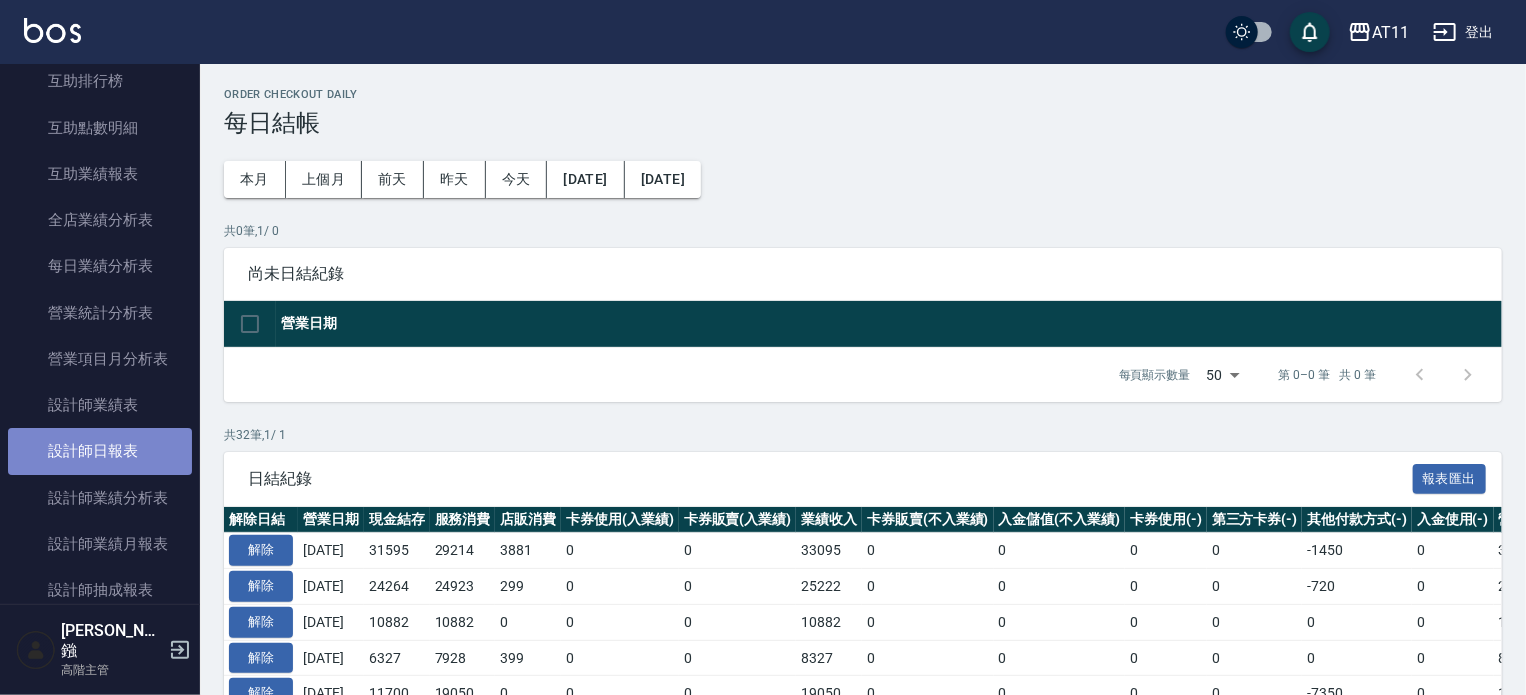 click on "設計師日報表" at bounding box center (100, 451) 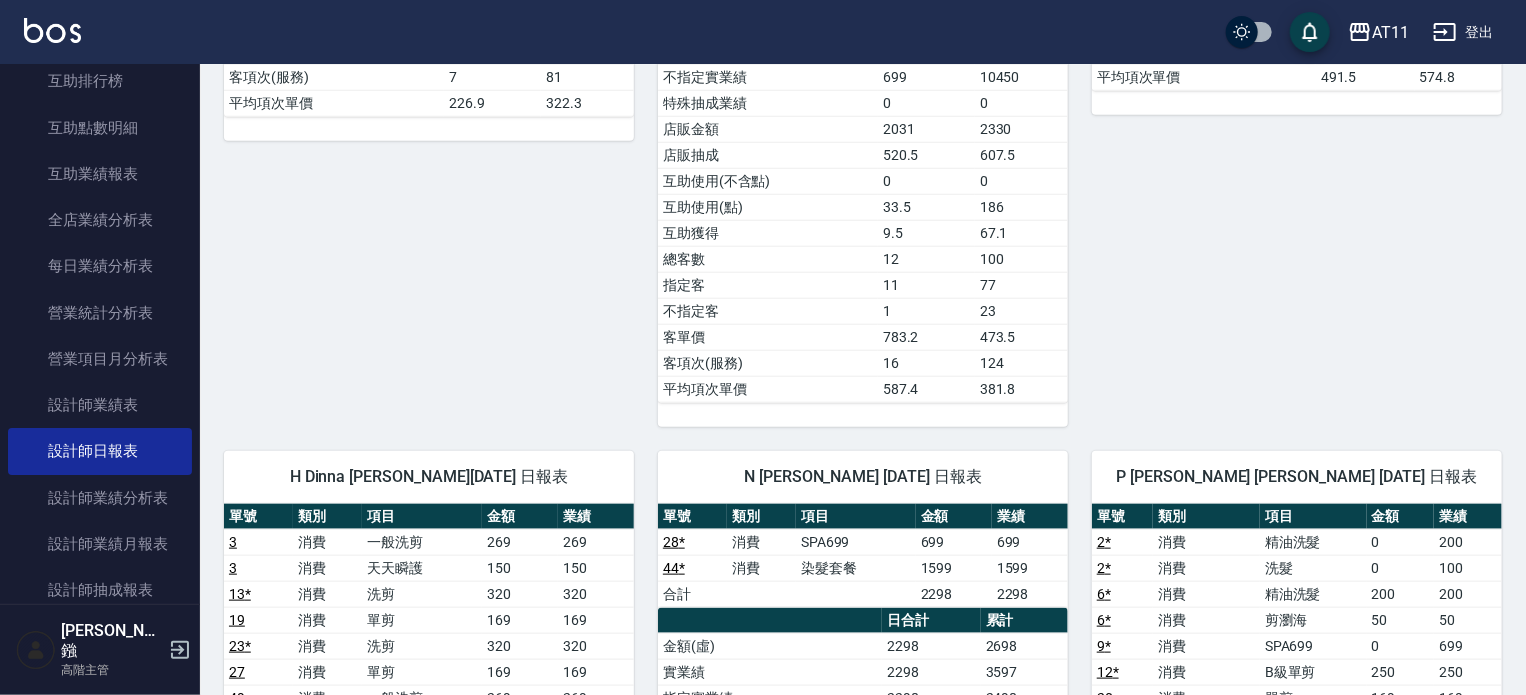 scroll, scrollTop: 800, scrollLeft: 0, axis: vertical 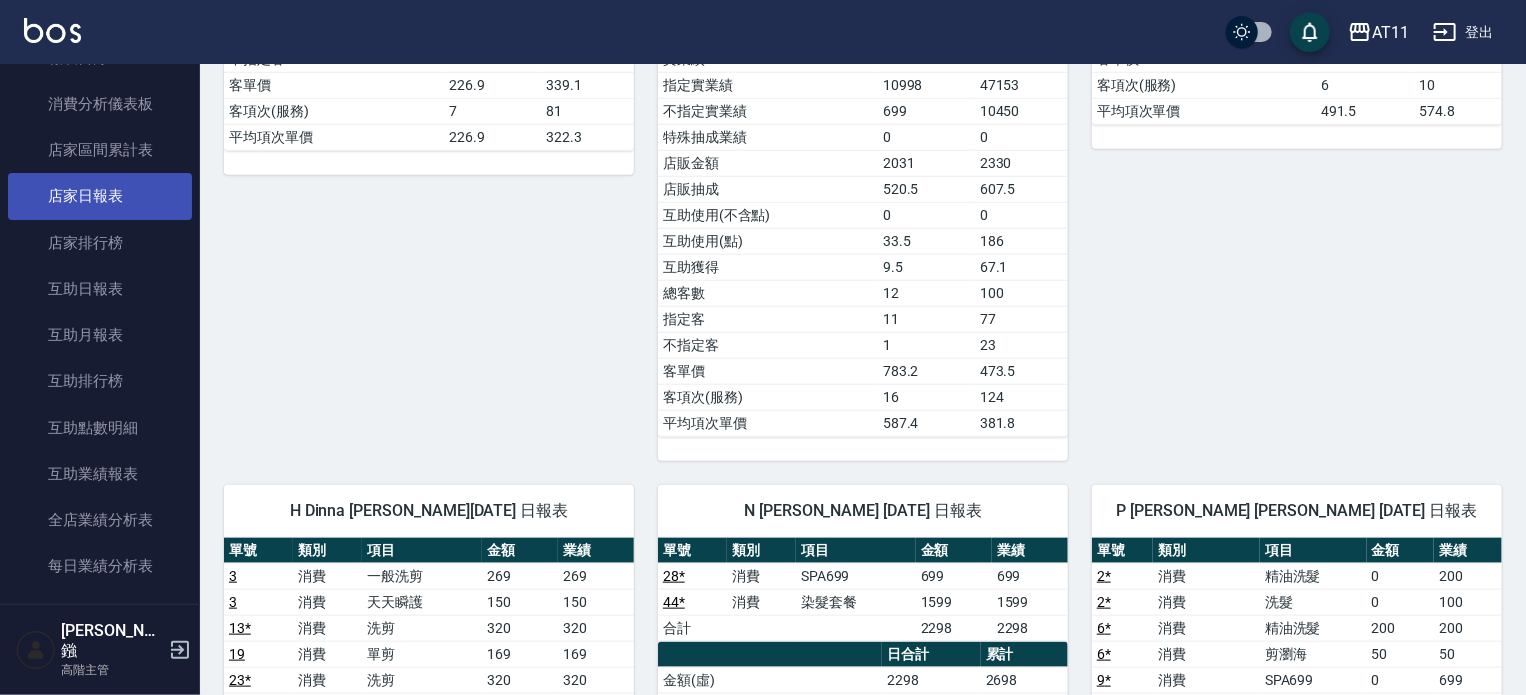 click on "店家日報表" at bounding box center [100, 196] 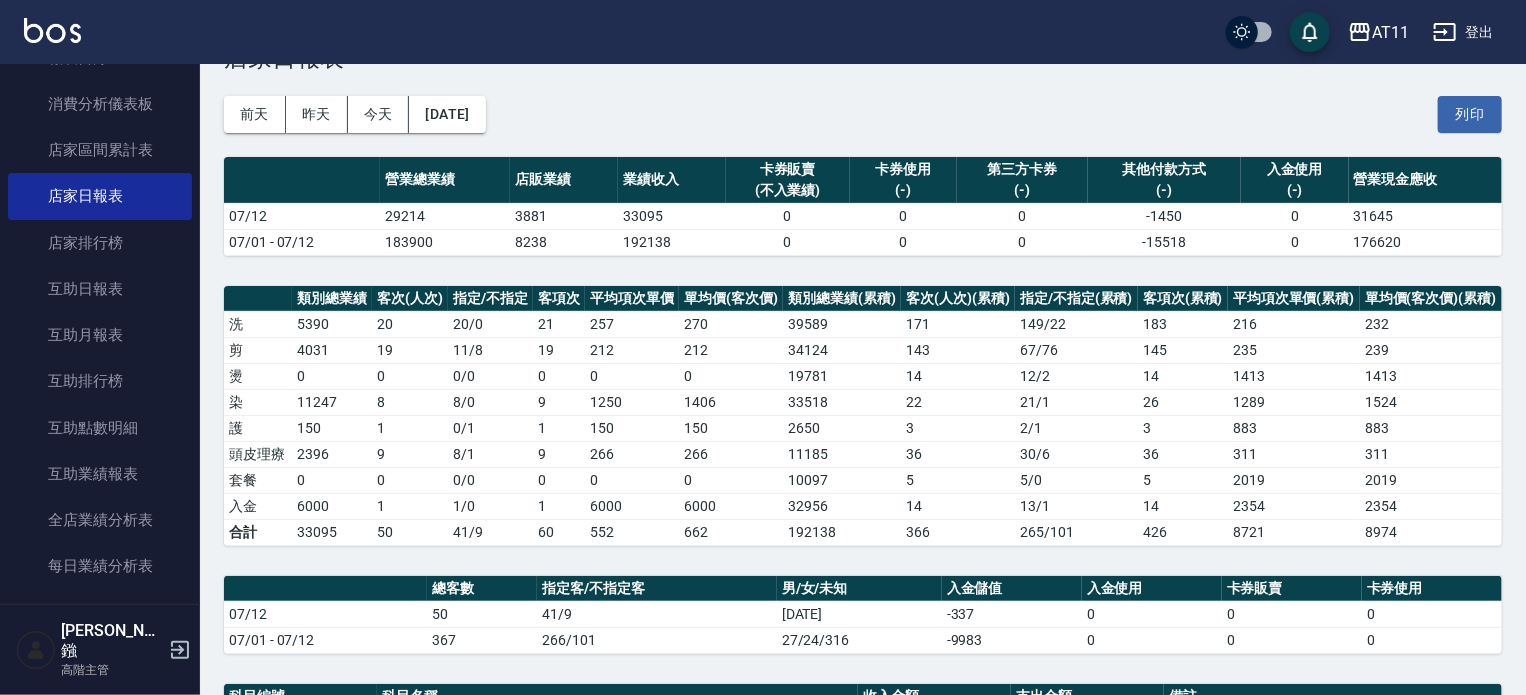 scroll, scrollTop: 100, scrollLeft: 0, axis: vertical 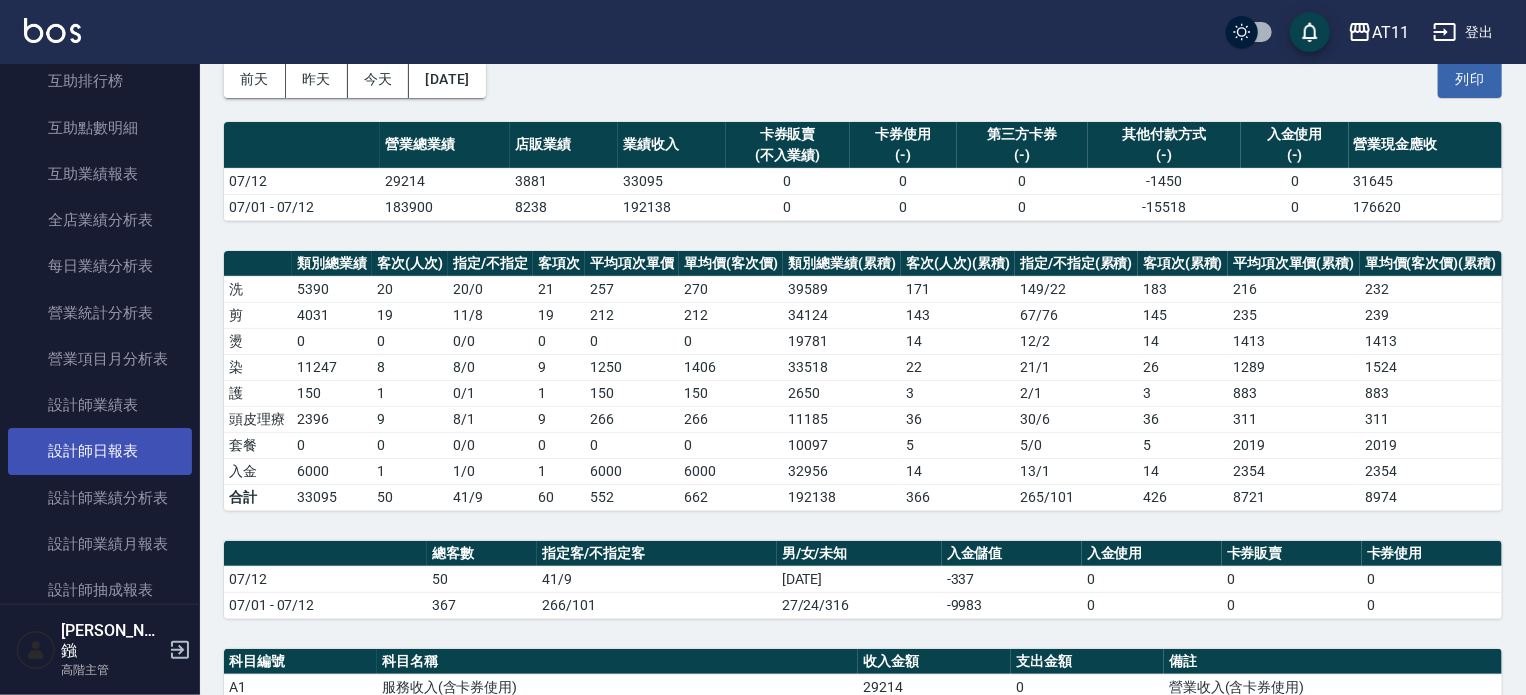 click on "設計師日報表" at bounding box center [100, 451] 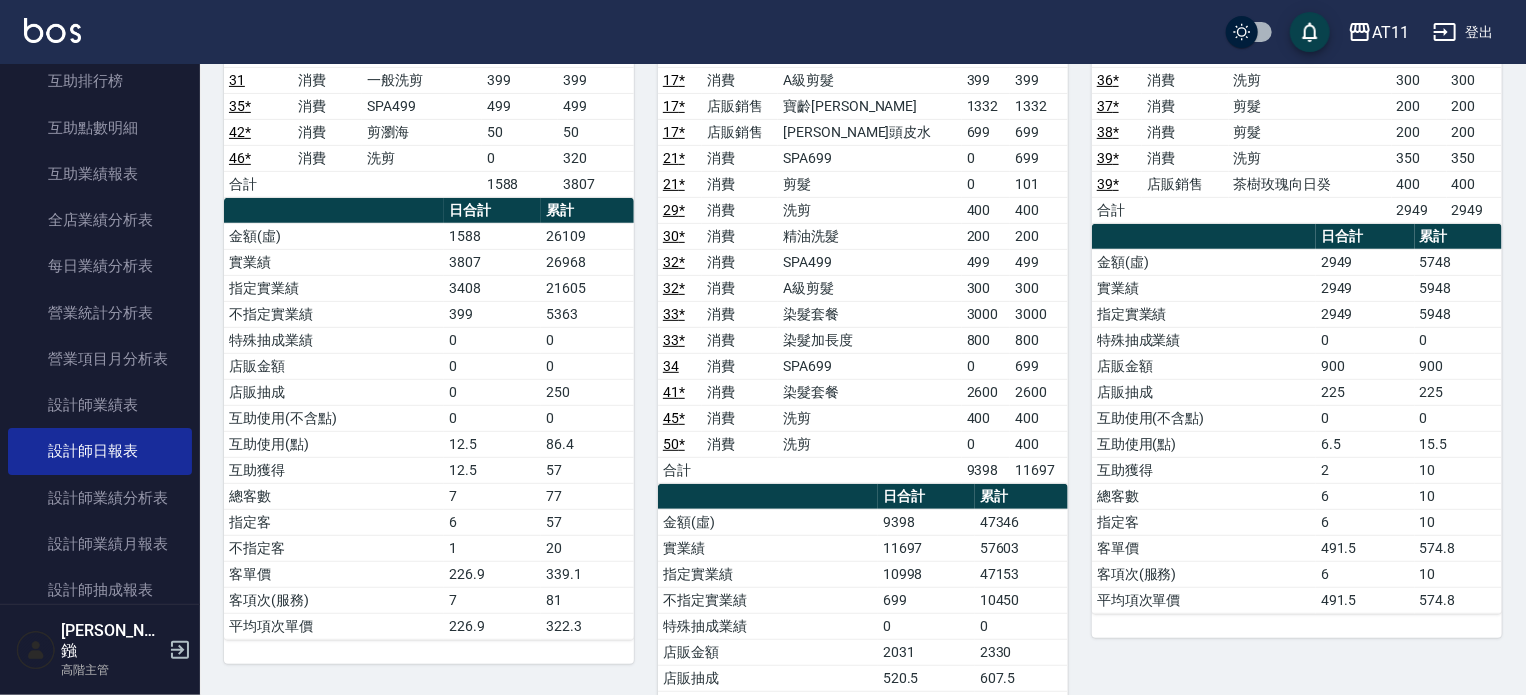 scroll, scrollTop: 300, scrollLeft: 0, axis: vertical 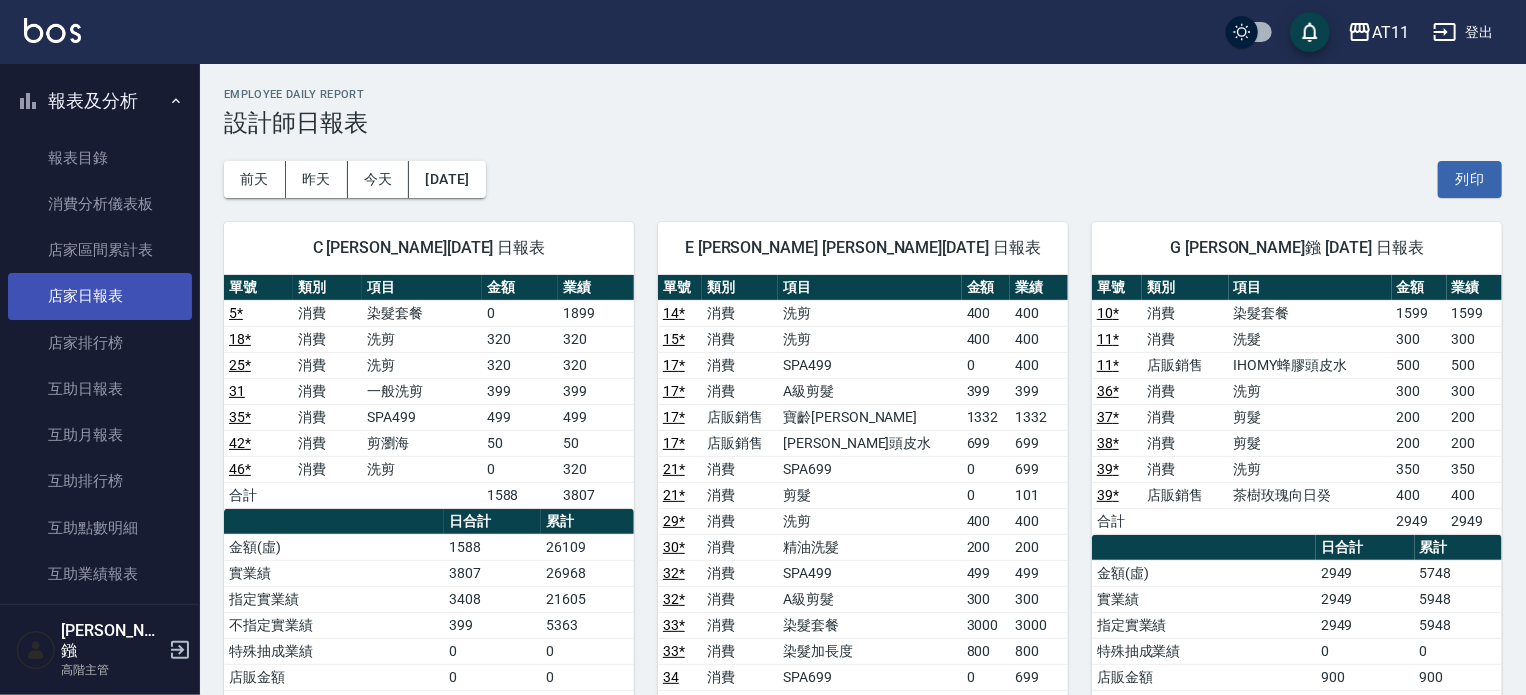 click on "店家日報表" at bounding box center [100, 296] 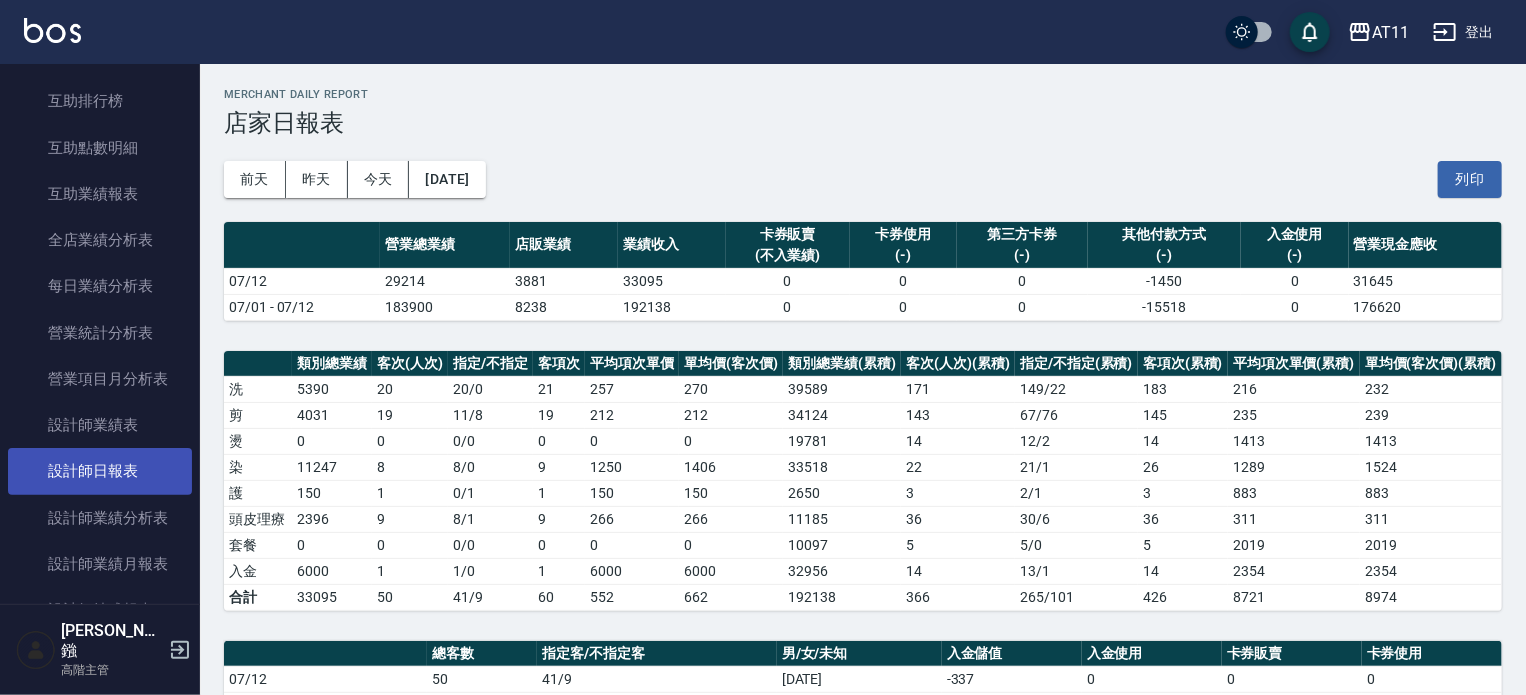 scroll, scrollTop: 500, scrollLeft: 0, axis: vertical 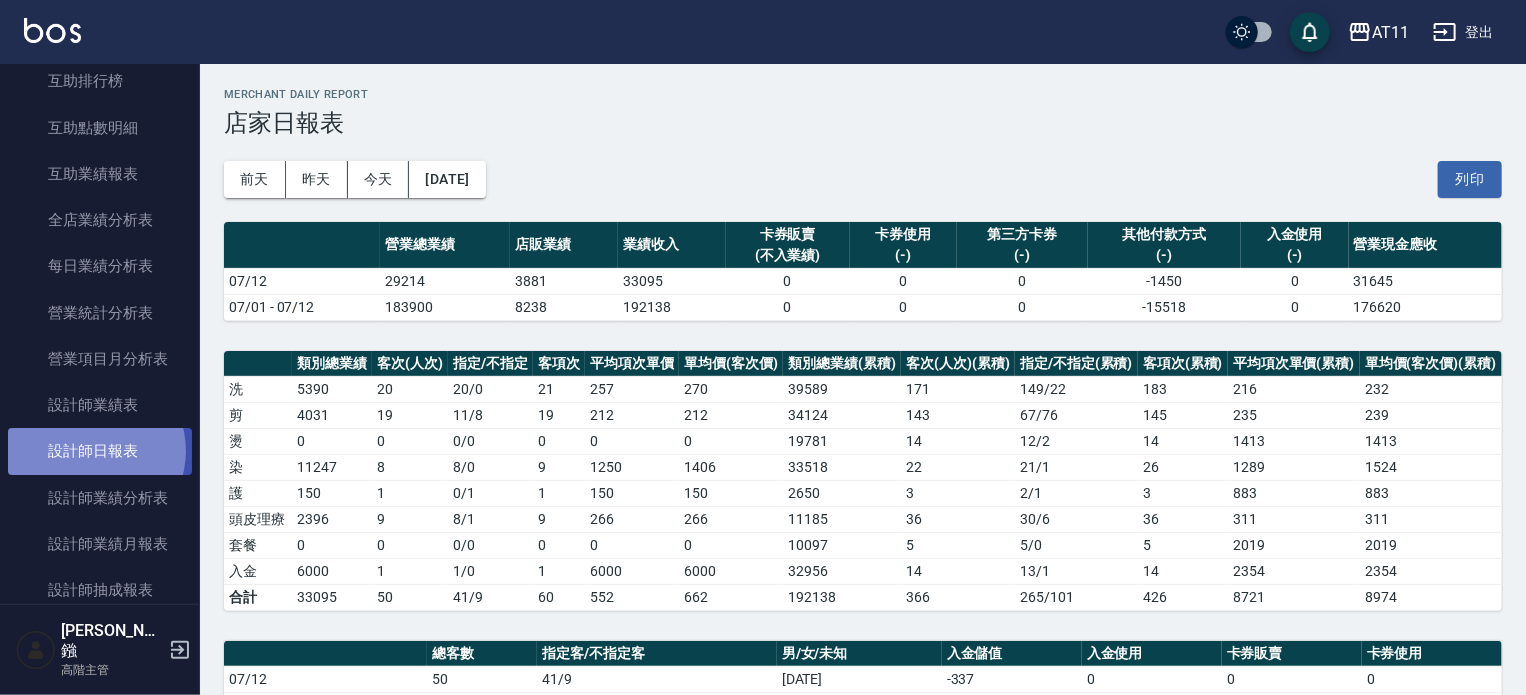 click on "設計師日報表" at bounding box center [100, 451] 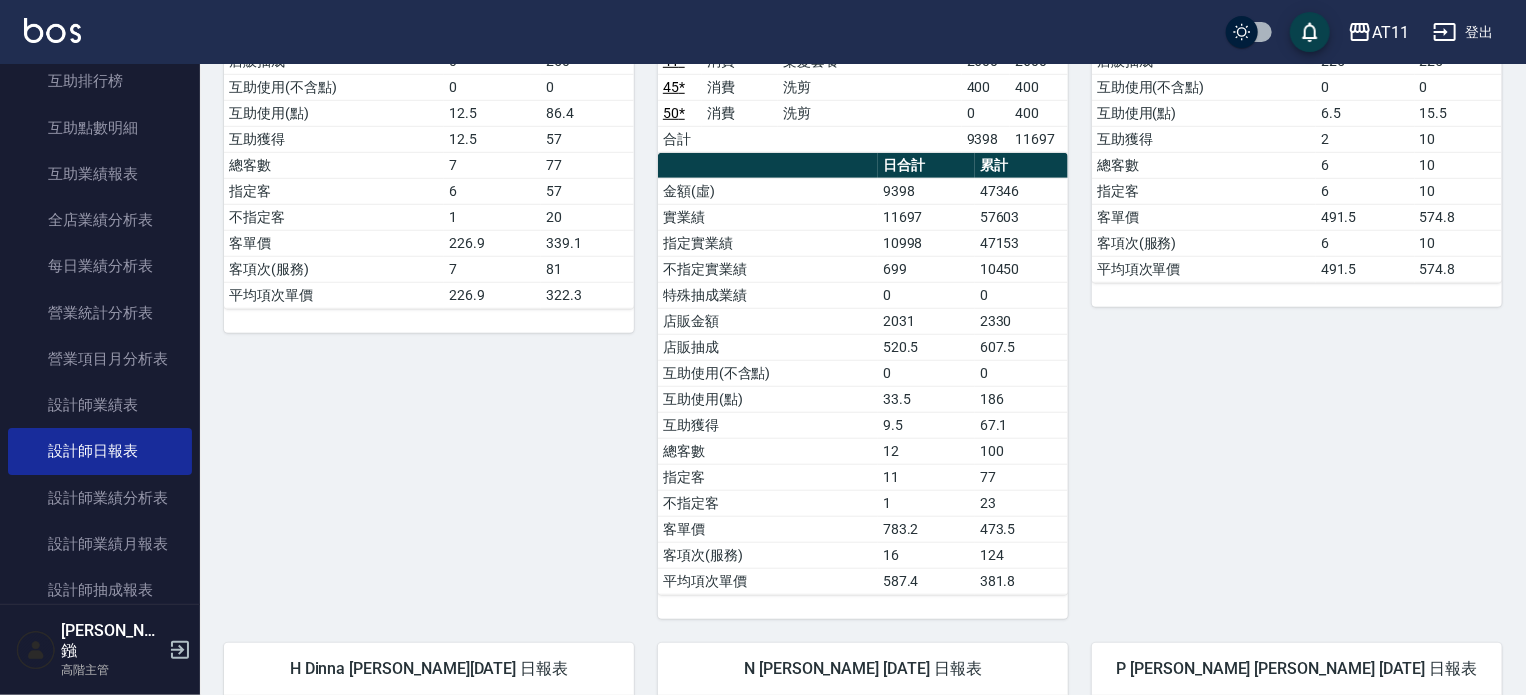 scroll, scrollTop: 646, scrollLeft: 0, axis: vertical 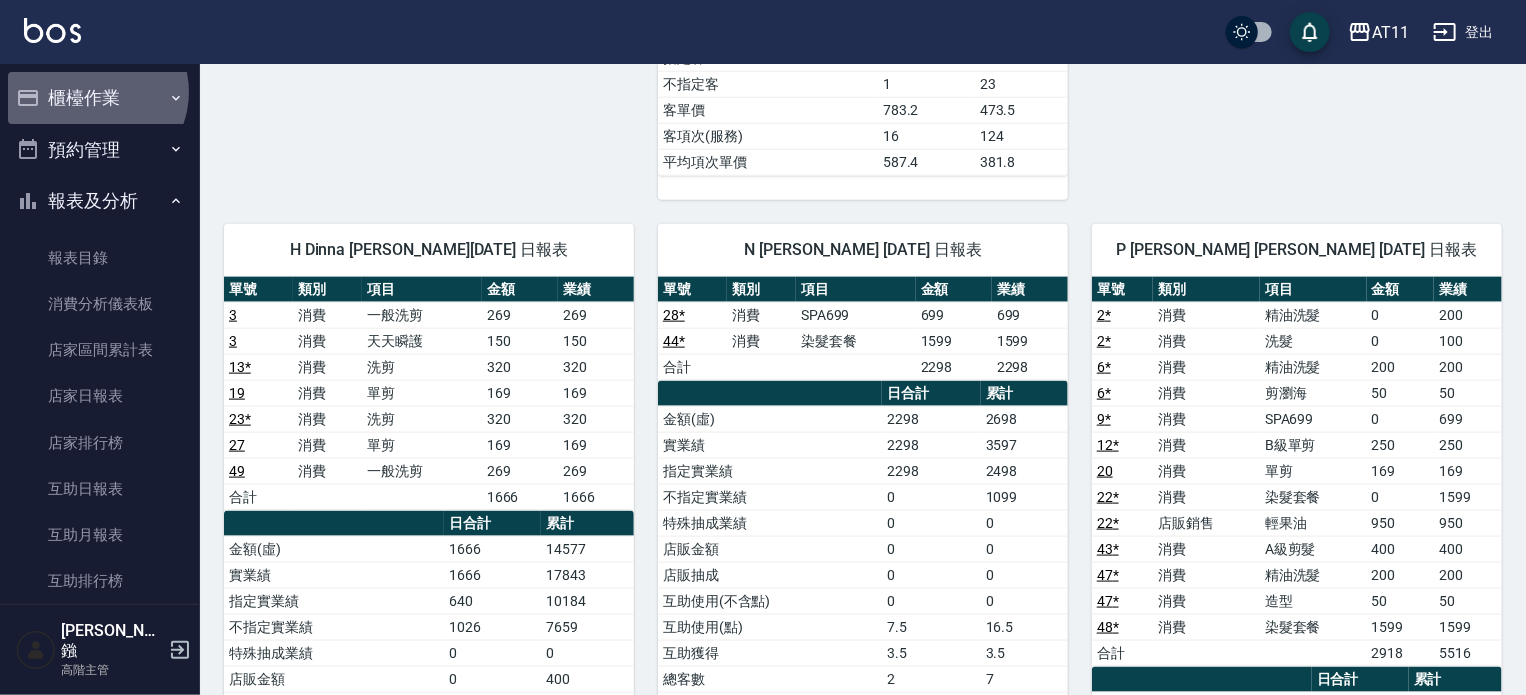 click on "櫃檯作業" at bounding box center (100, 98) 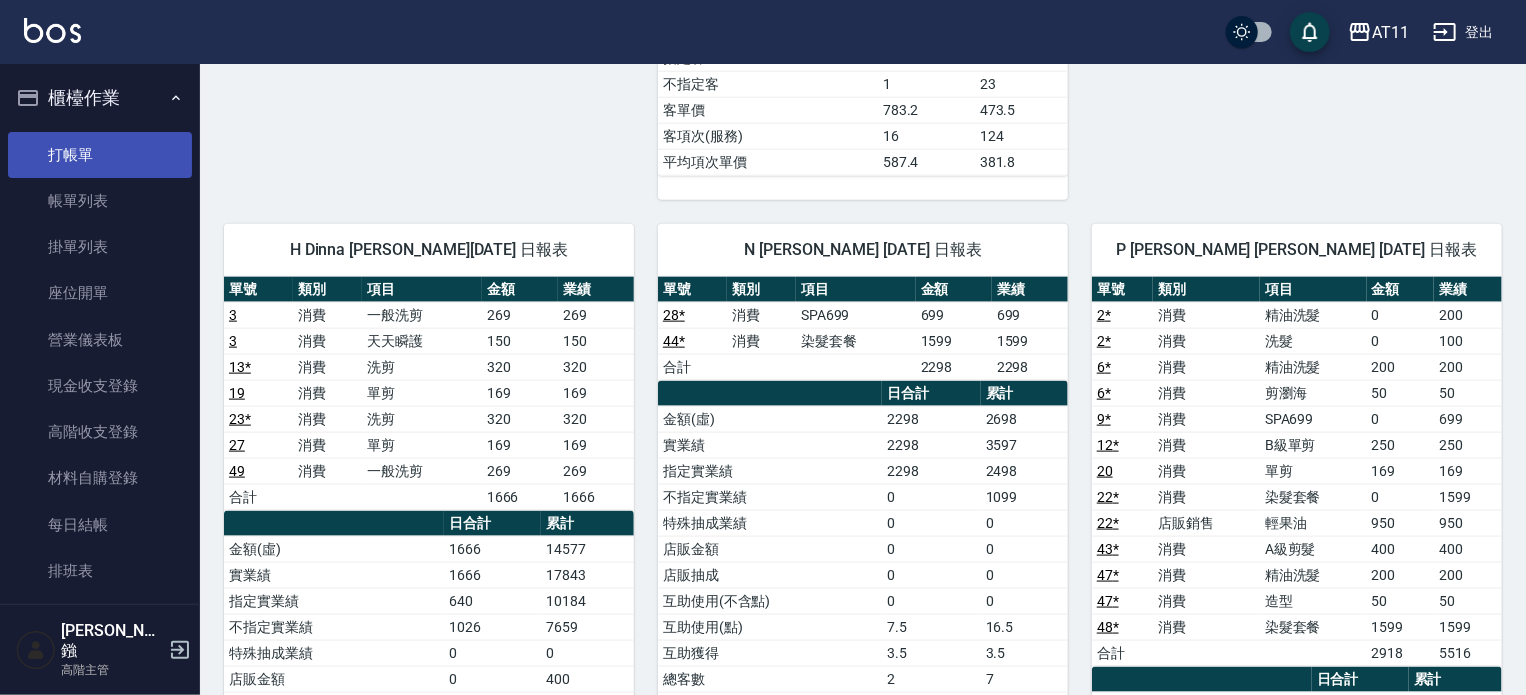 click on "打帳單" at bounding box center [100, 155] 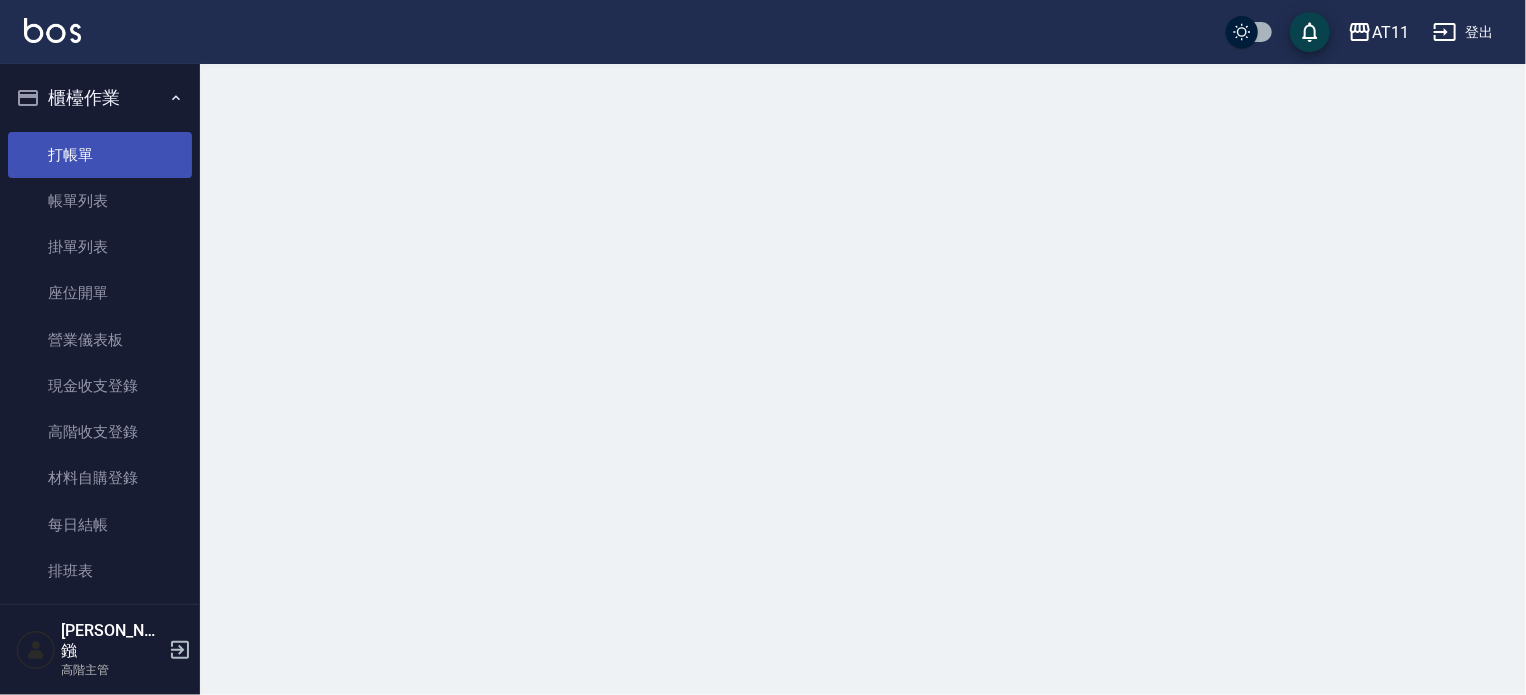 scroll, scrollTop: 0, scrollLeft: 0, axis: both 